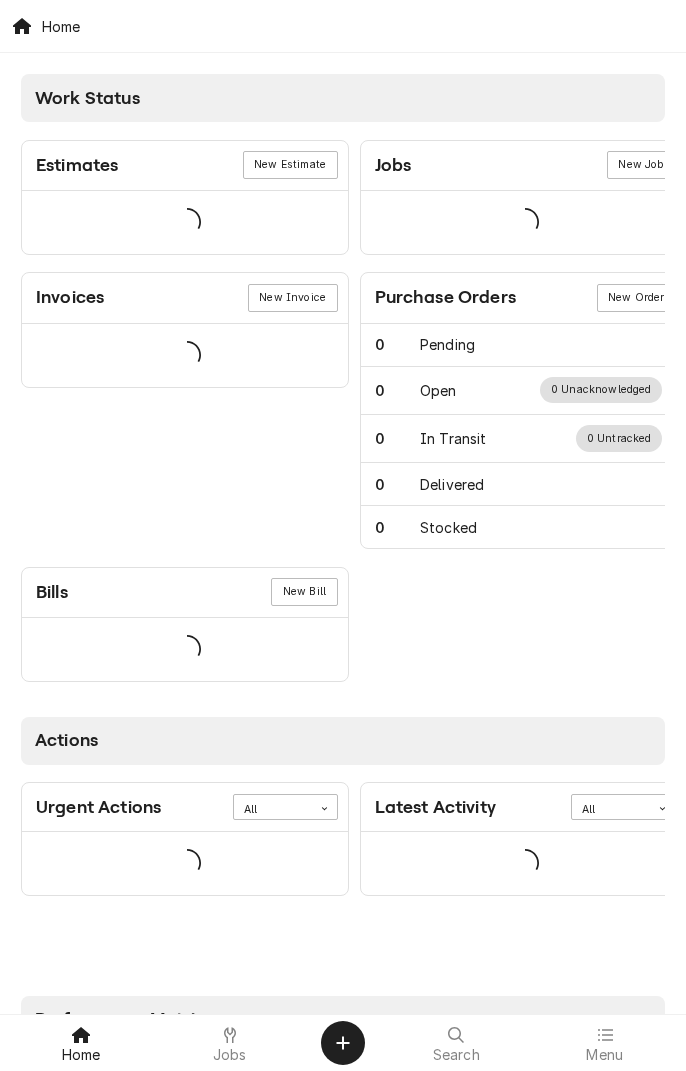 scroll, scrollTop: 0, scrollLeft: 0, axis: both 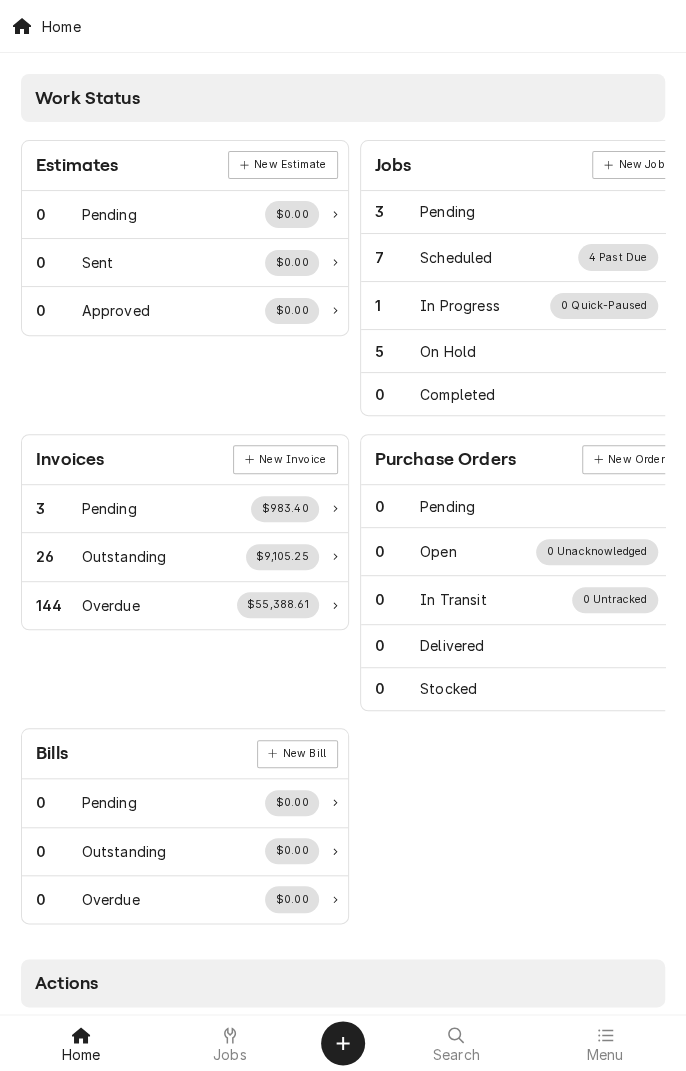 click on "Jobs" at bounding box center [230, 1055] 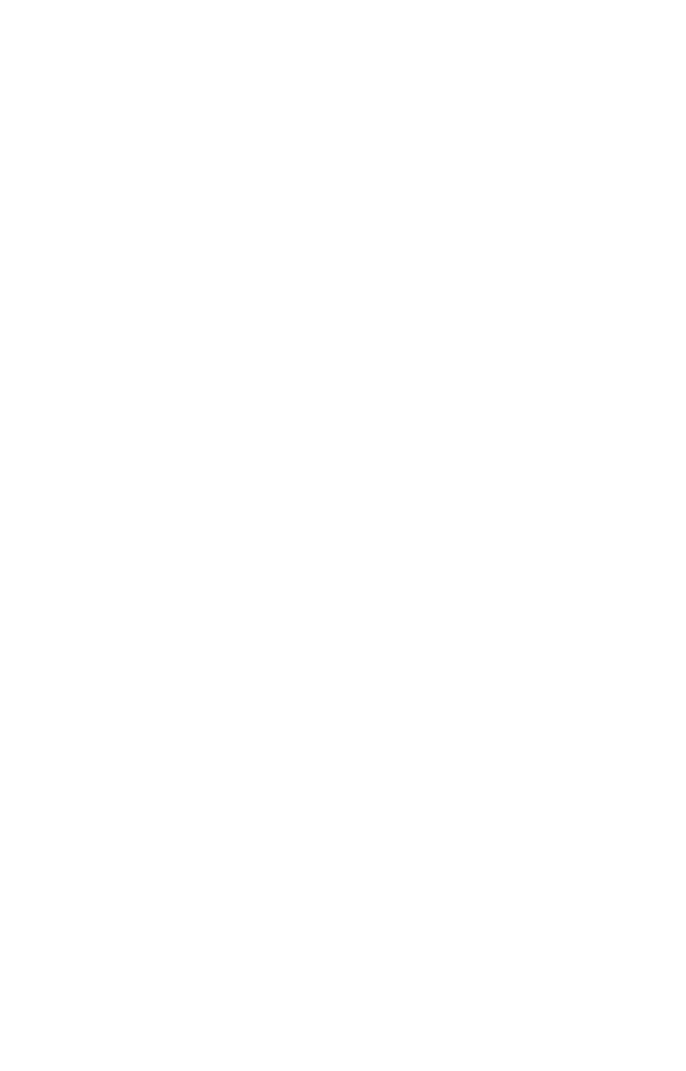 scroll, scrollTop: 0, scrollLeft: 0, axis: both 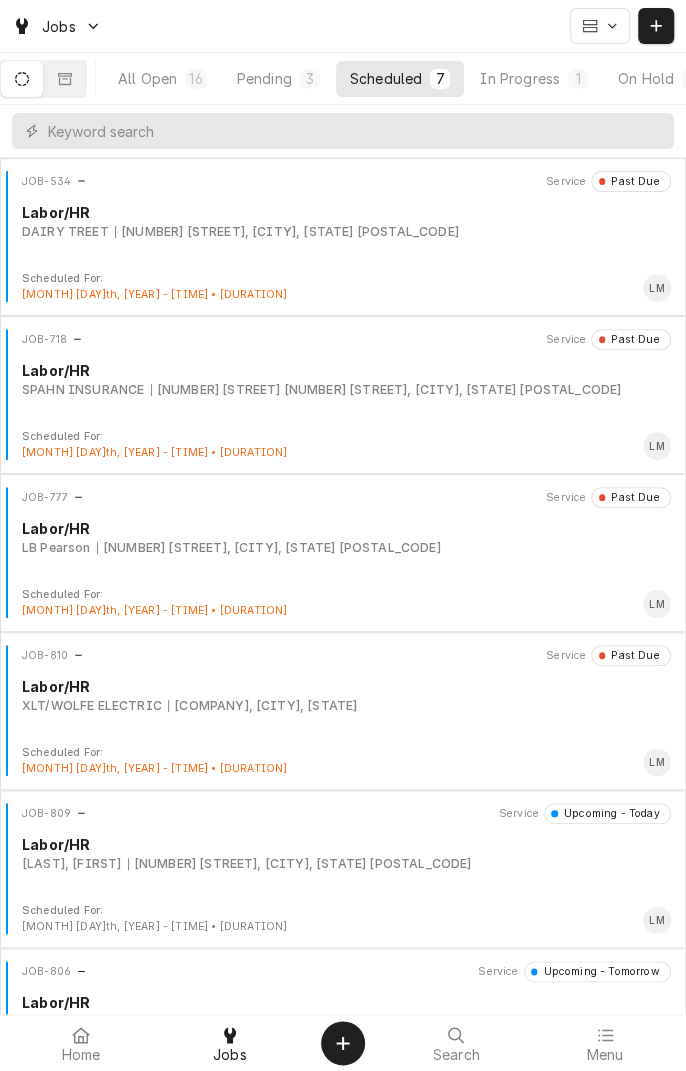 click on "XLT/WOLFE ELECTRIC [COMPANY], [CITY], [STATE]" at bounding box center [346, 706] 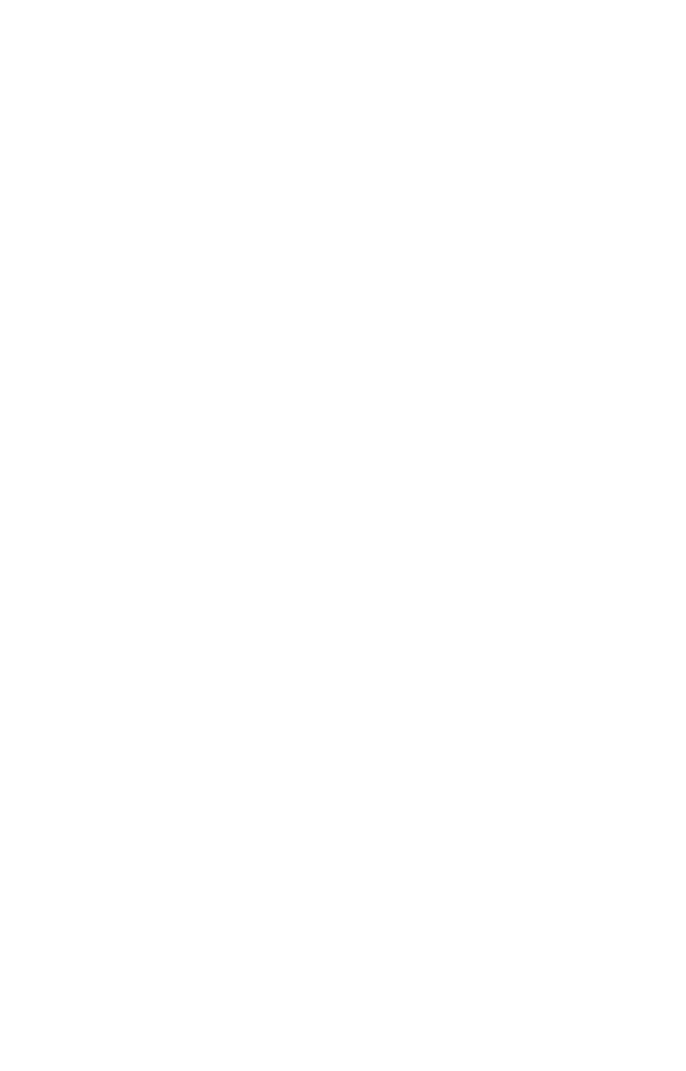 scroll, scrollTop: 0, scrollLeft: 0, axis: both 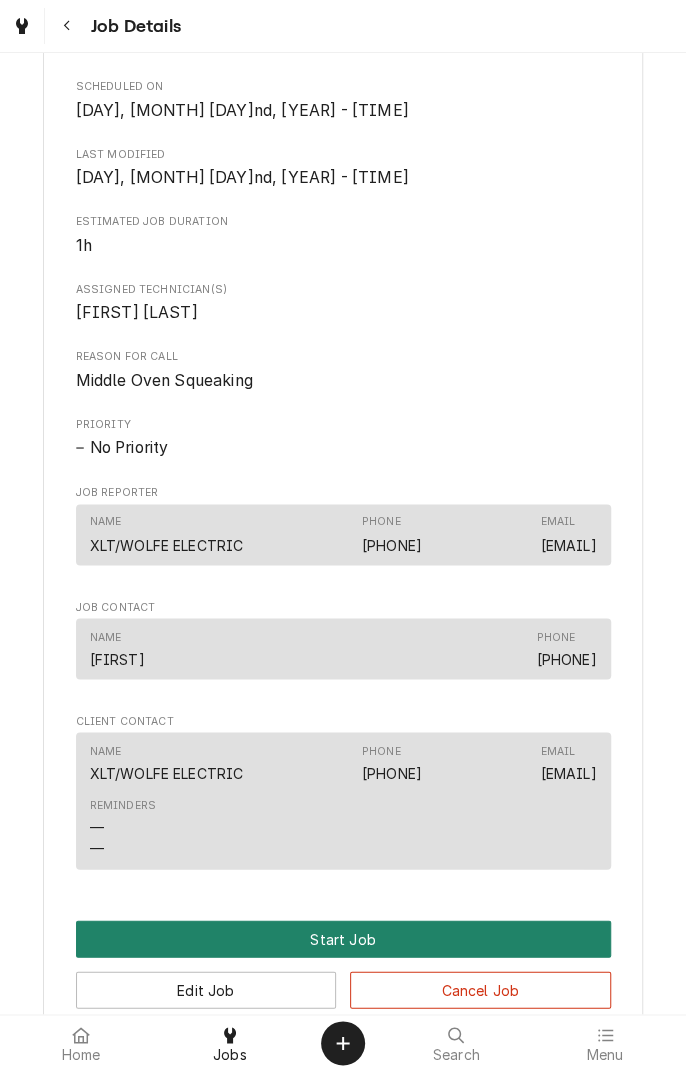 click on "Start Job" at bounding box center [343, 938] 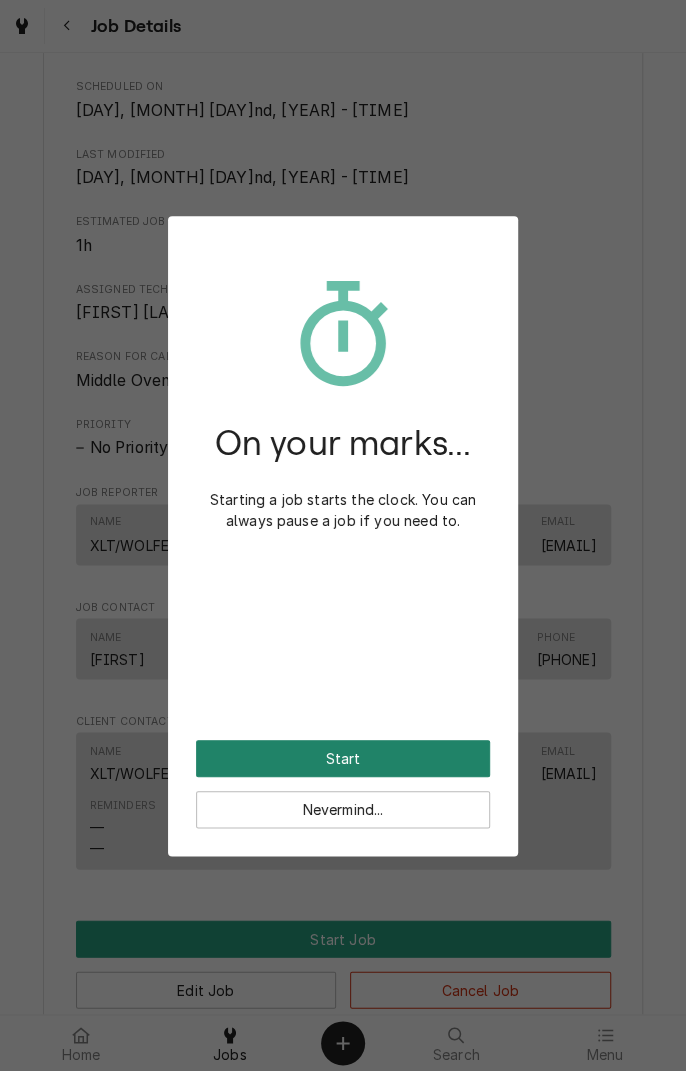 click on "Start" at bounding box center (343, 758) 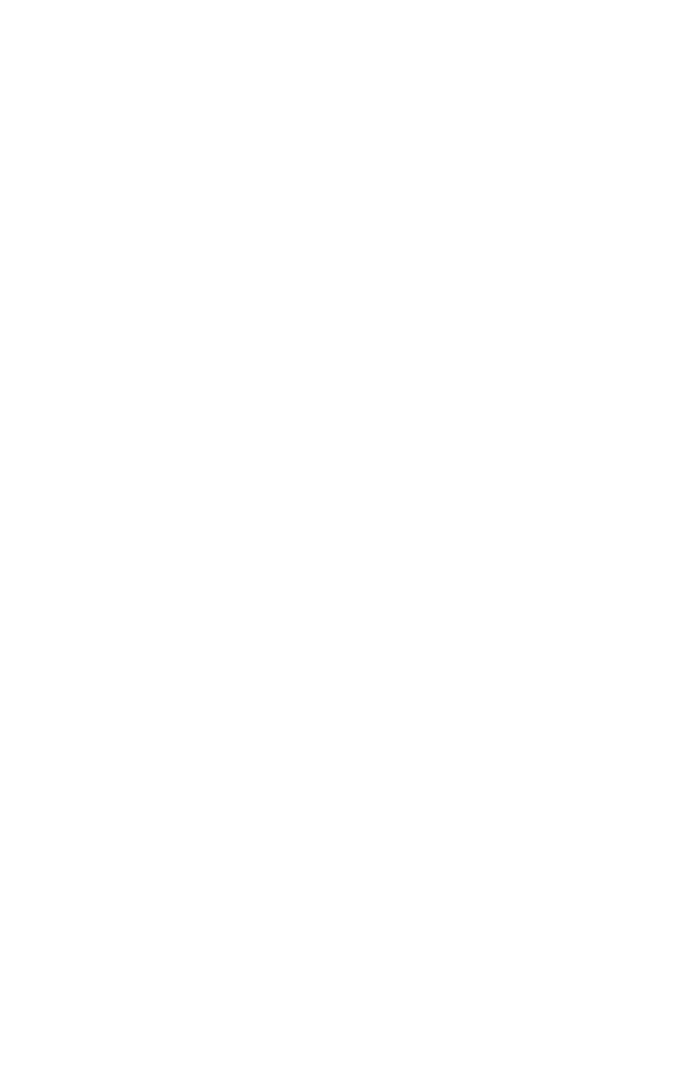 scroll, scrollTop: 0, scrollLeft: 0, axis: both 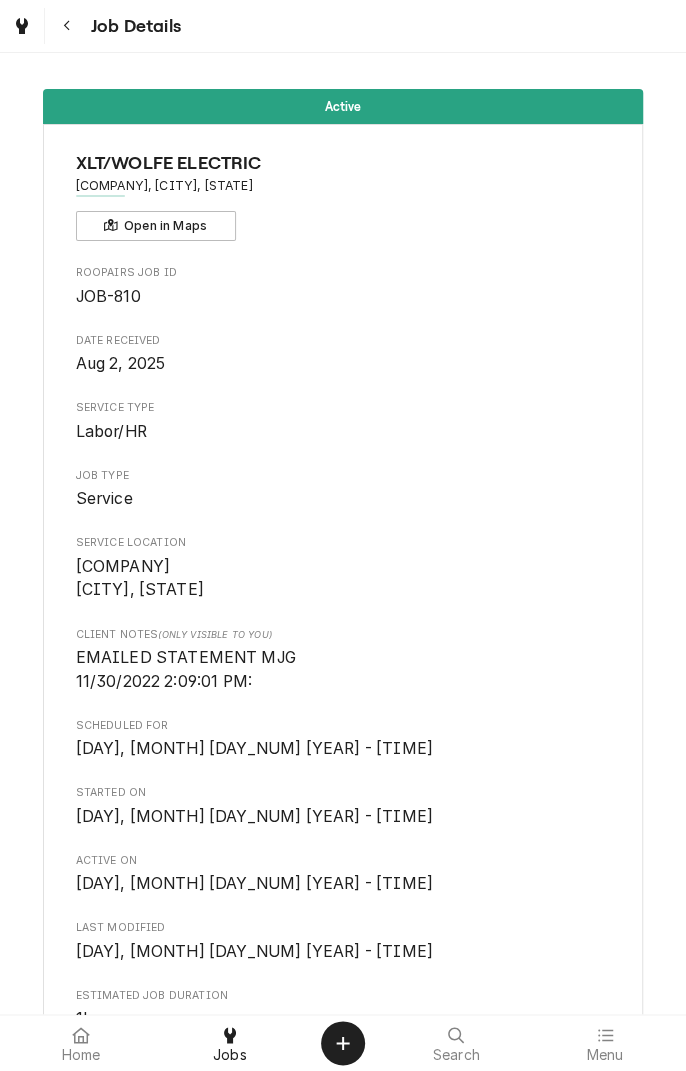 click on "Active XLT/WOLFE ELECTRIC [COMPANY], [CITY], [STATE] Open in Maps Roopairs Job ID JOB-810 Date Received [MONTH] 2, [YEAR] Service Type Labor/HR Job Type Service Service Location [COMPANY]
[CITY], [STATE] Client Notes  (Only Visible to You) EMAILED STATEMENT MJG
11/30/2022 2:09:01 PM: Scheduled For [DAY], [MONTH] 4th, [YEAR] - [TIME] Started On [DAY], [MONTH] 4th, [YEAR] - [TIME] Active On [DAY], [MONTH] 4th, [YEAR] - [TIME] Last Modified [DAY], [MONTH] 4th, [YEAR] - [TIME] Estimated Job Duration 1h Assigned Technician(s) [FIRST] [LAST] Reason For Call Middle Oven Squeaking Priority No Priority Job Reporter Name XLT/WOLFE ELECTRIC Phone [PHONE] Email [EMAIL] Job Contact Name [FIRST] Phone [PHONE] Client Contact Name XLT/WOLFE ELECTRIC Phone [PHONE] Email [EMAIL] Reminders — — Complete Job Reschedule Job Pause Job Edit Equipment Edit Job Details Edit Job Summary Update Attachments Download PDF" at bounding box center [343, 1076] 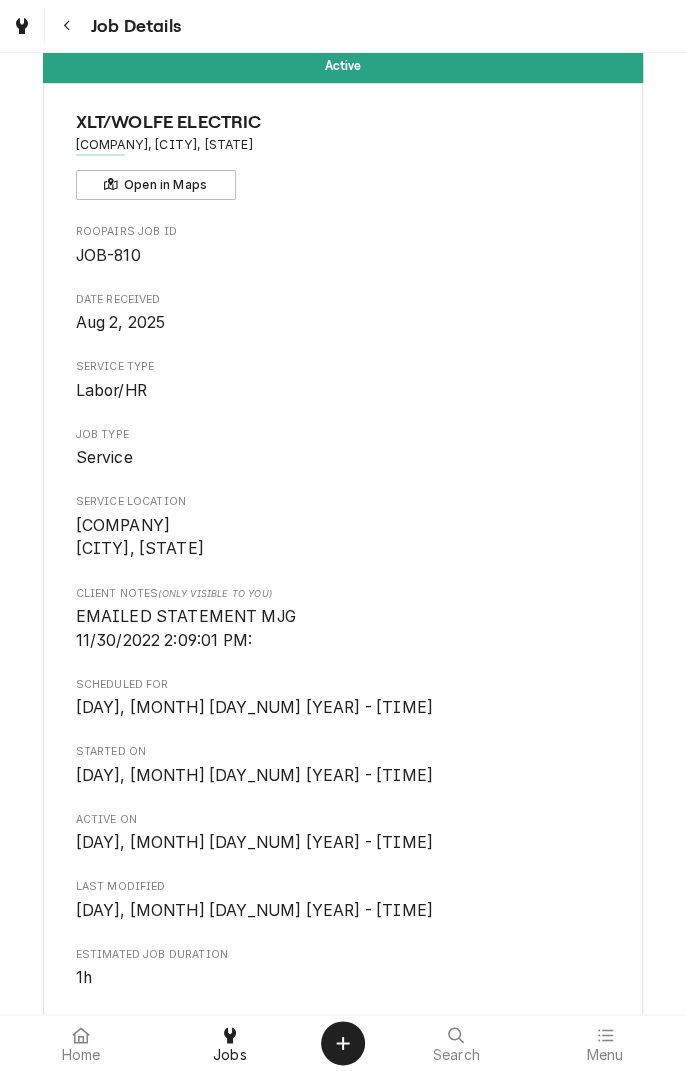 scroll, scrollTop: 46, scrollLeft: 0, axis: vertical 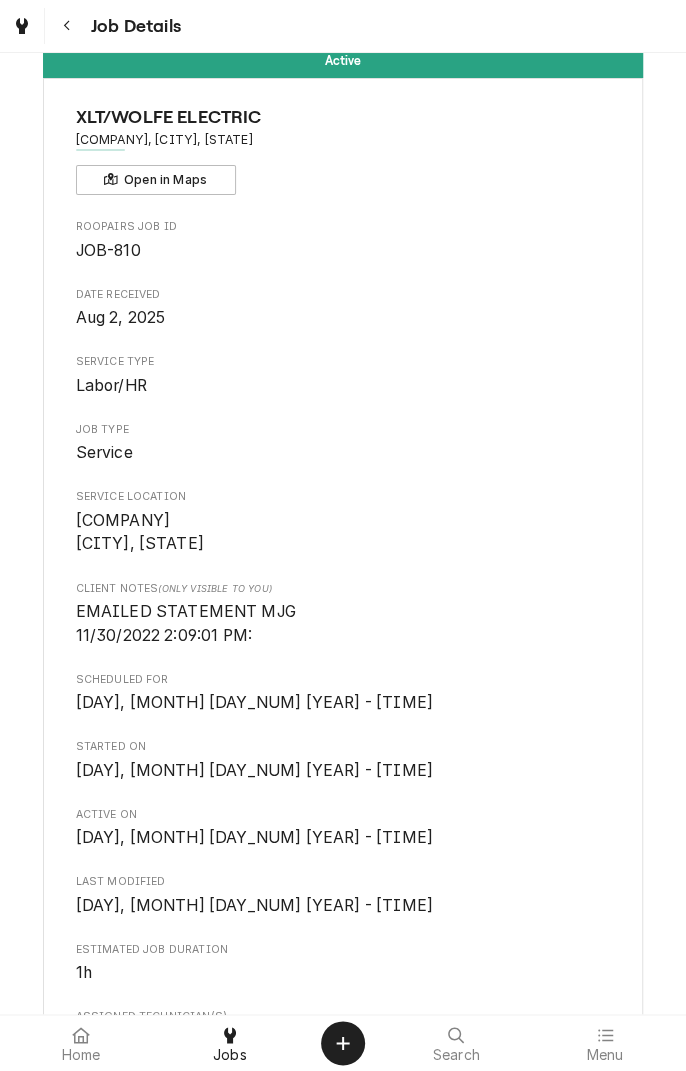 click on "Pizza Hut
[CITY], [STATE]" at bounding box center [140, 532] 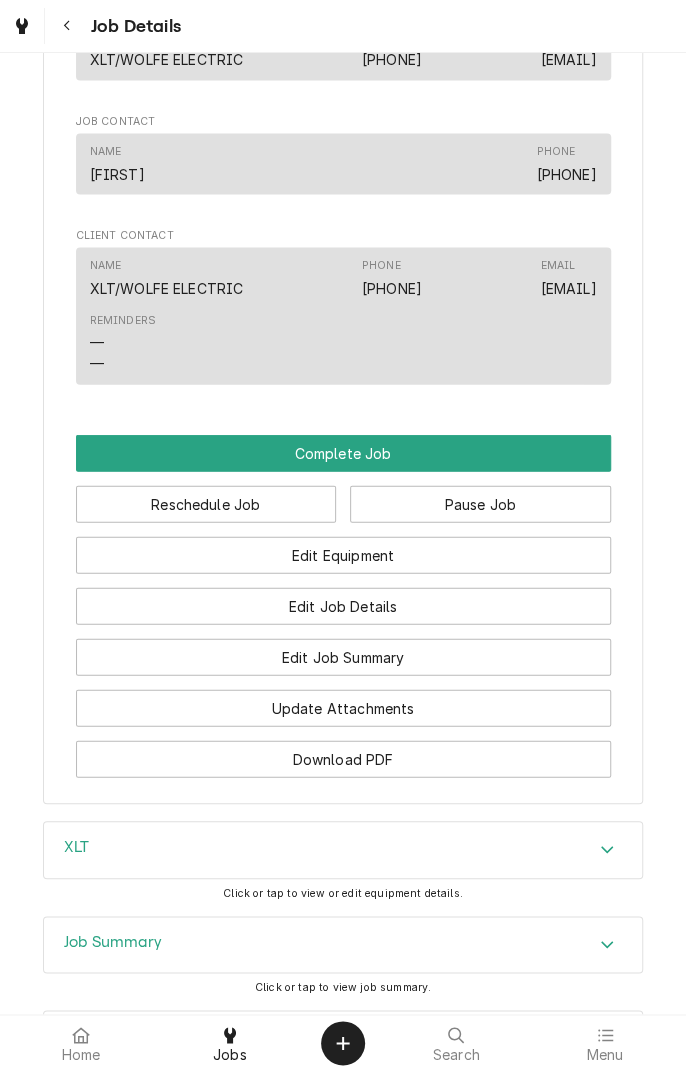 scroll, scrollTop: 1440, scrollLeft: 0, axis: vertical 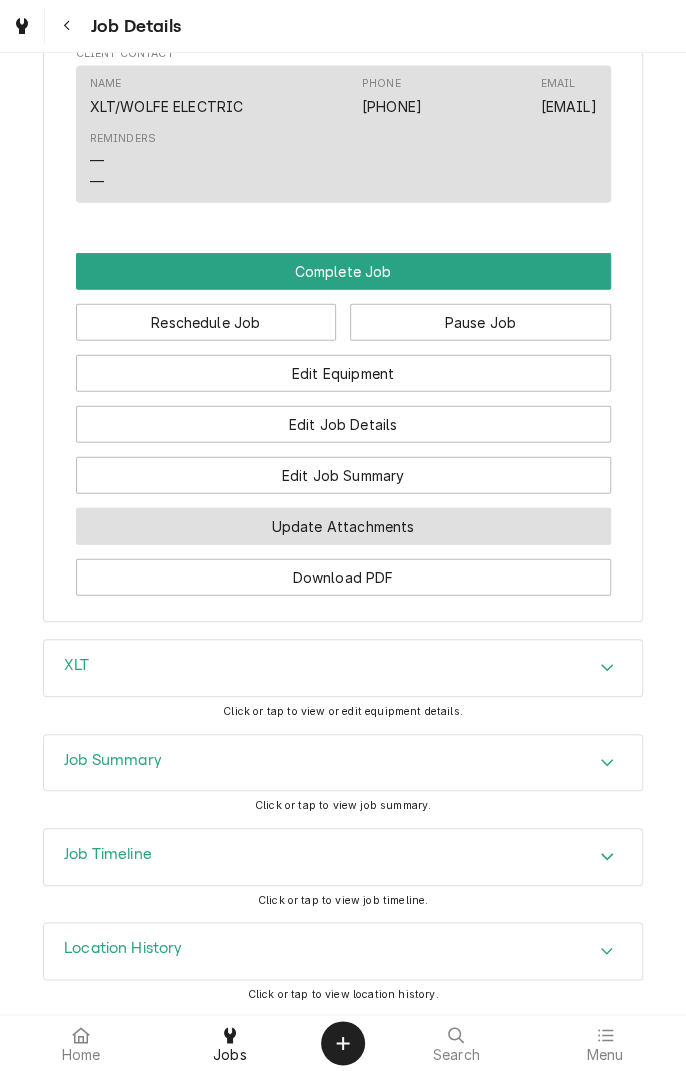 click on "Update Attachments" at bounding box center (343, 526) 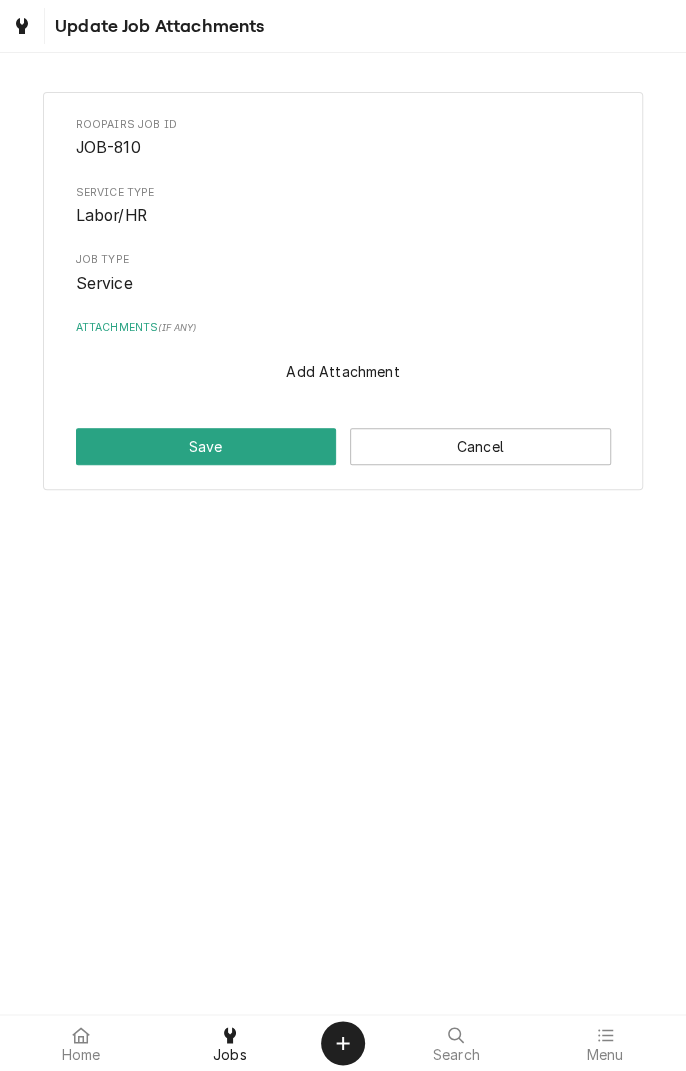 scroll, scrollTop: 0, scrollLeft: 0, axis: both 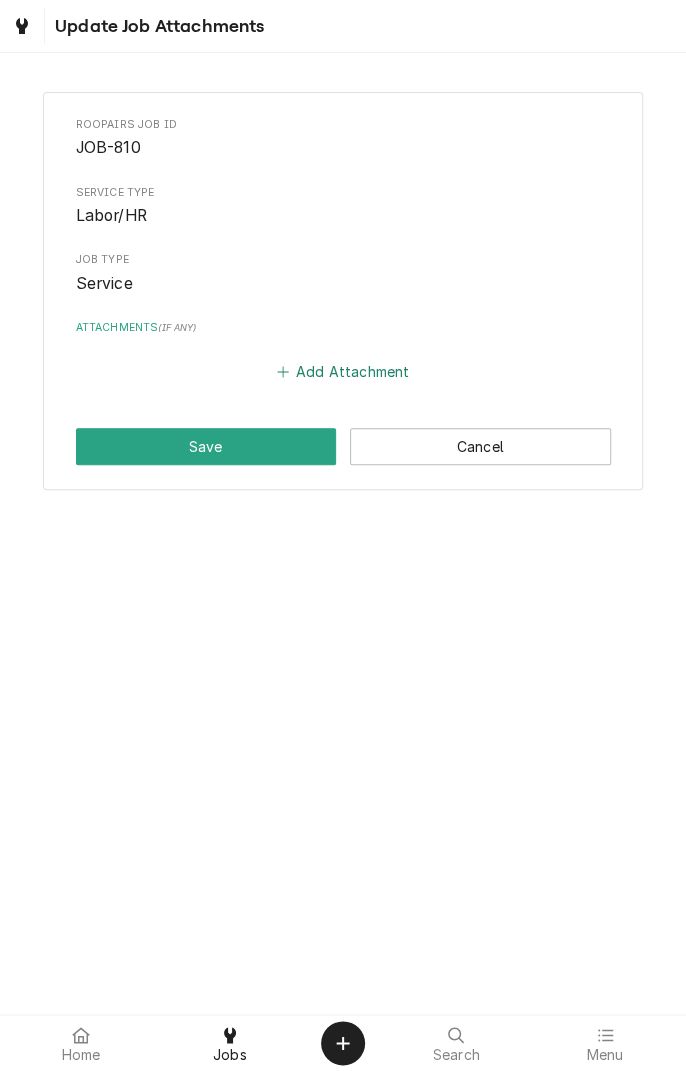 click on "Add Attachment" at bounding box center (343, 372) 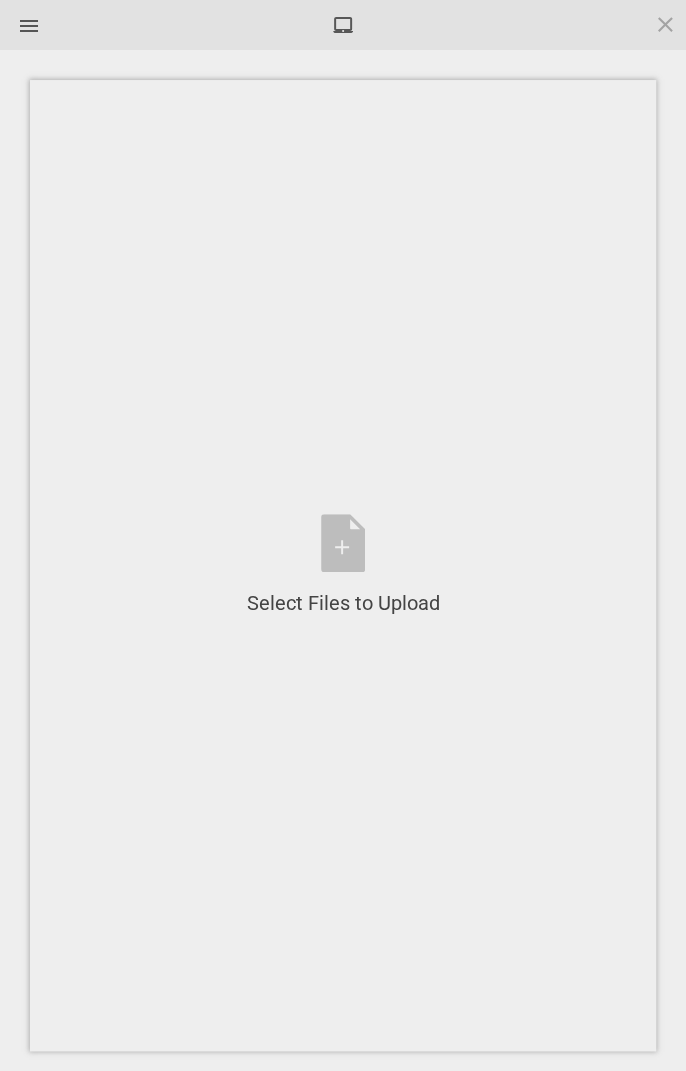 click on "Select Files to Upload
or Drag and Drop, Copy and Paste Files" at bounding box center (343, 565) 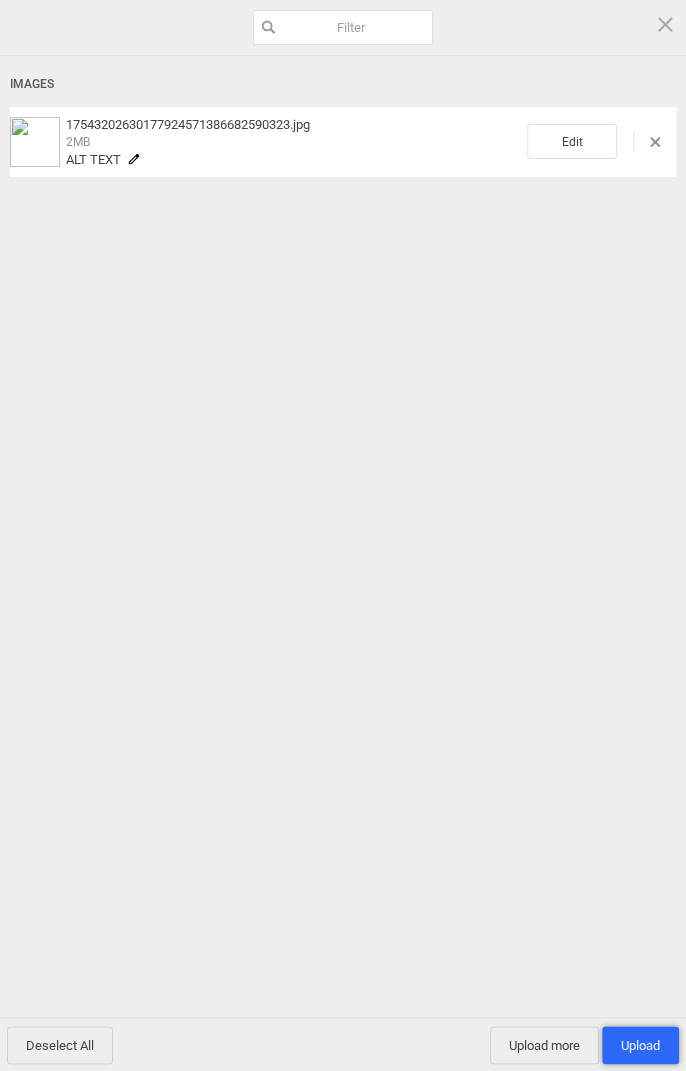 click on "Upload
1" at bounding box center [640, 1045] 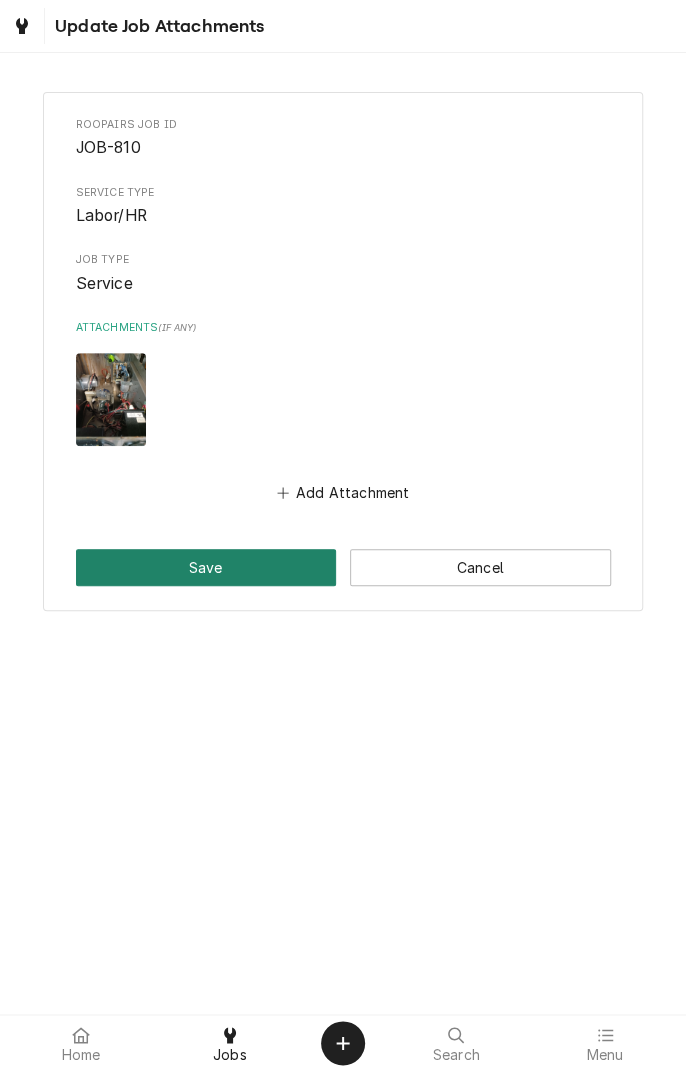 click on "Save" at bounding box center [206, 567] 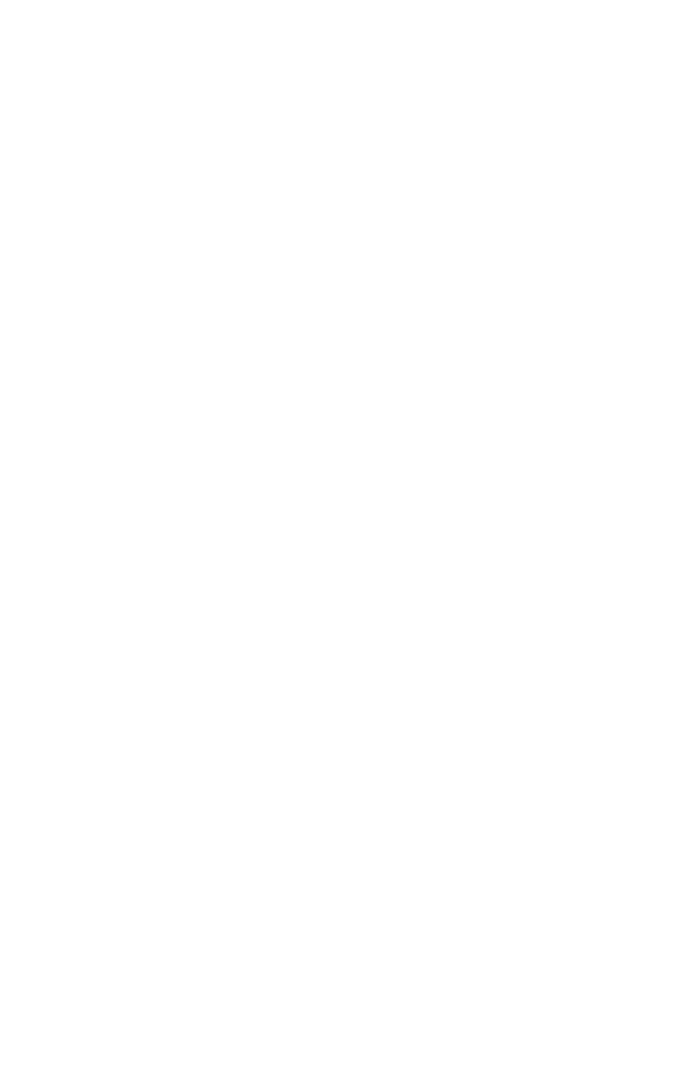 scroll, scrollTop: 0, scrollLeft: 0, axis: both 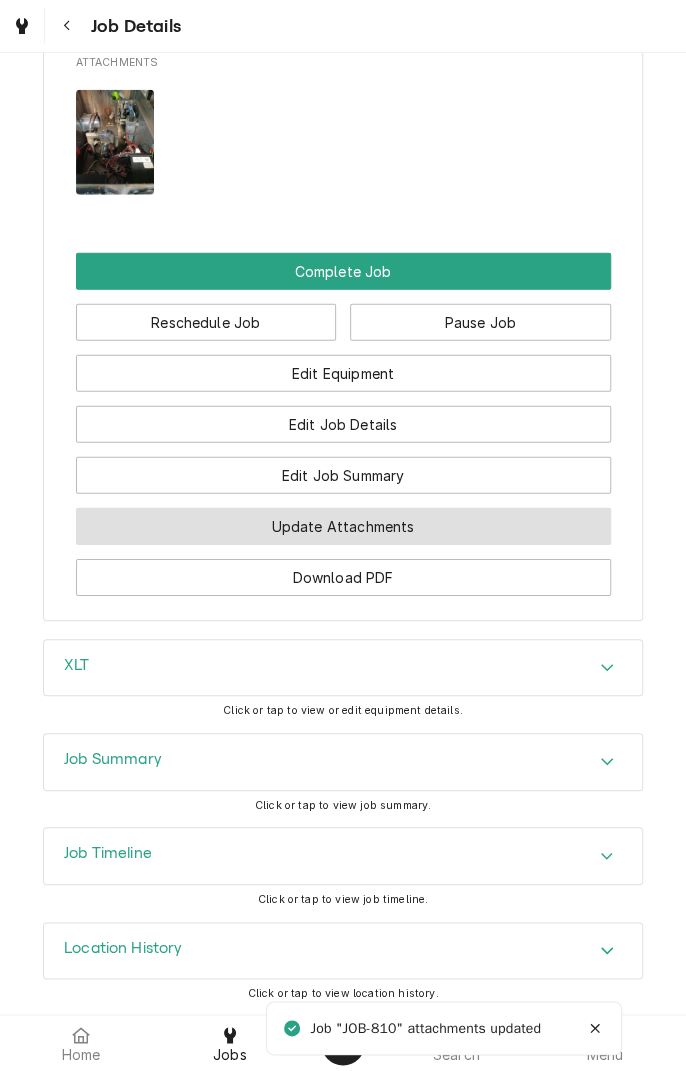 click on "Update Attachments" at bounding box center (343, 526) 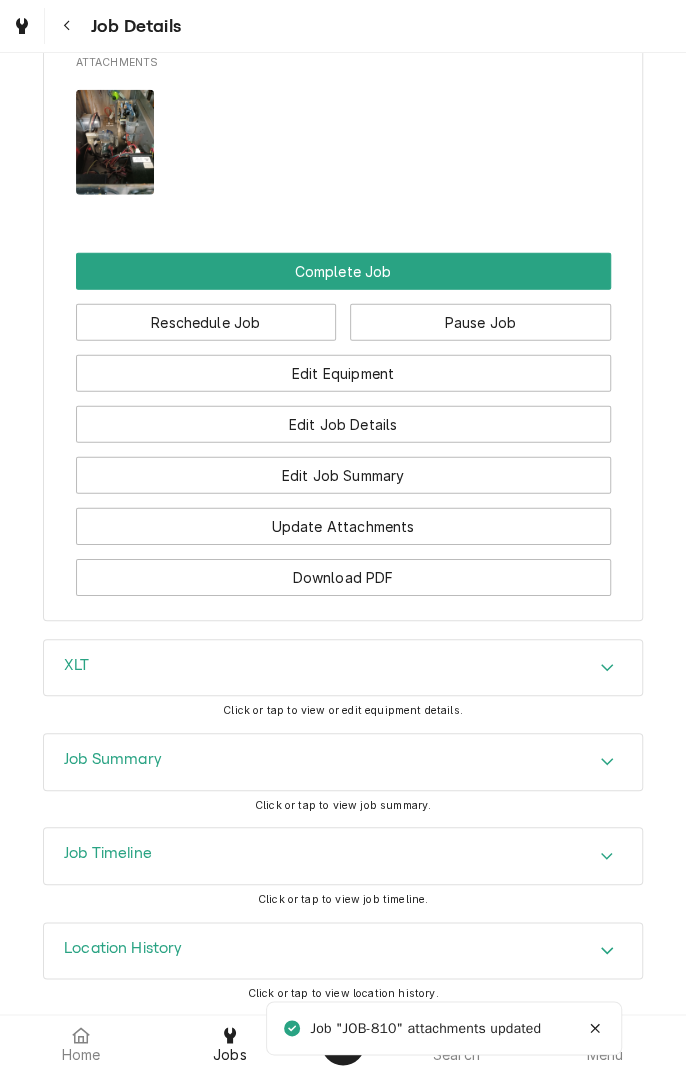 scroll, scrollTop: 0, scrollLeft: 0, axis: both 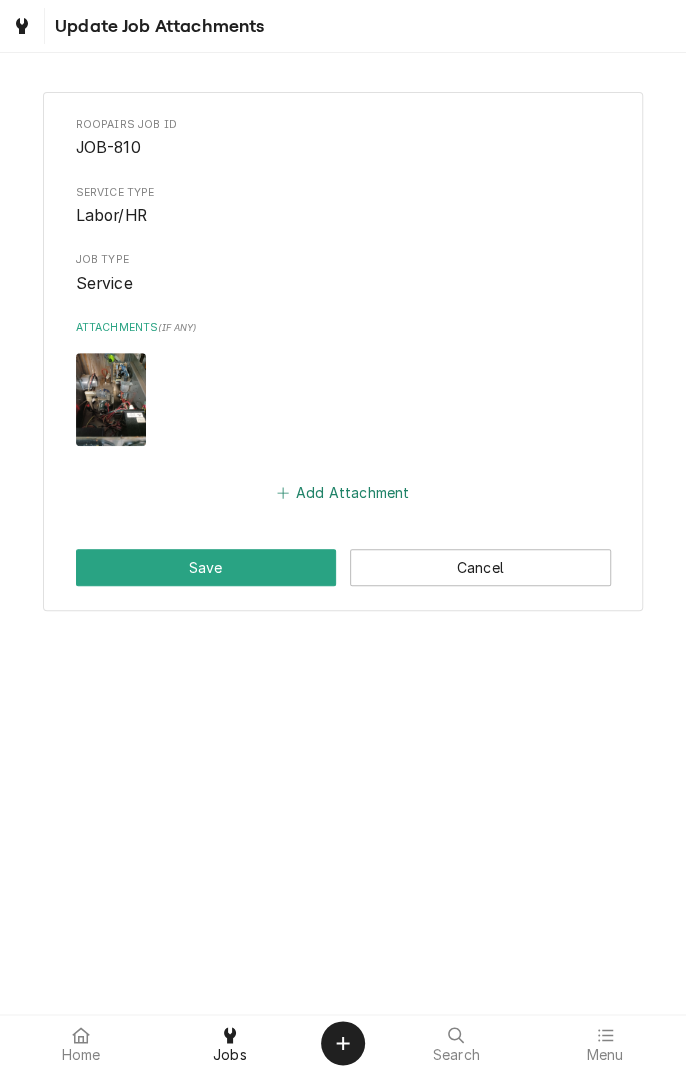 click on "Add Attachment" at bounding box center (343, 493) 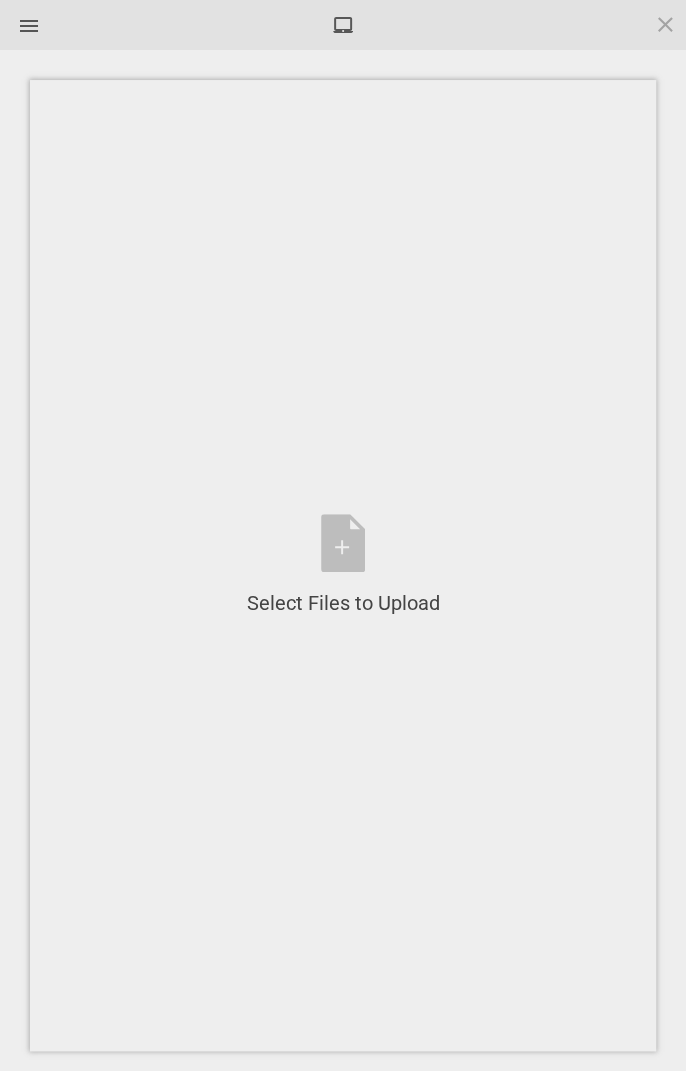 click on "Select Files to Upload
or Drag and Drop, Copy and Paste Files" at bounding box center [343, 565] 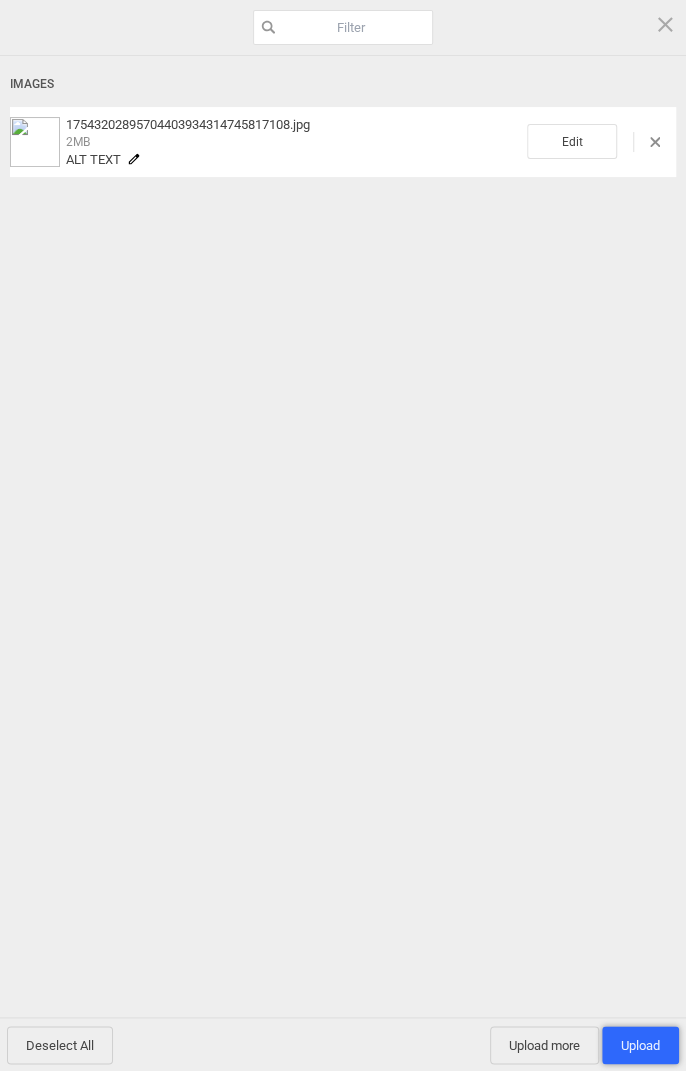 click on "Upload
1" at bounding box center (640, 1045) 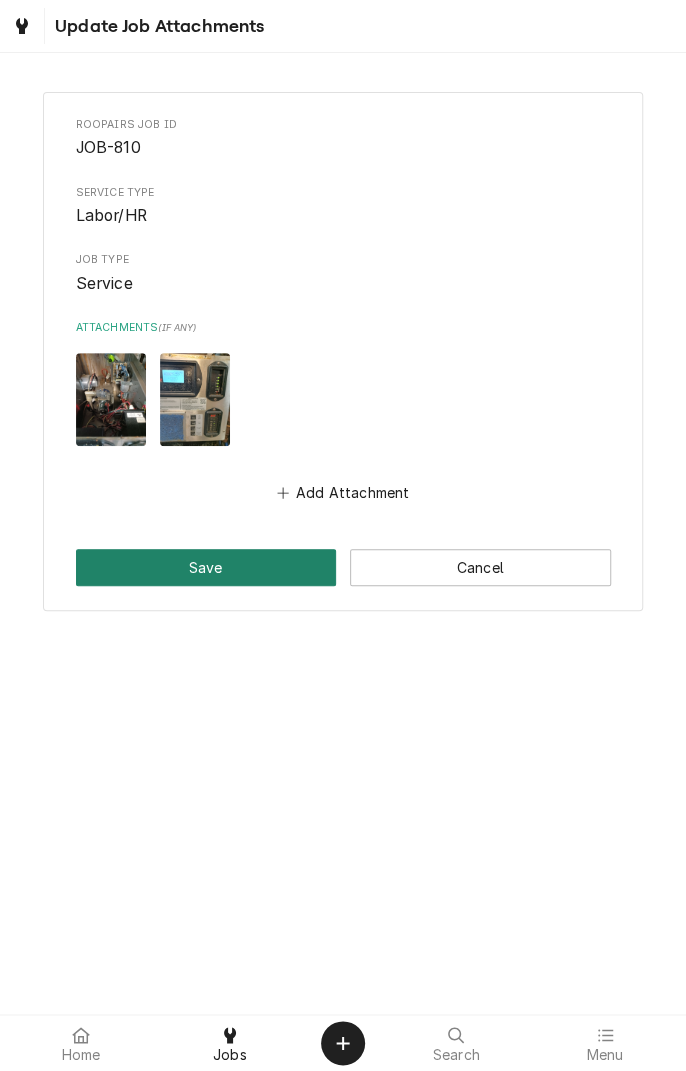 click on "Save" at bounding box center [206, 567] 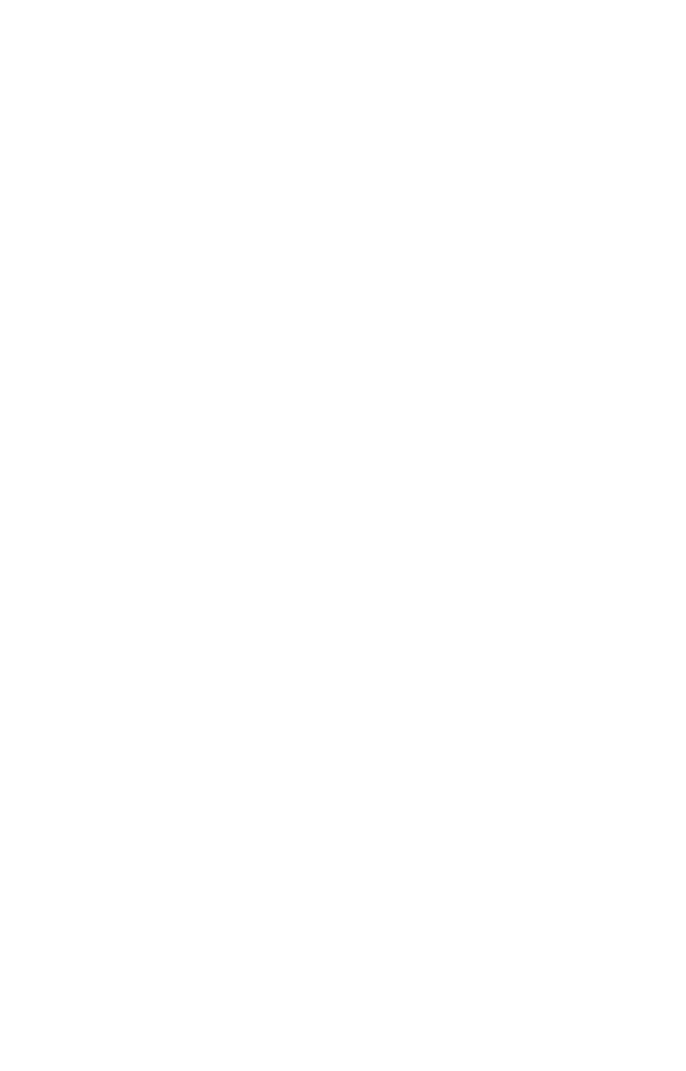 scroll, scrollTop: 0, scrollLeft: 0, axis: both 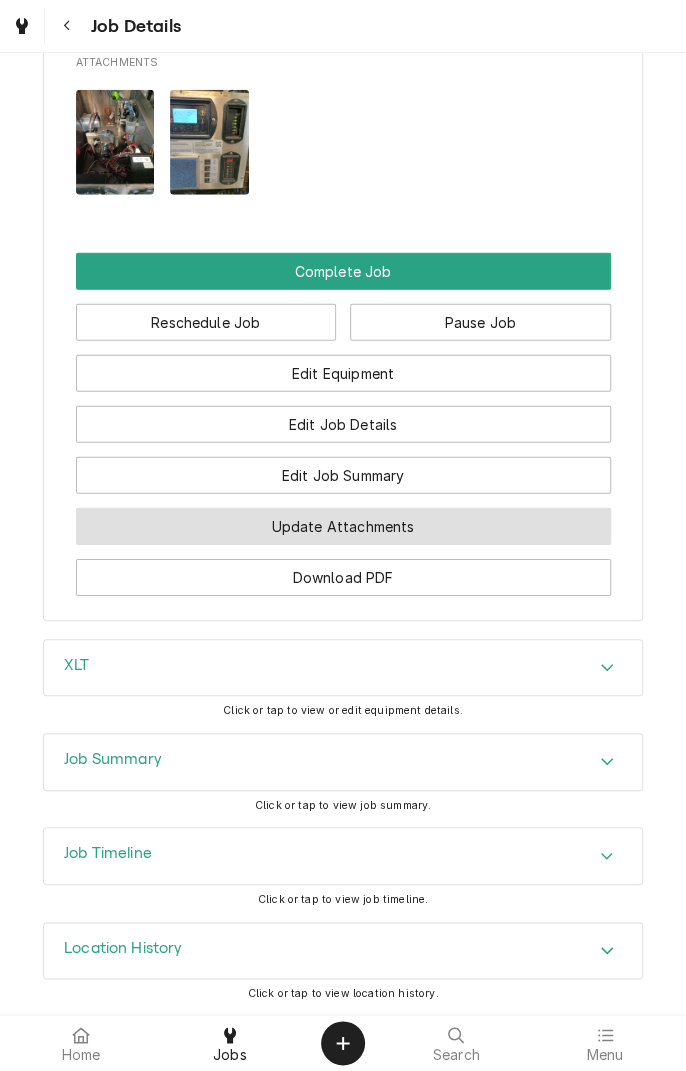 click on "Update Attachments" at bounding box center (343, 526) 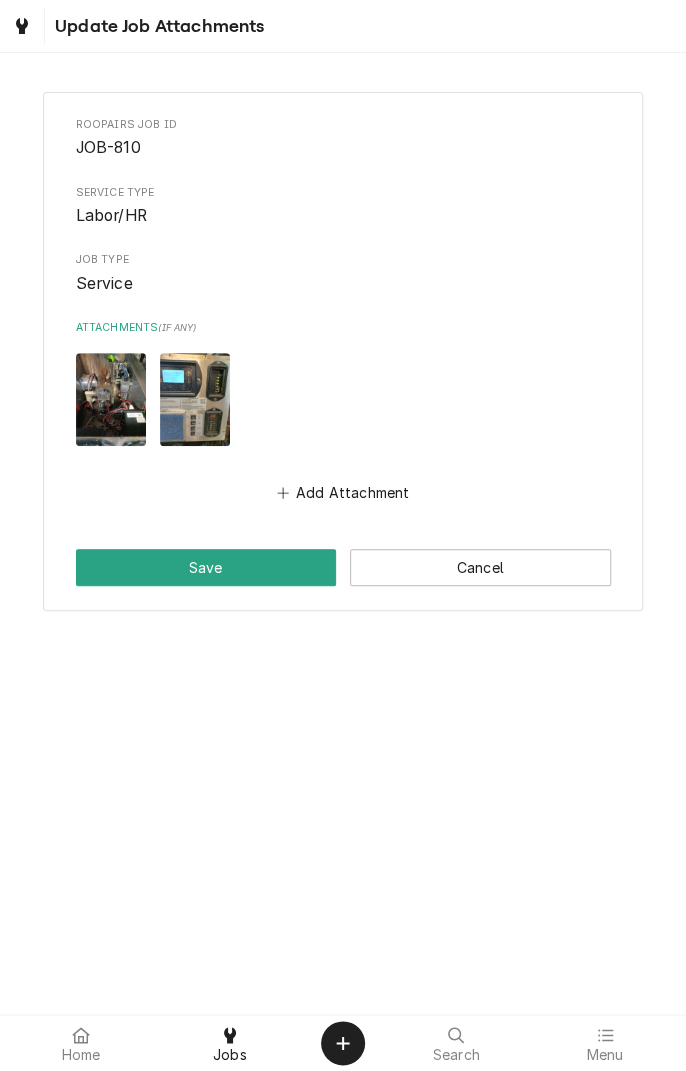 scroll, scrollTop: 0, scrollLeft: 0, axis: both 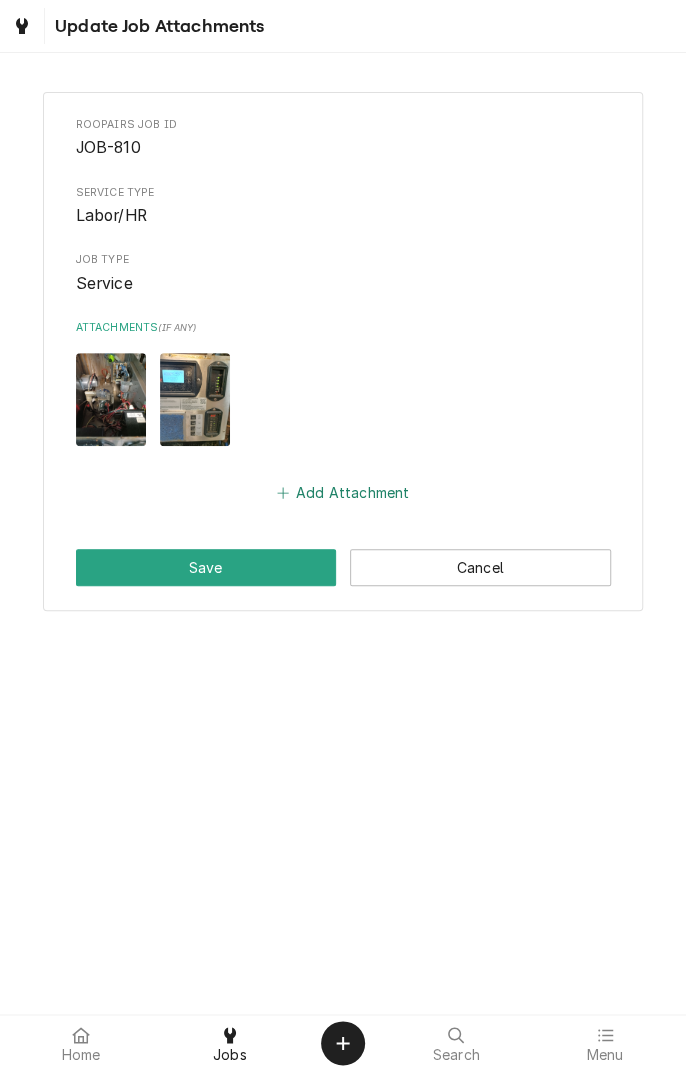 click on "Add Attachment" at bounding box center (343, 493) 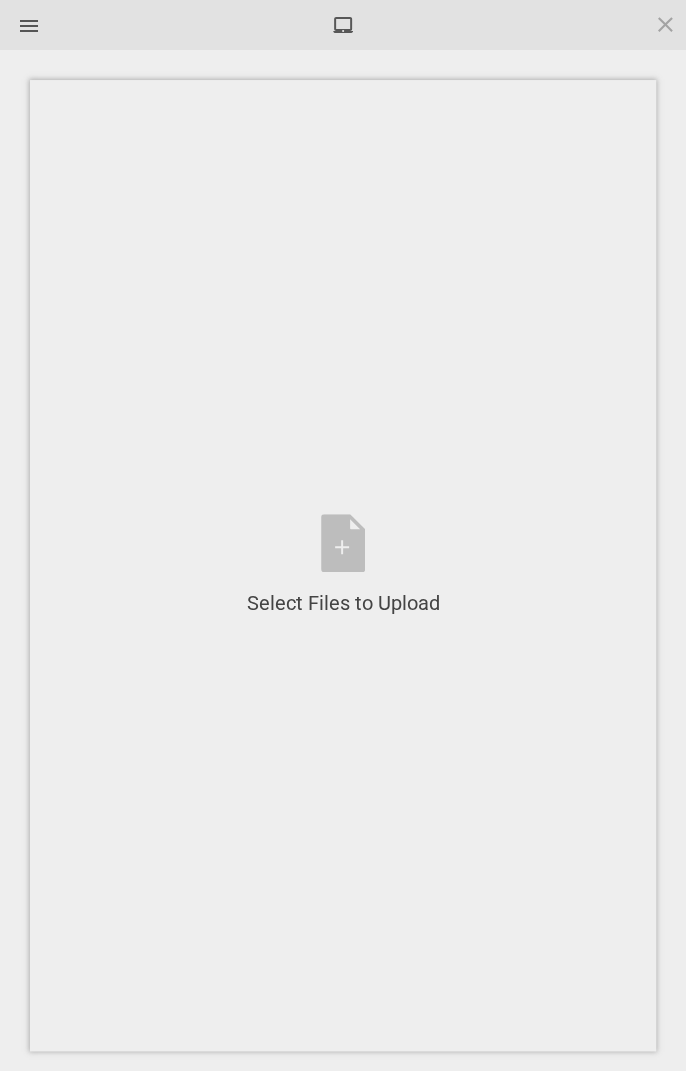 click on "Select Files to Upload
or Drag and Drop, Copy and Paste Files" at bounding box center (343, 565) 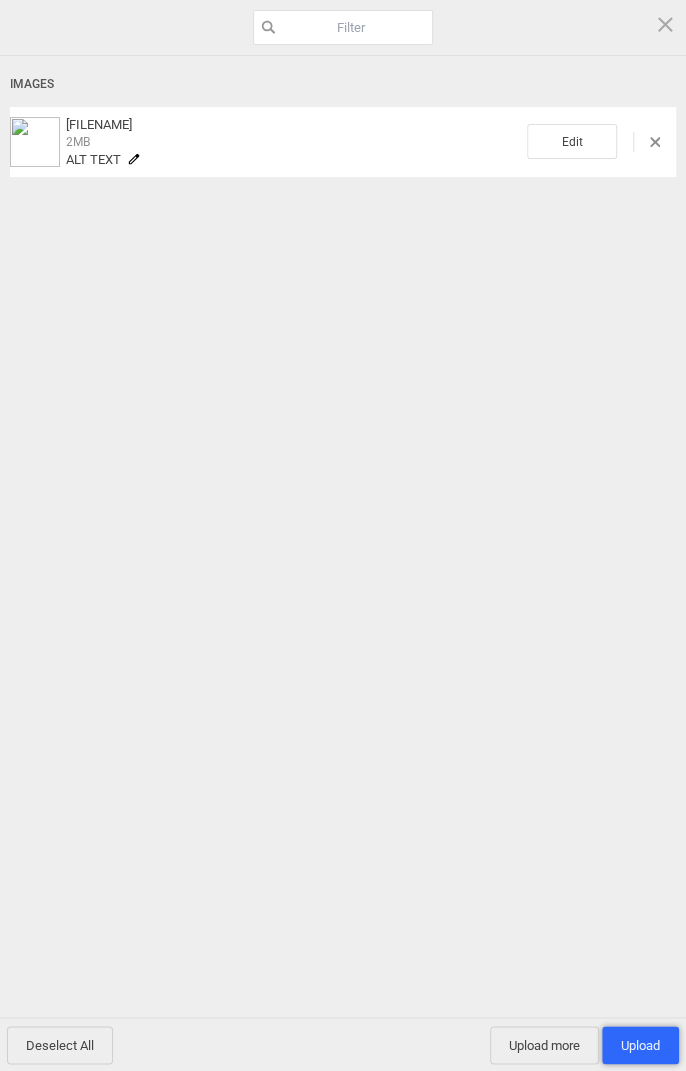 click on "Upload
1" at bounding box center (640, 1045) 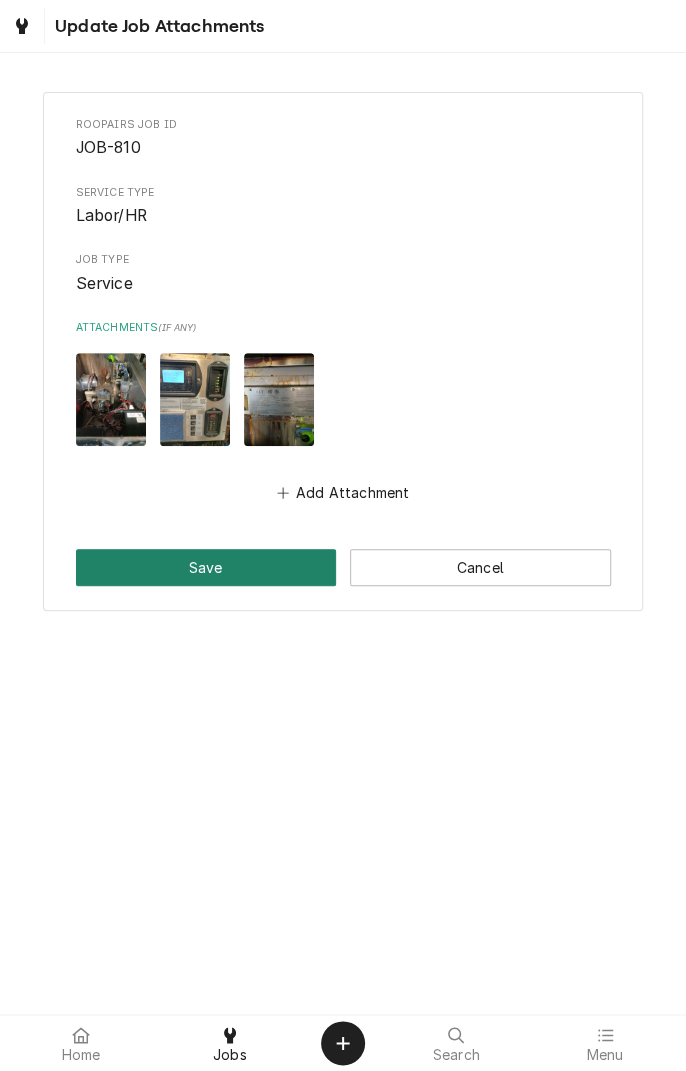 click on "Save" at bounding box center (206, 567) 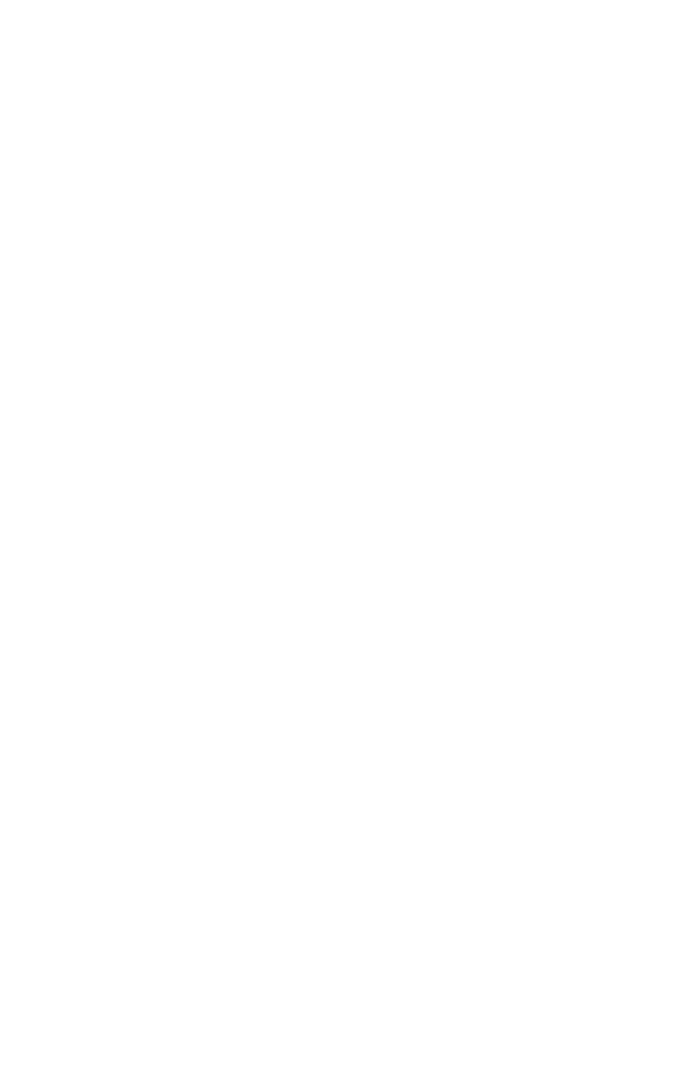 scroll, scrollTop: 0, scrollLeft: 0, axis: both 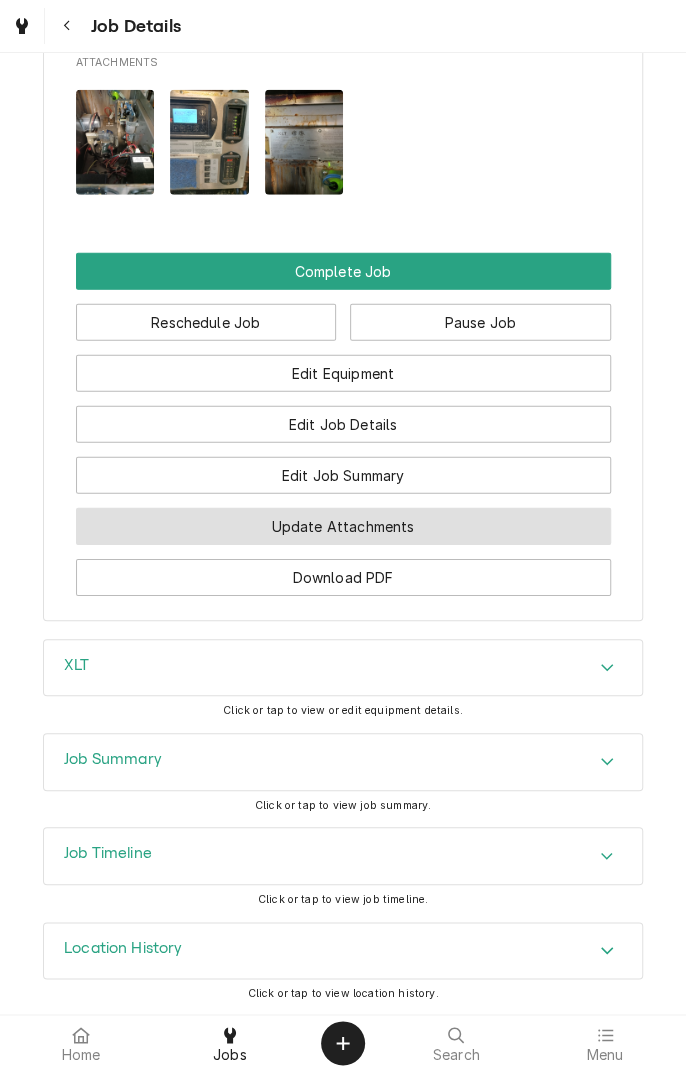 click on "Update Attachments" at bounding box center [343, 526] 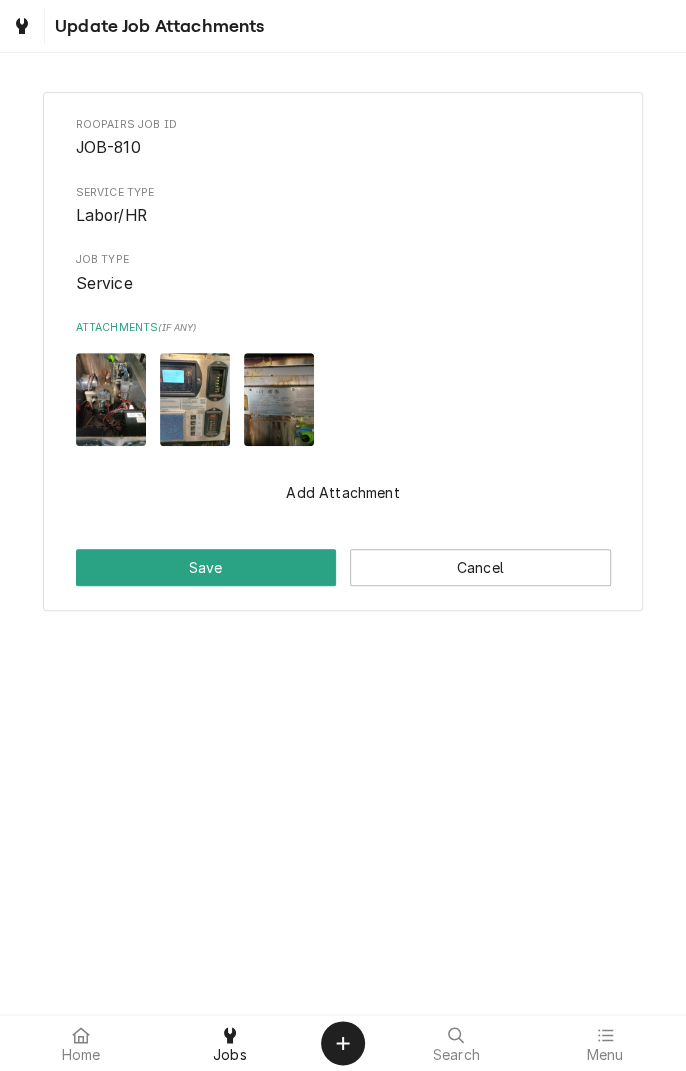 scroll, scrollTop: 0, scrollLeft: 0, axis: both 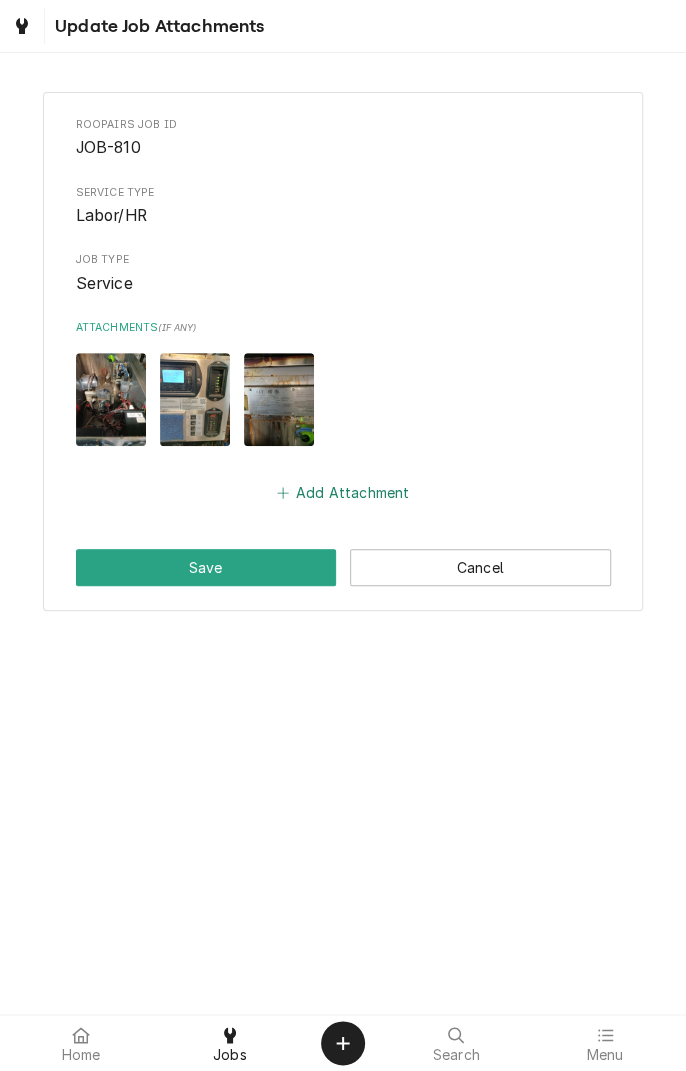 click on "Add Attachment" at bounding box center [343, 493] 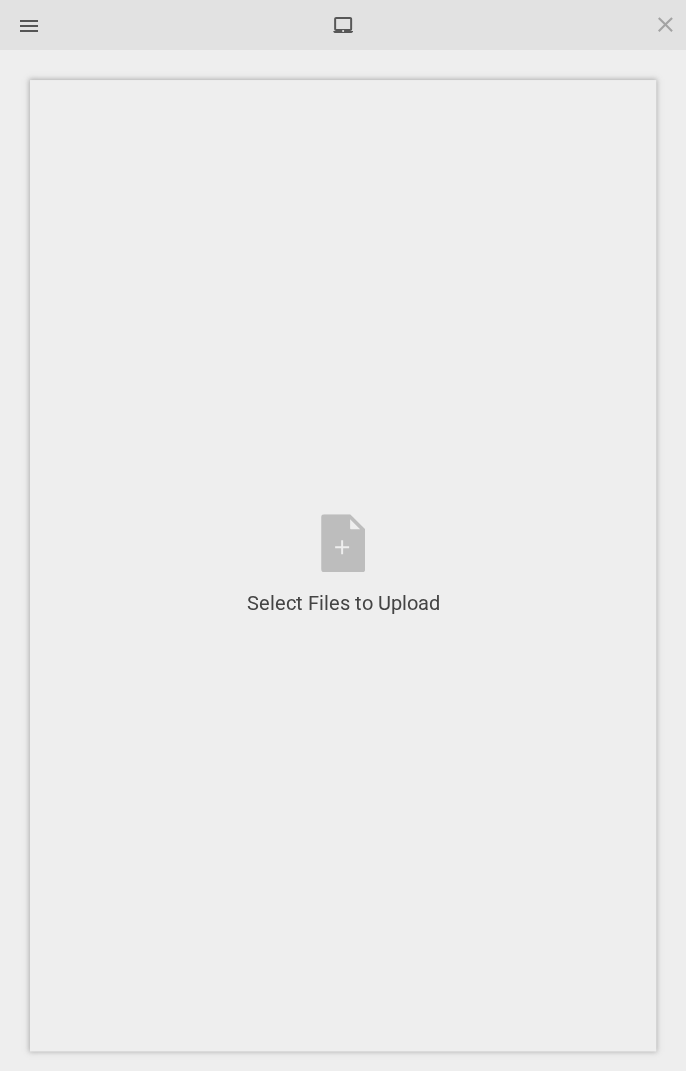 click on "Select Files to Upload
or Drag and Drop, Copy and Paste Files" at bounding box center (343, 565) 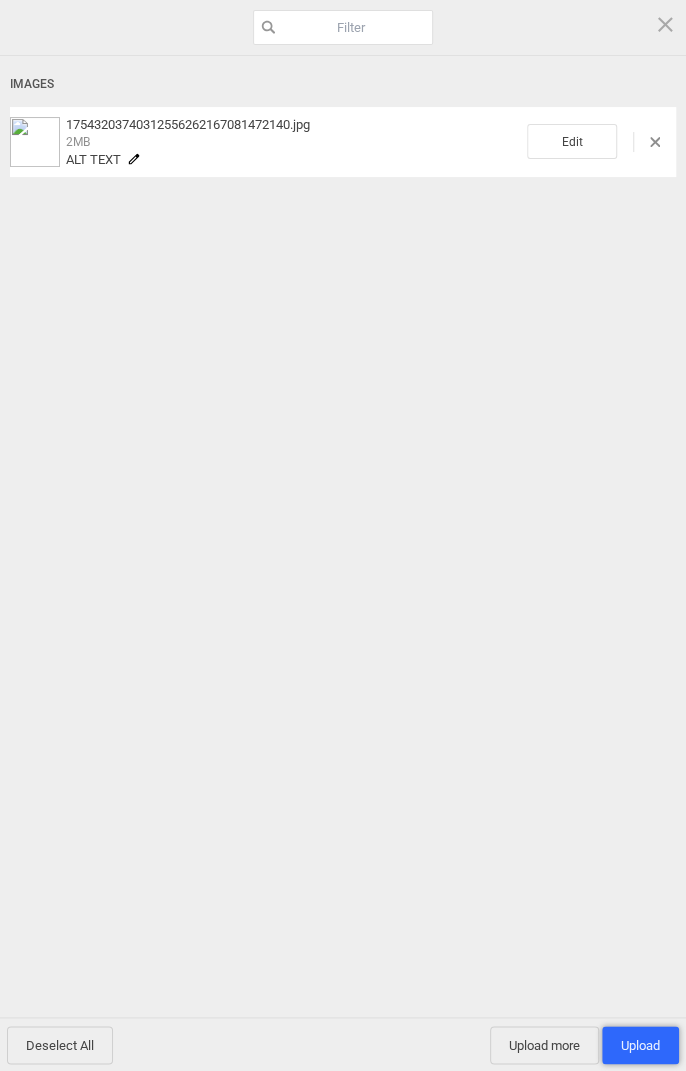 click on "Upload
1" at bounding box center (640, 1045) 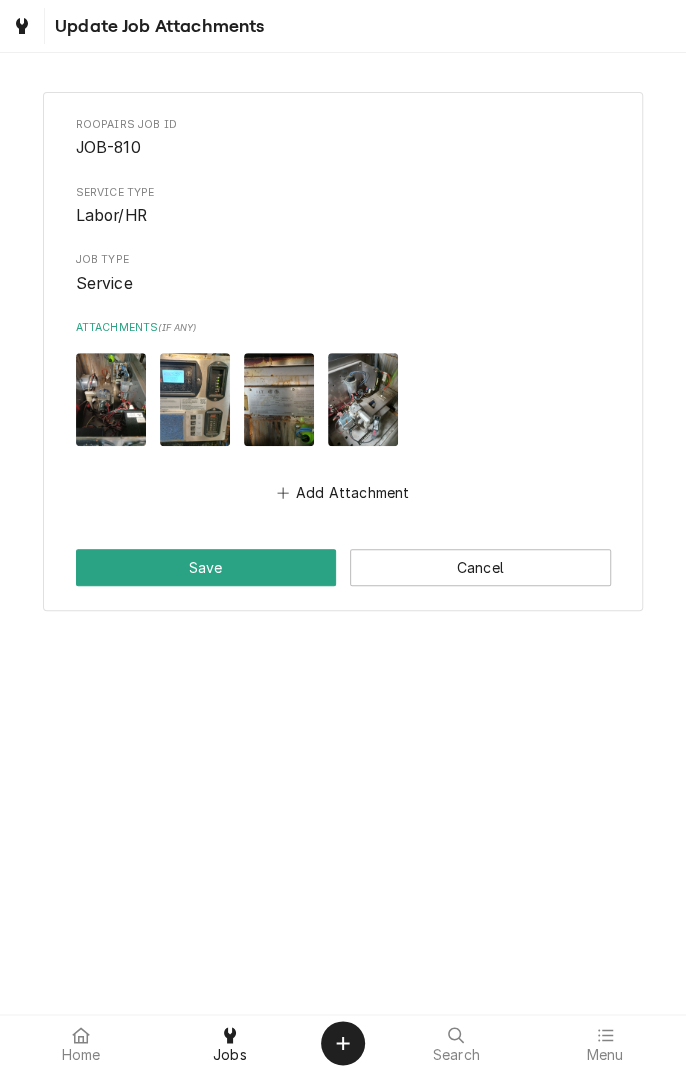 click at bounding box center (343, 1043) 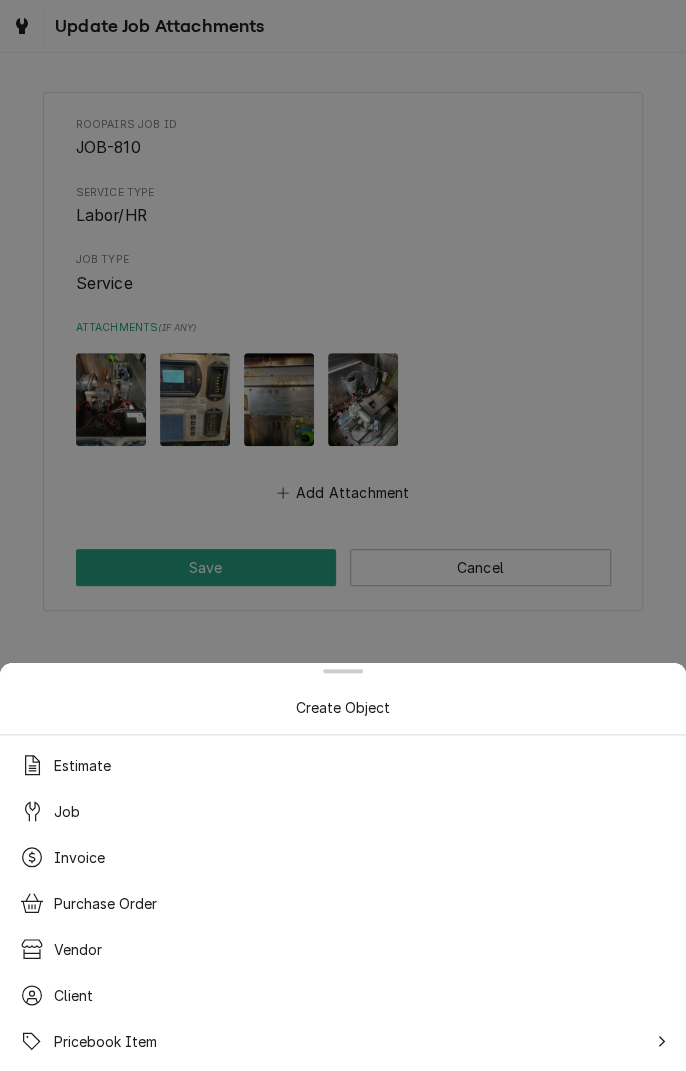click at bounding box center (343, 535) 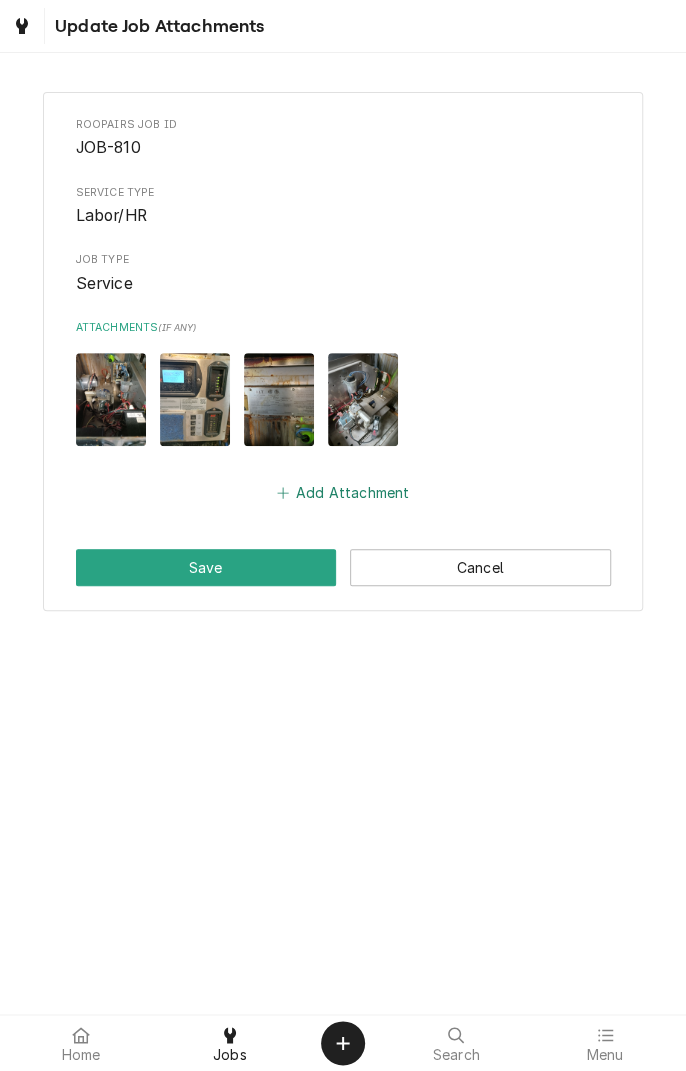 click on "Add Attachment" at bounding box center [343, 493] 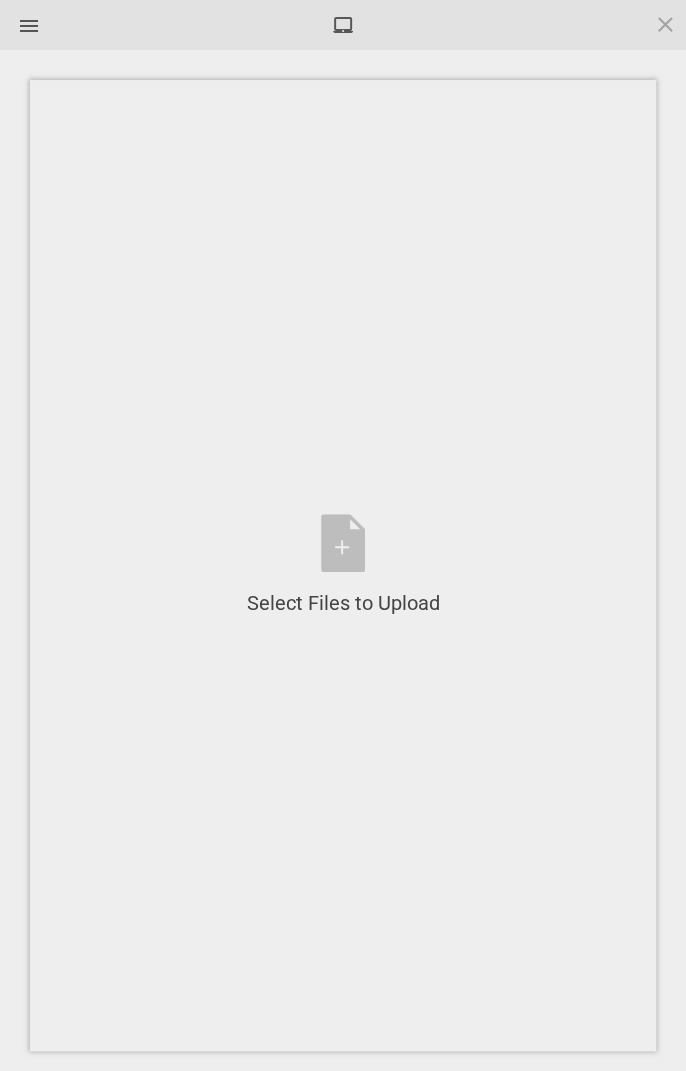 click on "Select Files to Upload
or Drag and Drop, Copy and Paste Files" at bounding box center (343, 565) 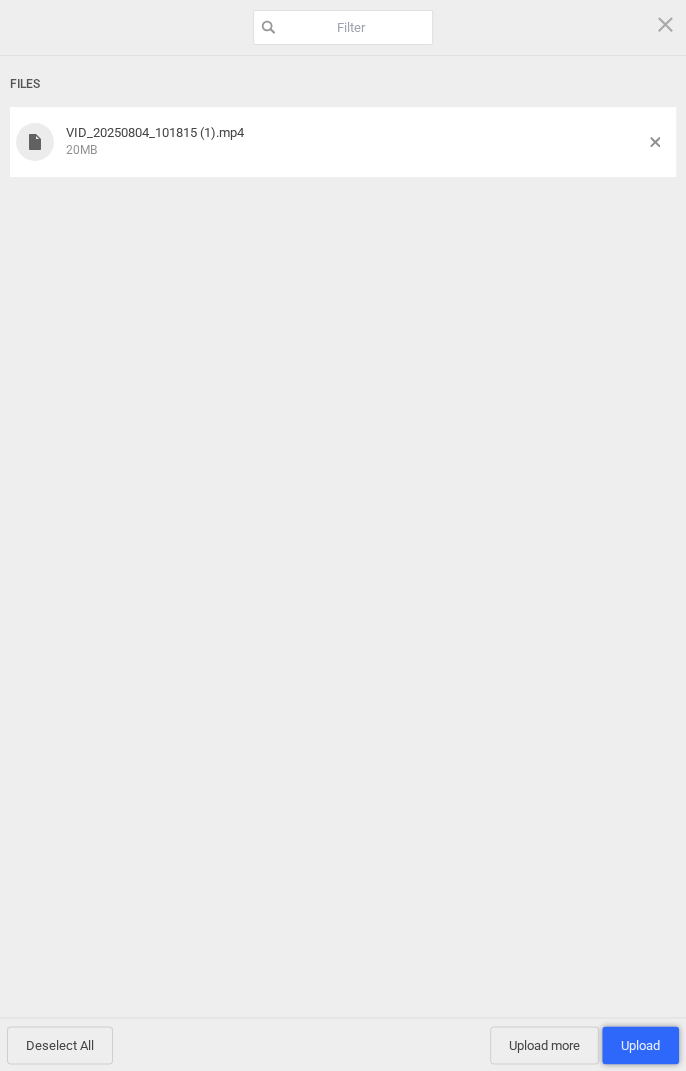 click on "Upload
1" at bounding box center [640, 1045] 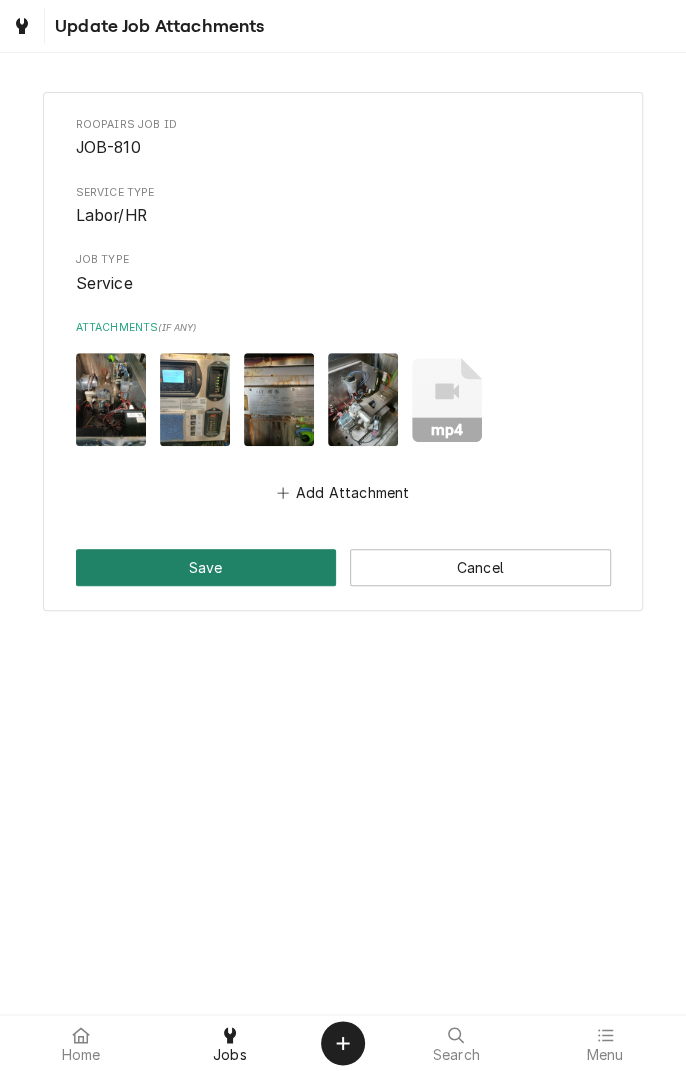 click on "Save" at bounding box center (206, 567) 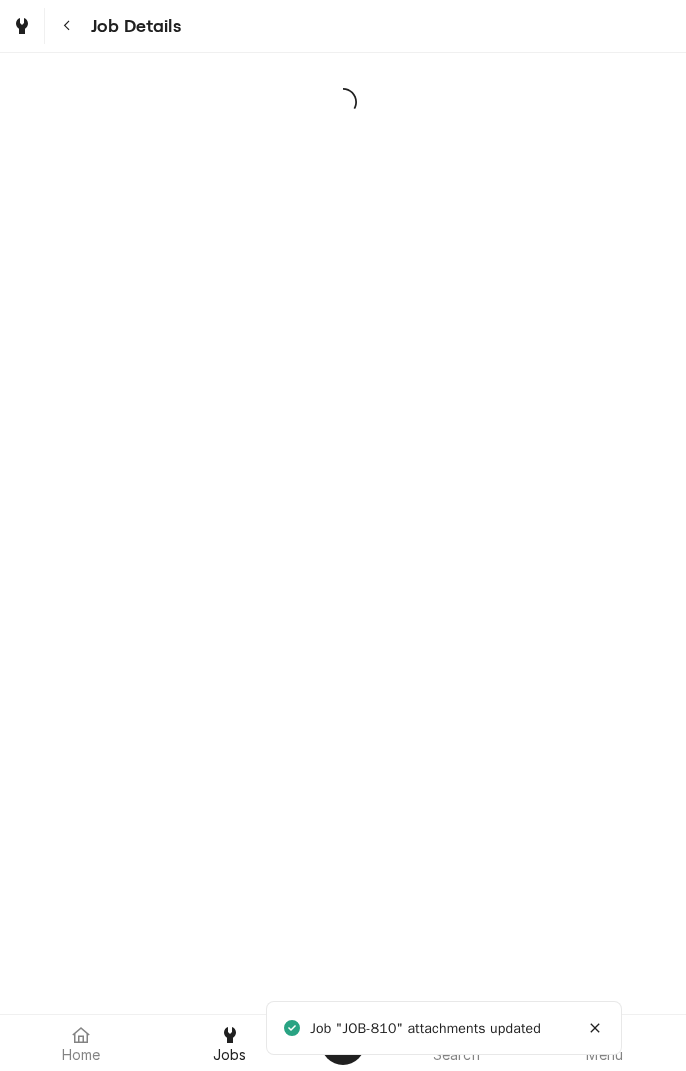 scroll, scrollTop: 0, scrollLeft: 0, axis: both 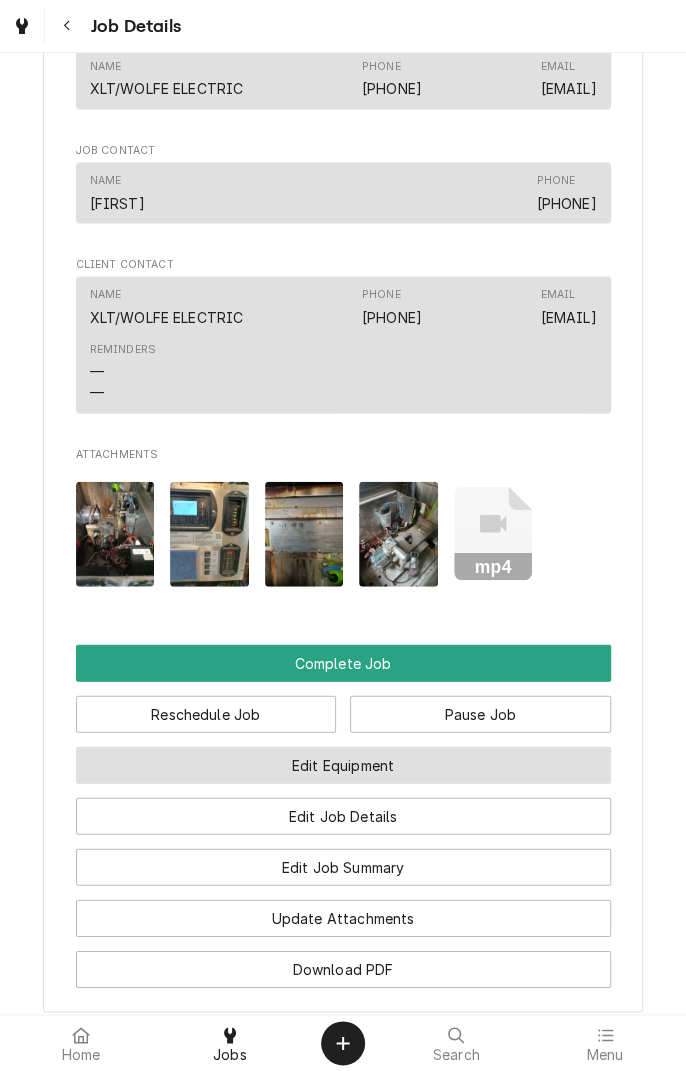 click on "Edit Equipment" at bounding box center (343, 764) 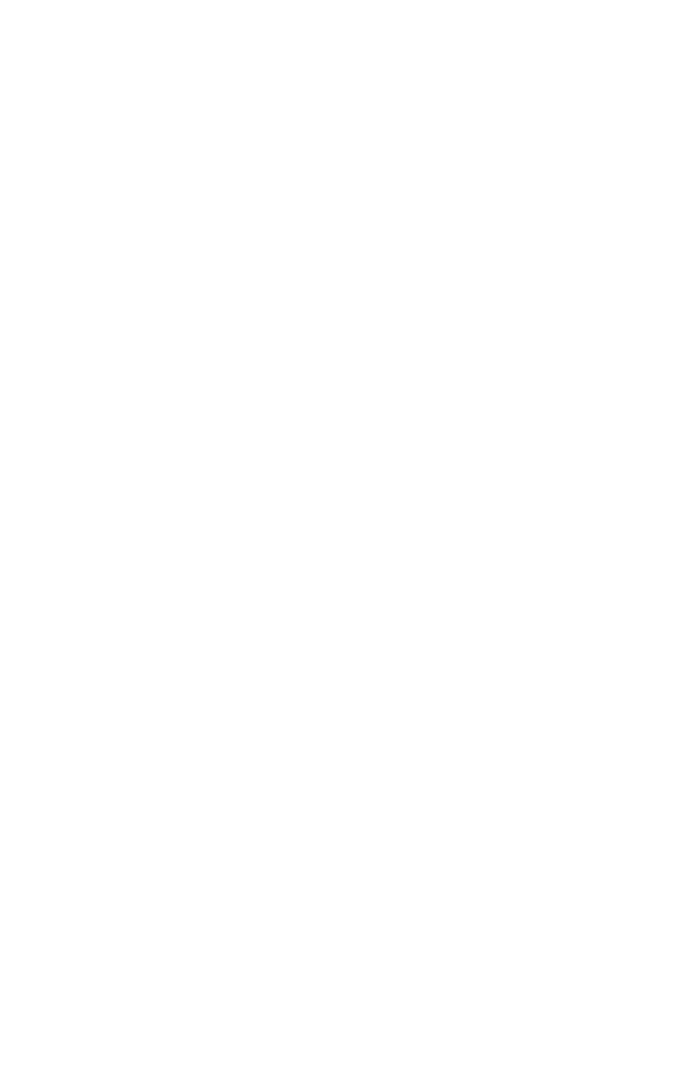 scroll, scrollTop: 0, scrollLeft: 0, axis: both 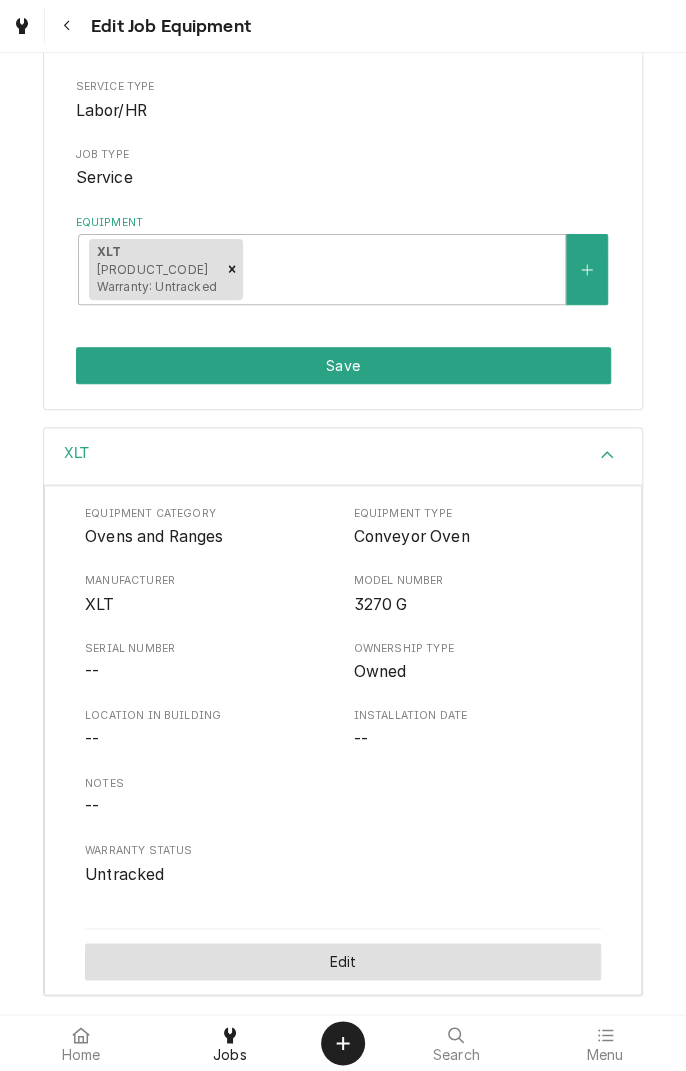 click on "Edit" at bounding box center (343, 961) 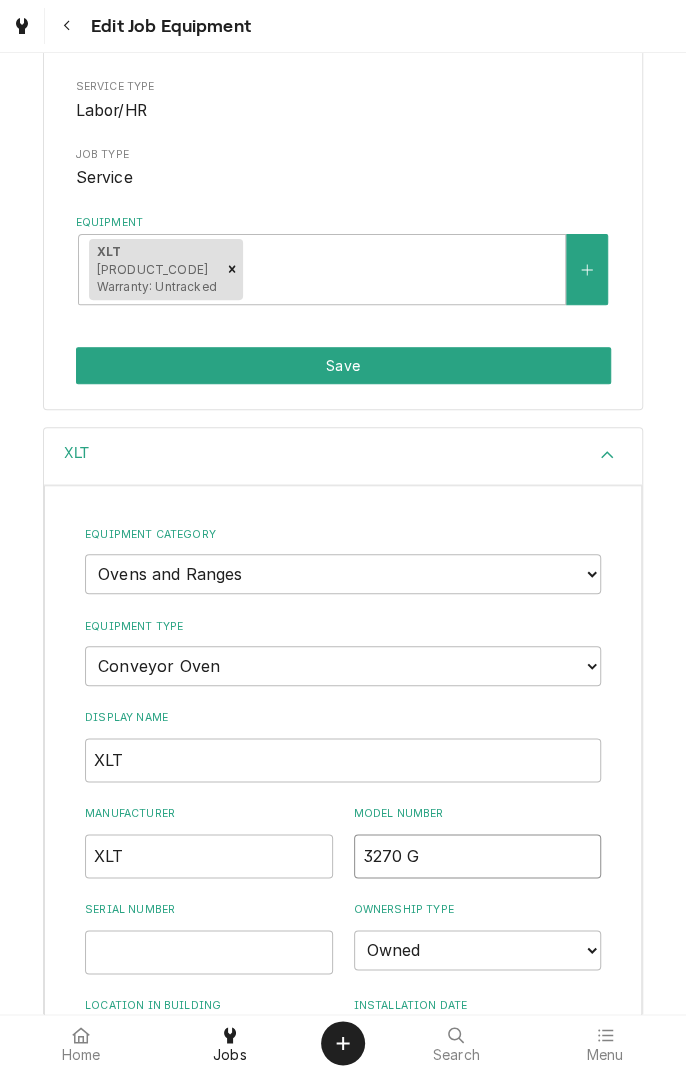 click on "3270 G" at bounding box center (478, 856) 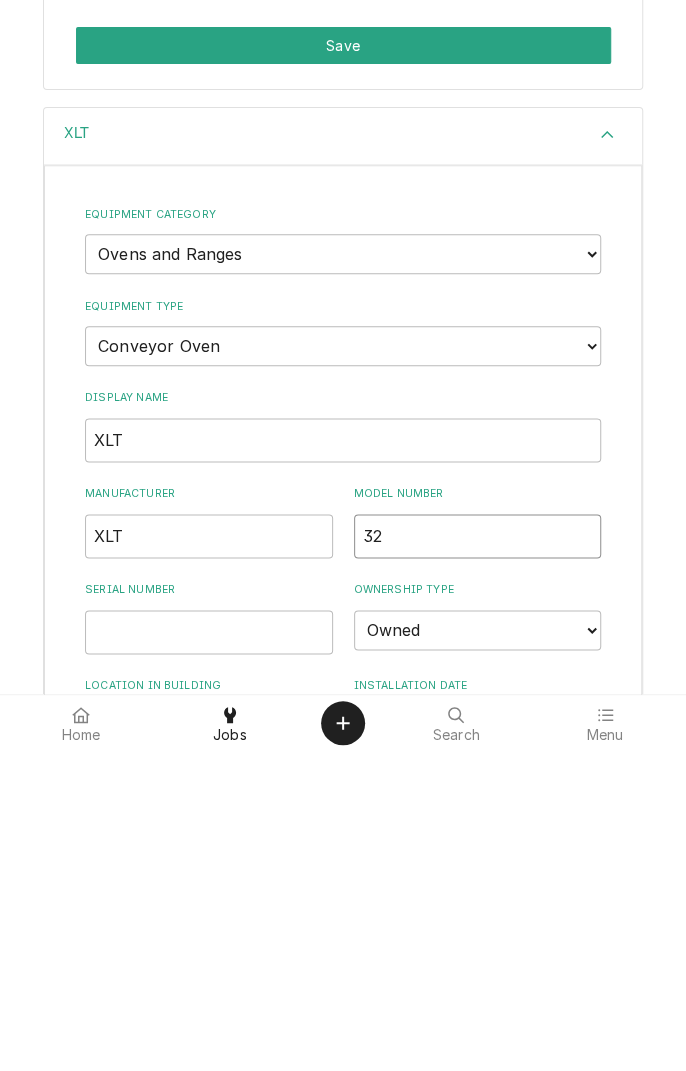 type on "3" 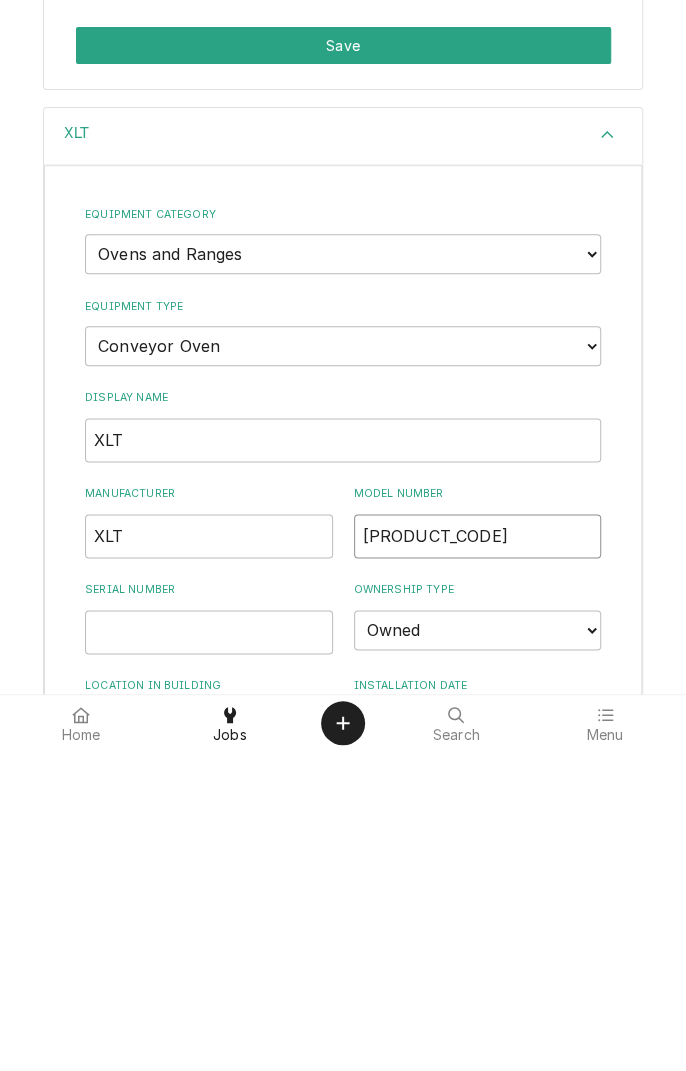 type on "X3G-3270-15712-HP" 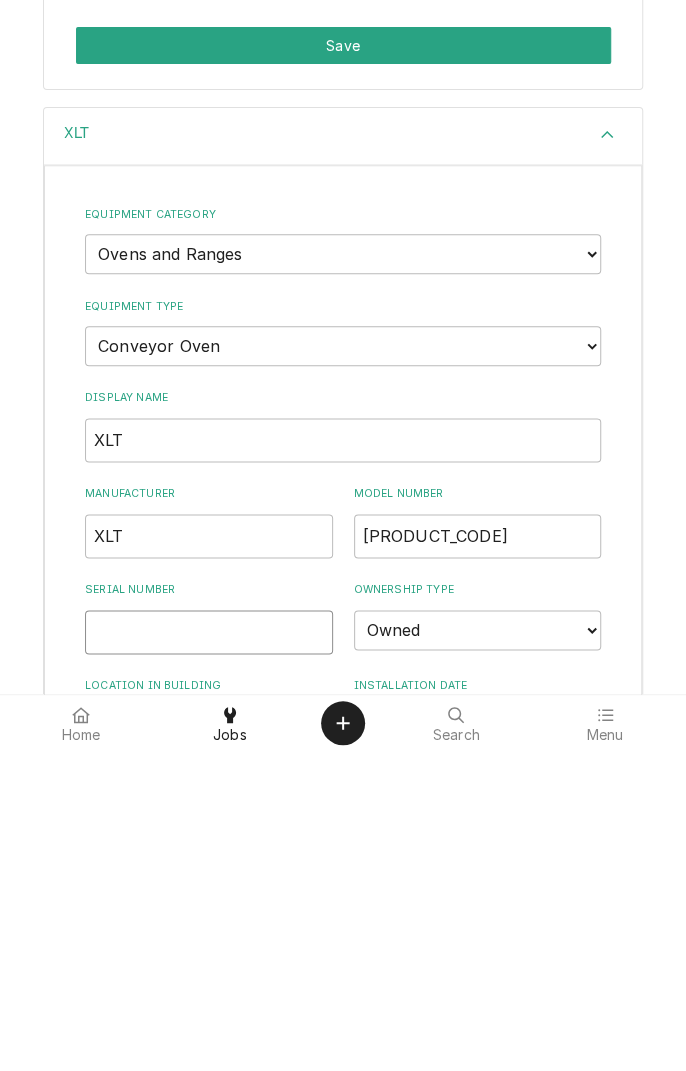 click on "Serial Number" at bounding box center [209, 952] 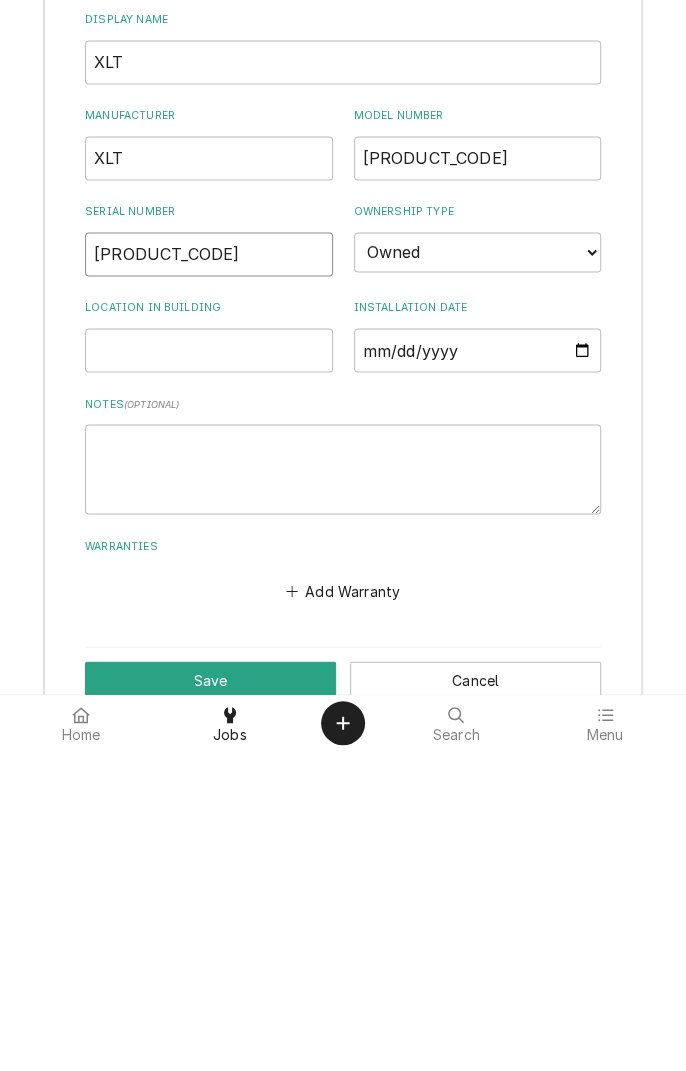 scroll, scrollTop: 654, scrollLeft: 0, axis: vertical 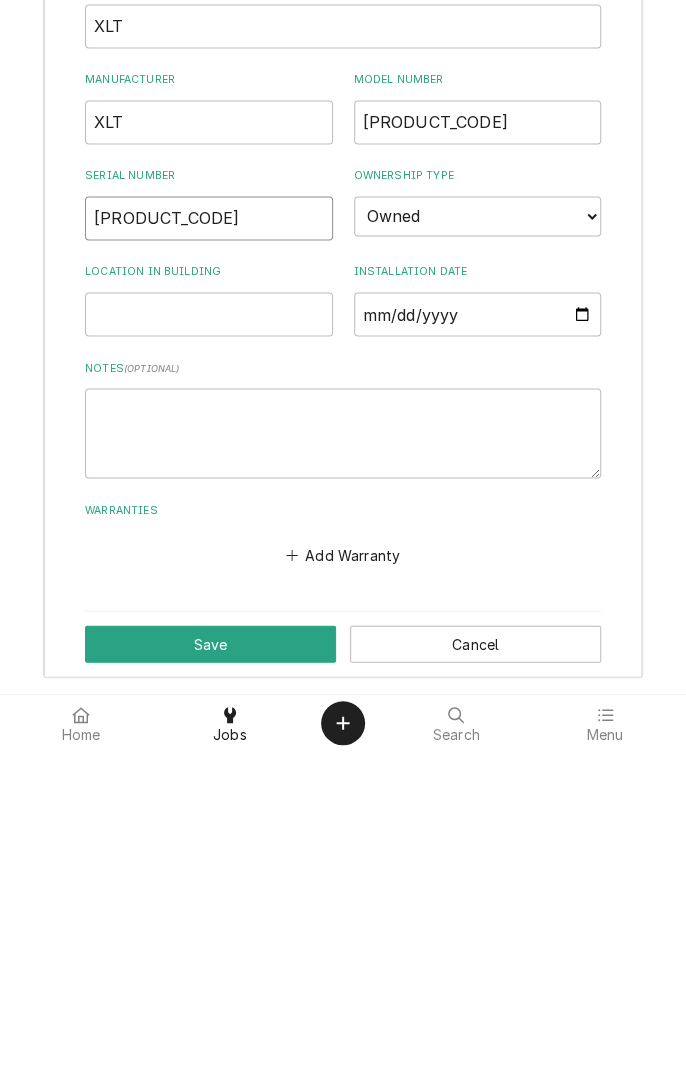 type on "79330-O-2-2020/09" 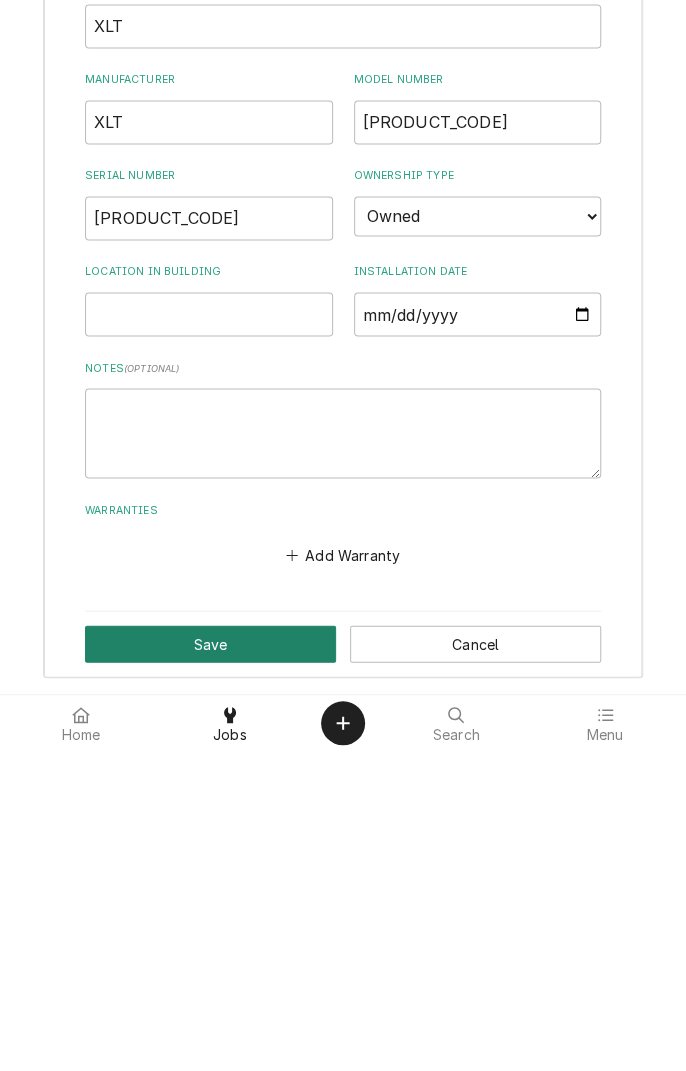 click on "Save" at bounding box center [210, 963] 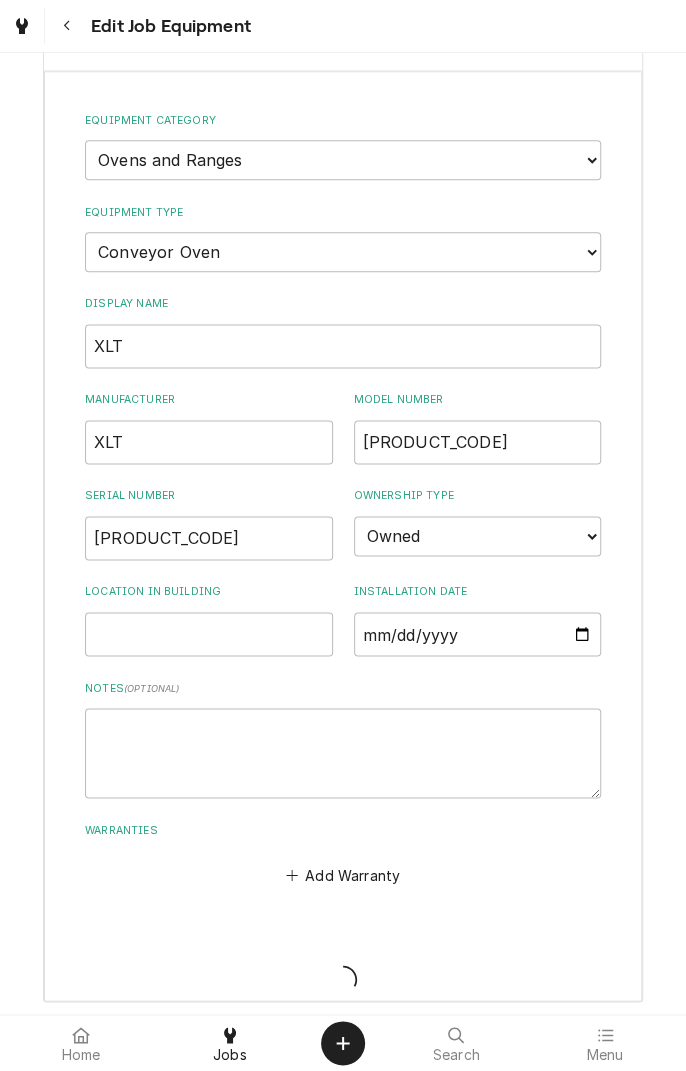 scroll, scrollTop: 240, scrollLeft: 0, axis: vertical 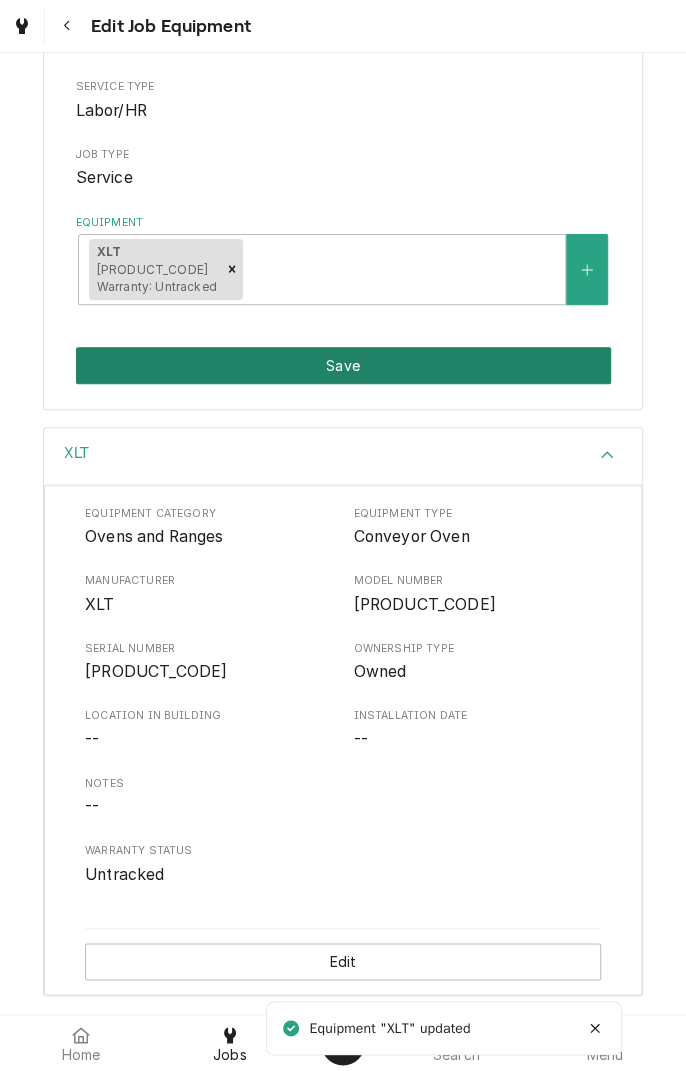 click on "Save" at bounding box center [343, 365] 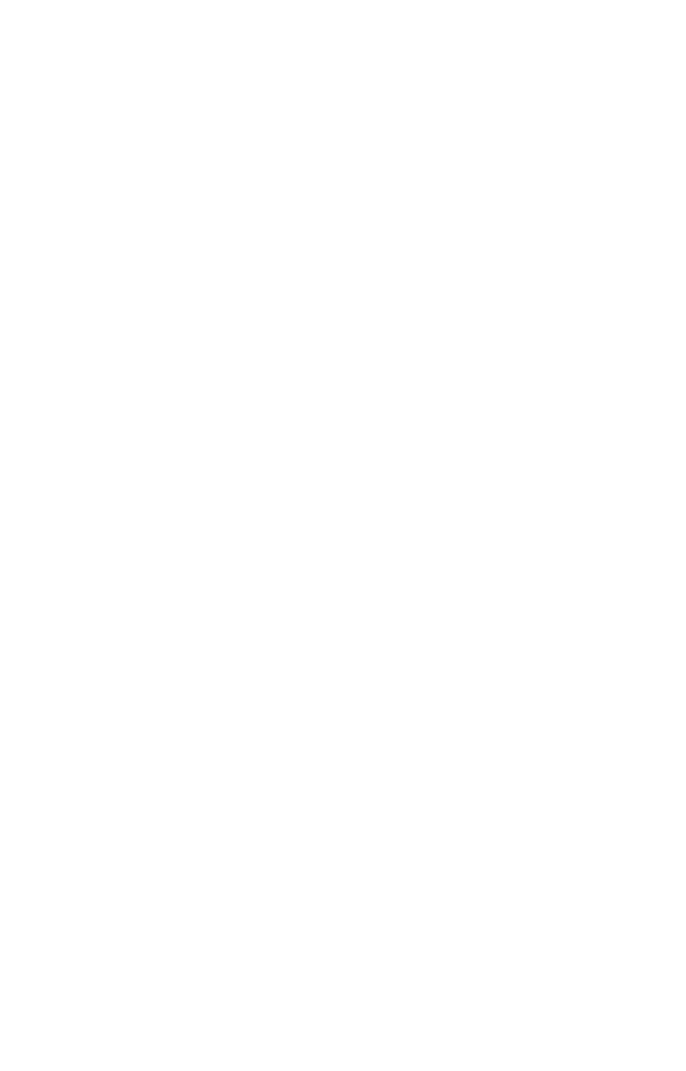scroll, scrollTop: 0, scrollLeft: 0, axis: both 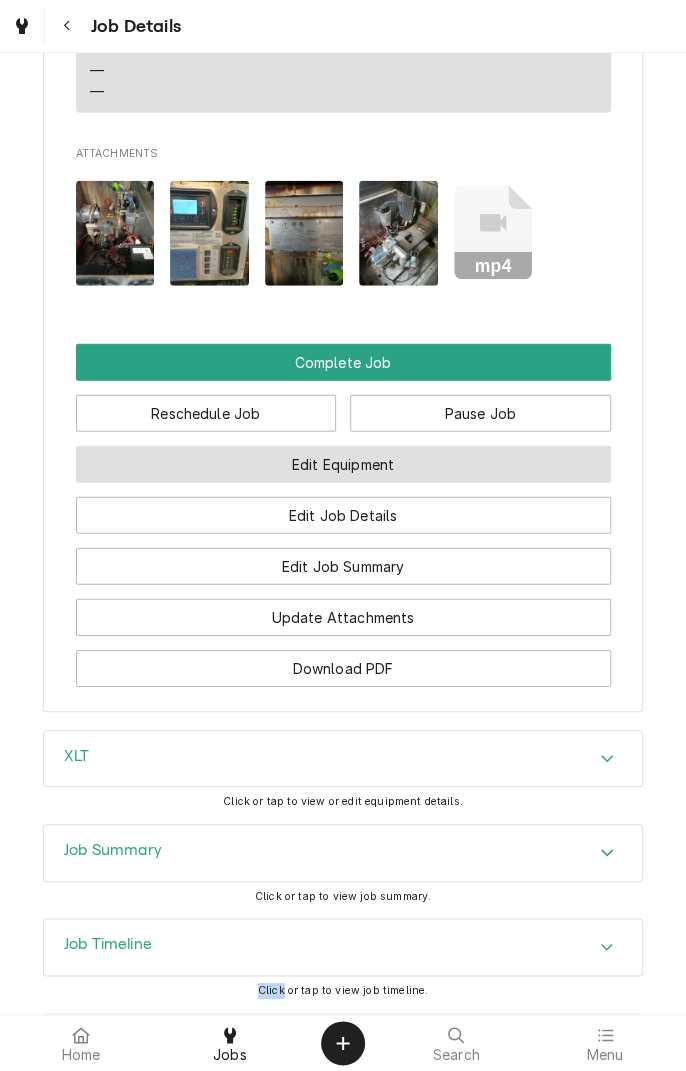 click on "Edit Equipment" at bounding box center (343, 464) 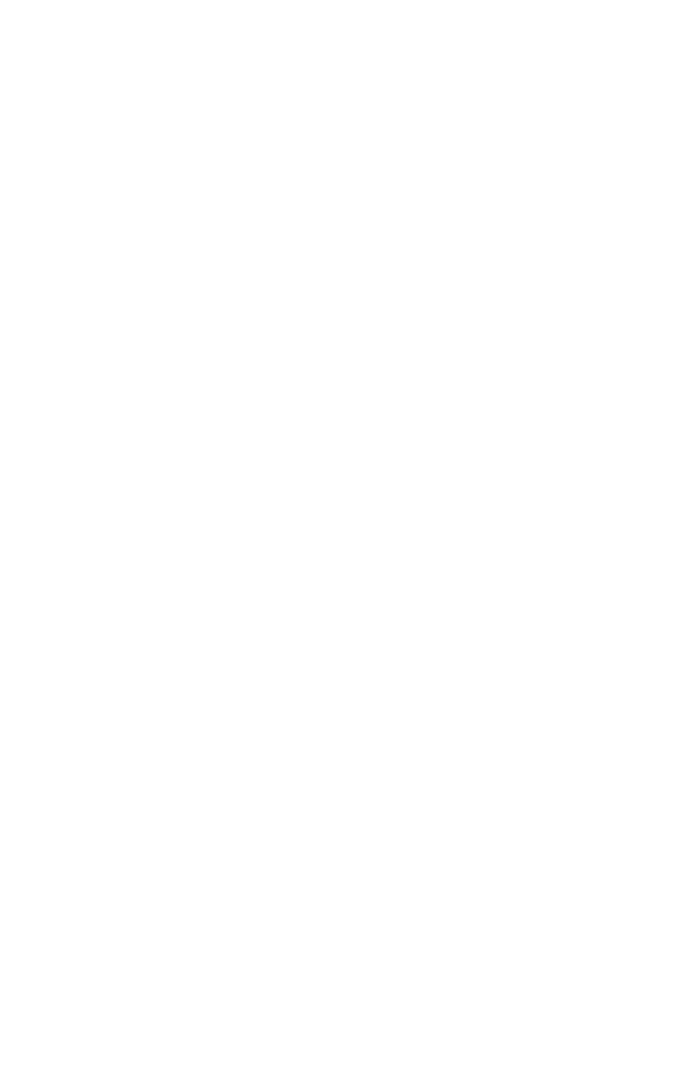 scroll, scrollTop: 0, scrollLeft: 0, axis: both 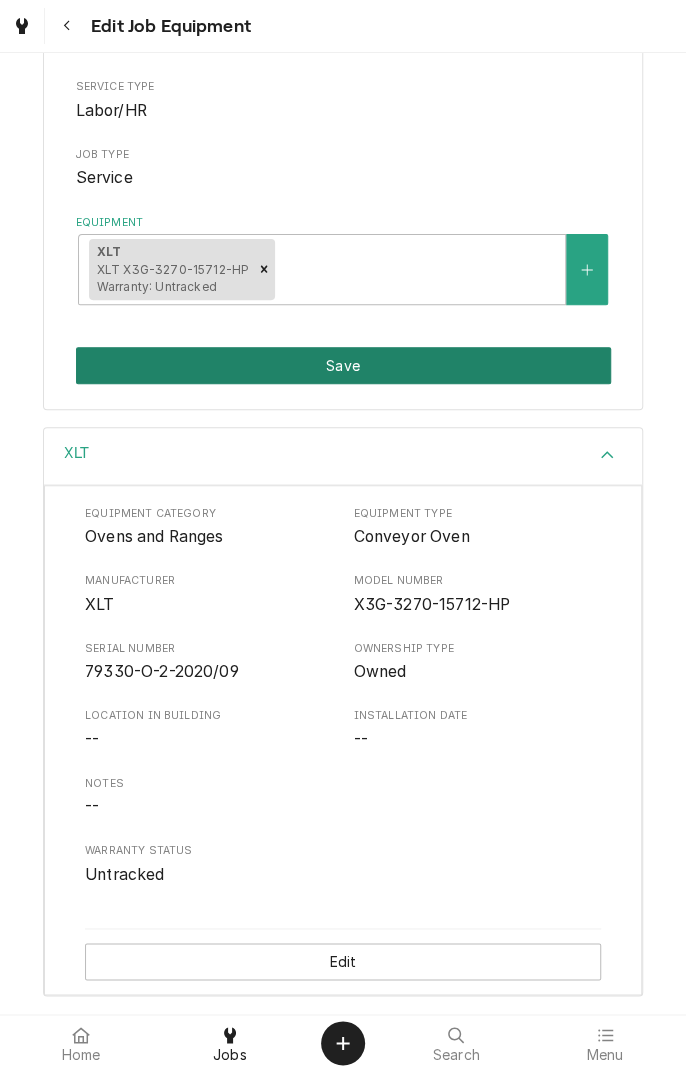 click on "Save" at bounding box center [343, 365] 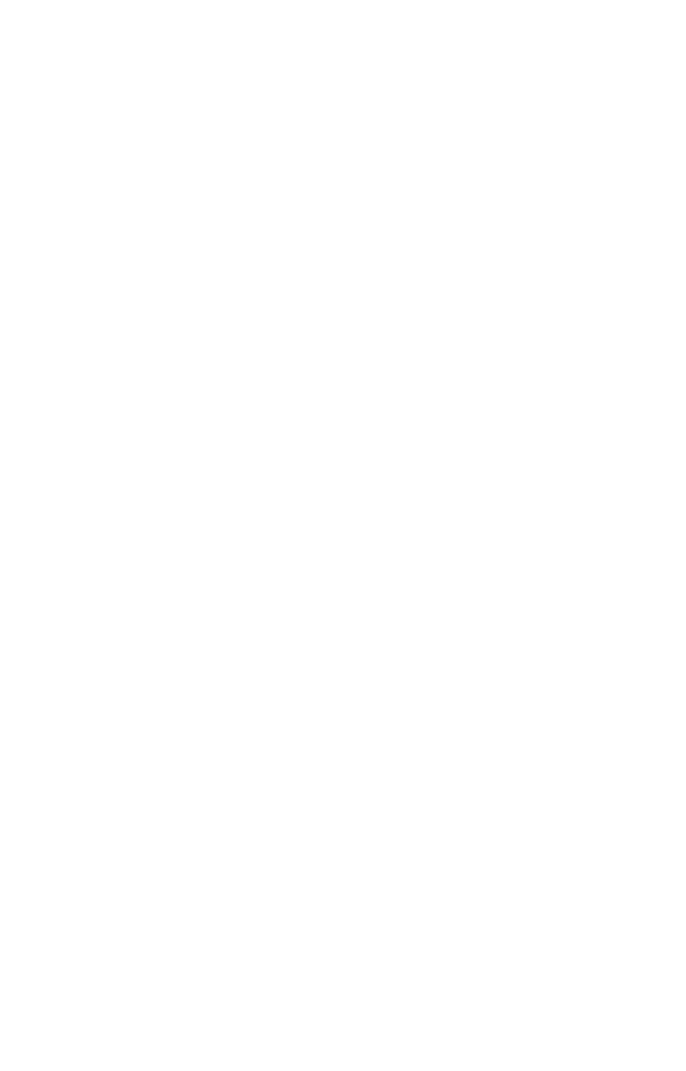 scroll, scrollTop: 0, scrollLeft: 0, axis: both 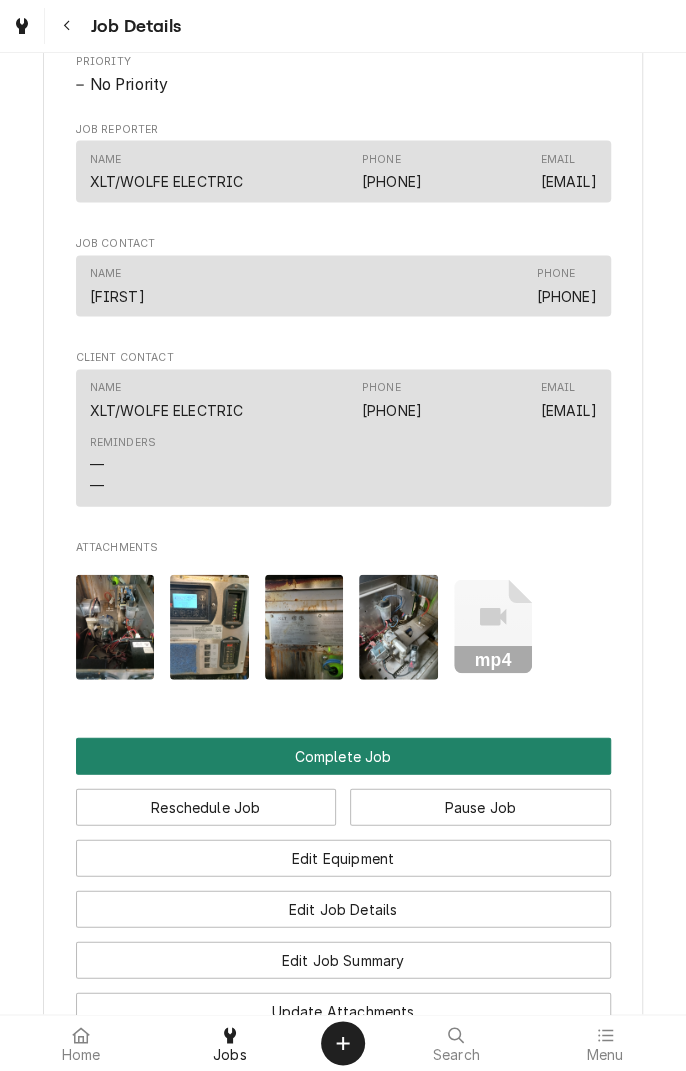 click on "Complete Job" at bounding box center (343, 755) 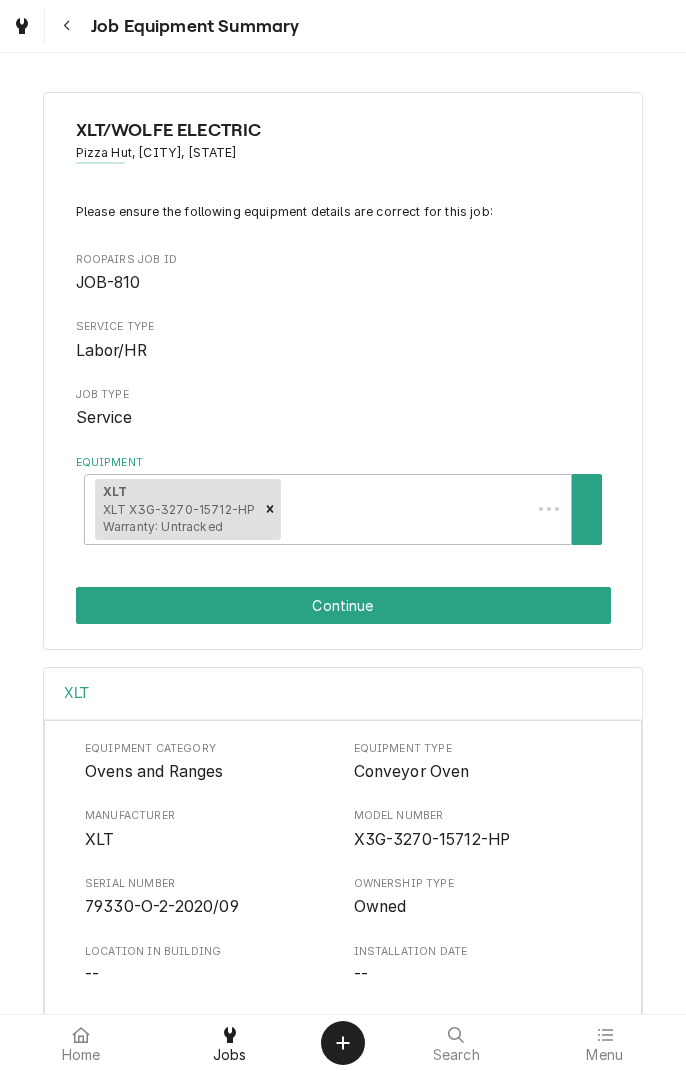scroll, scrollTop: 0, scrollLeft: 0, axis: both 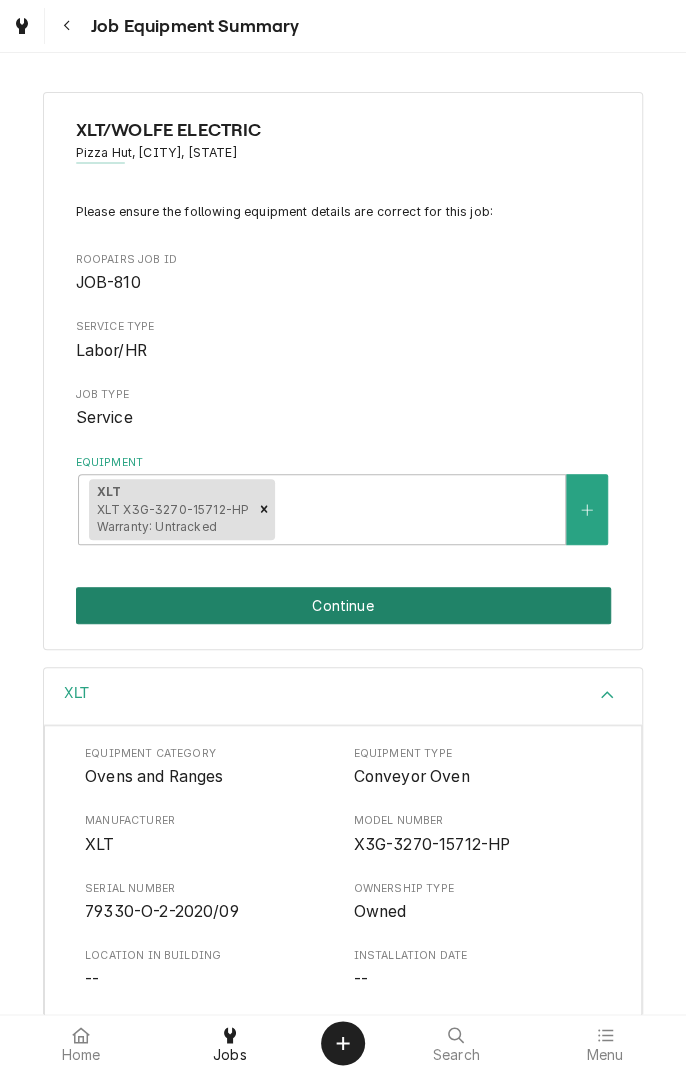 click on "Continue" at bounding box center (343, 605) 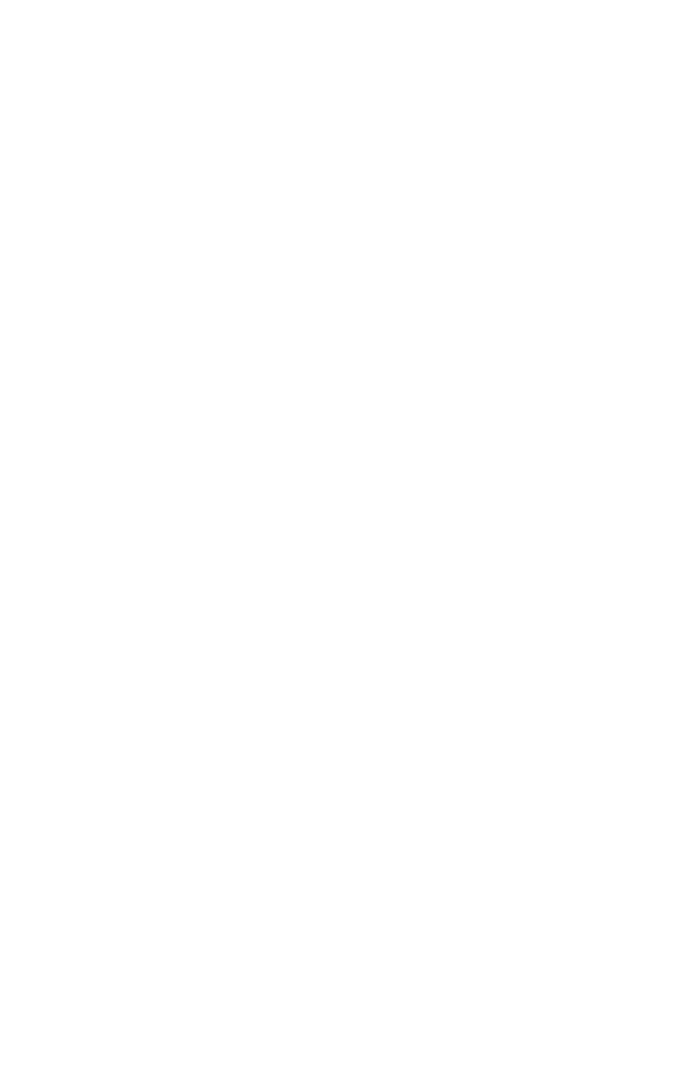 scroll, scrollTop: 0, scrollLeft: 0, axis: both 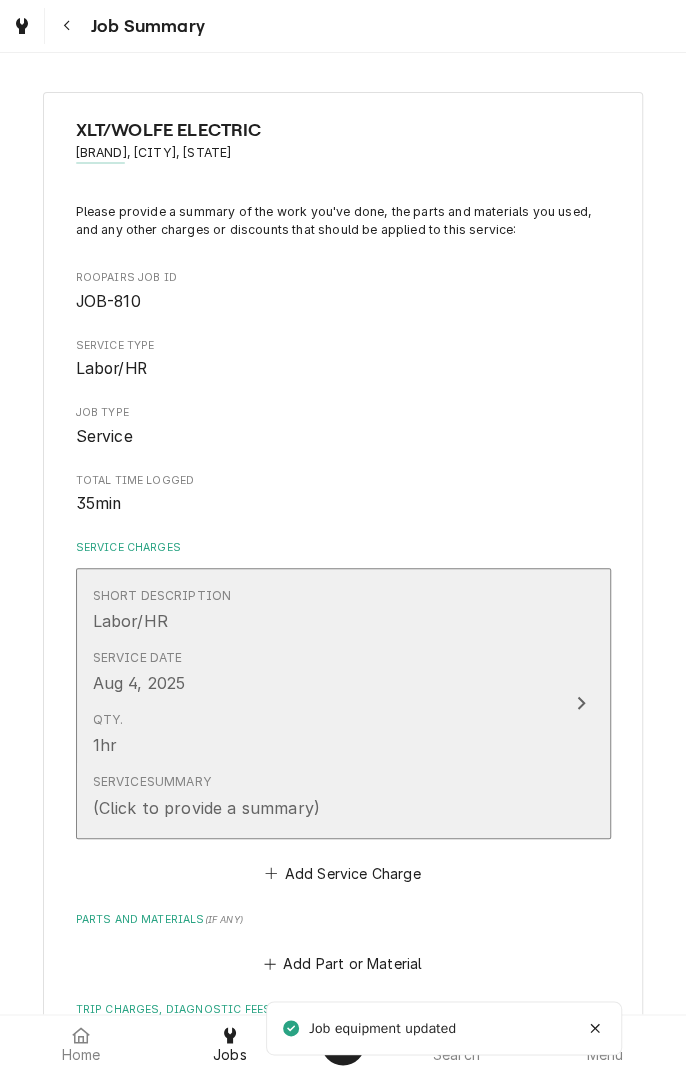 click 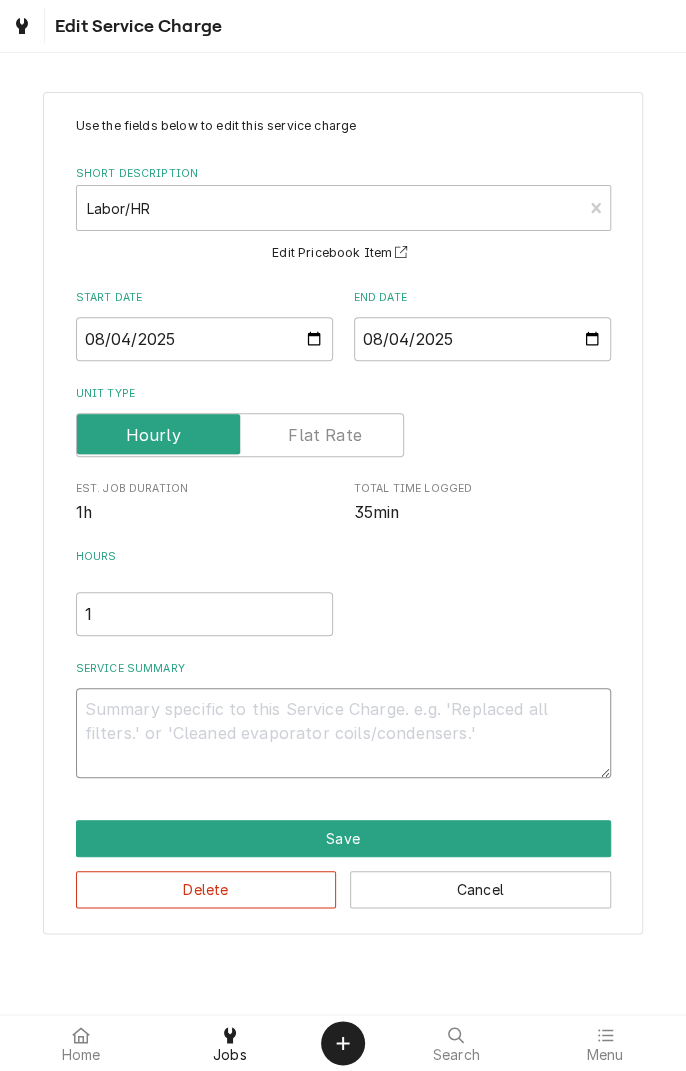 click on "Service Summary" at bounding box center (343, 733) 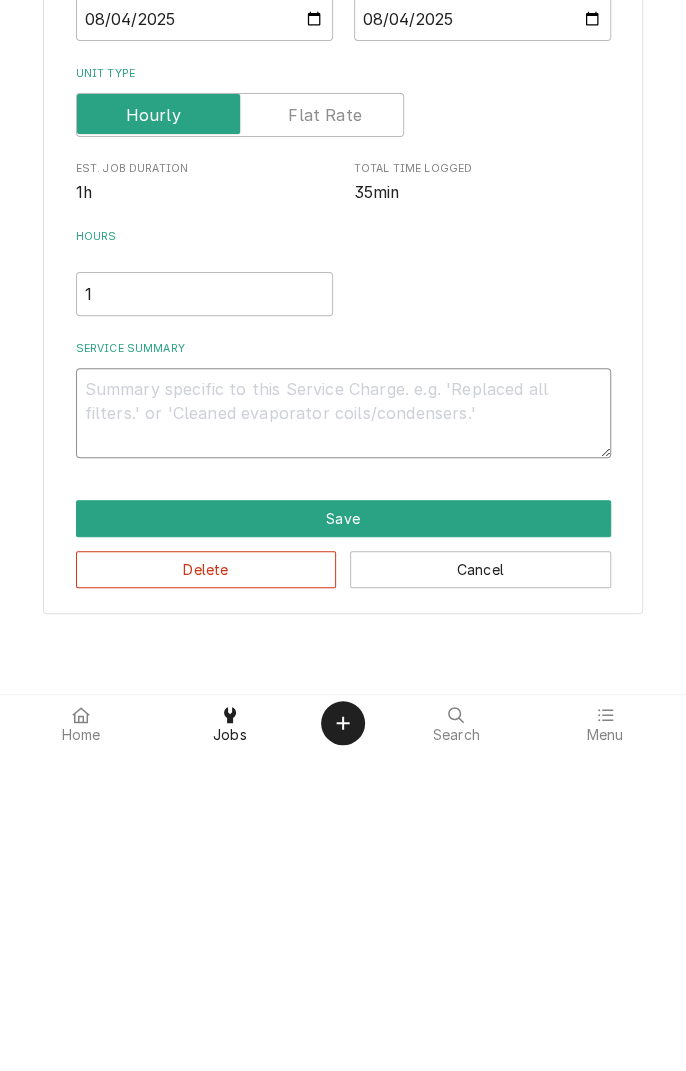 type on "8" 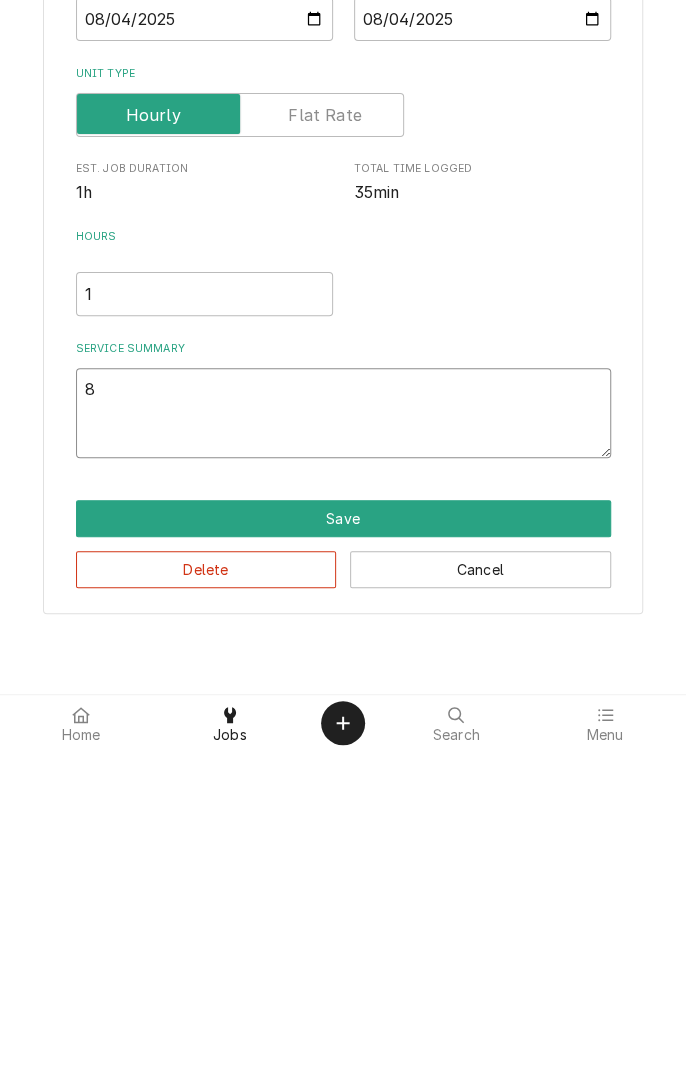 type on "x" 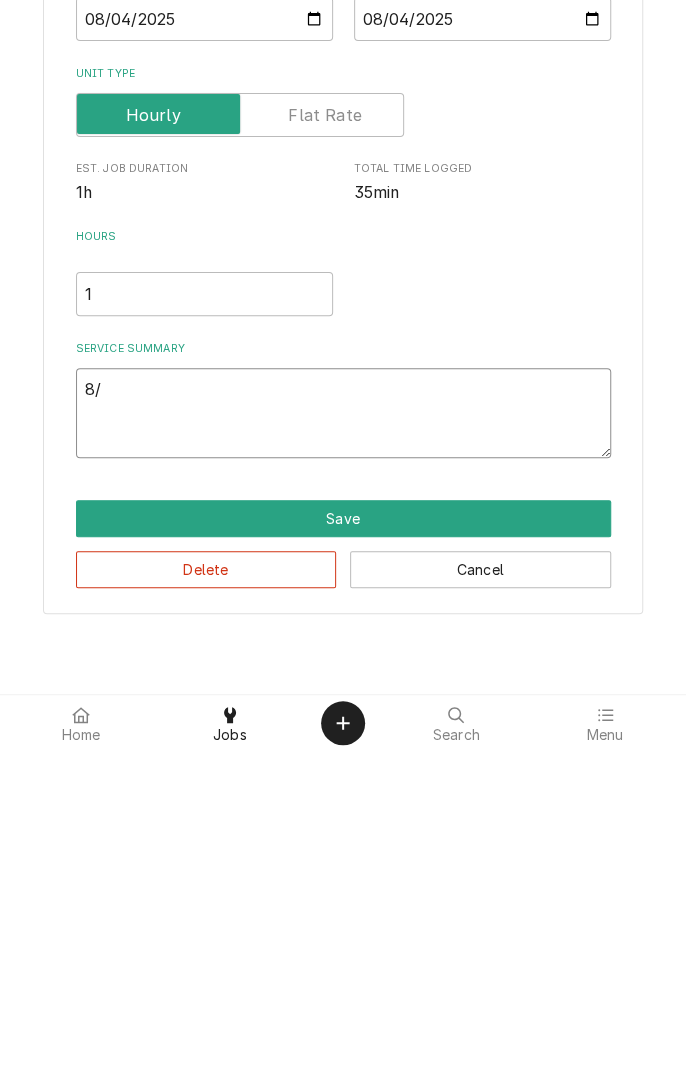 type on "x" 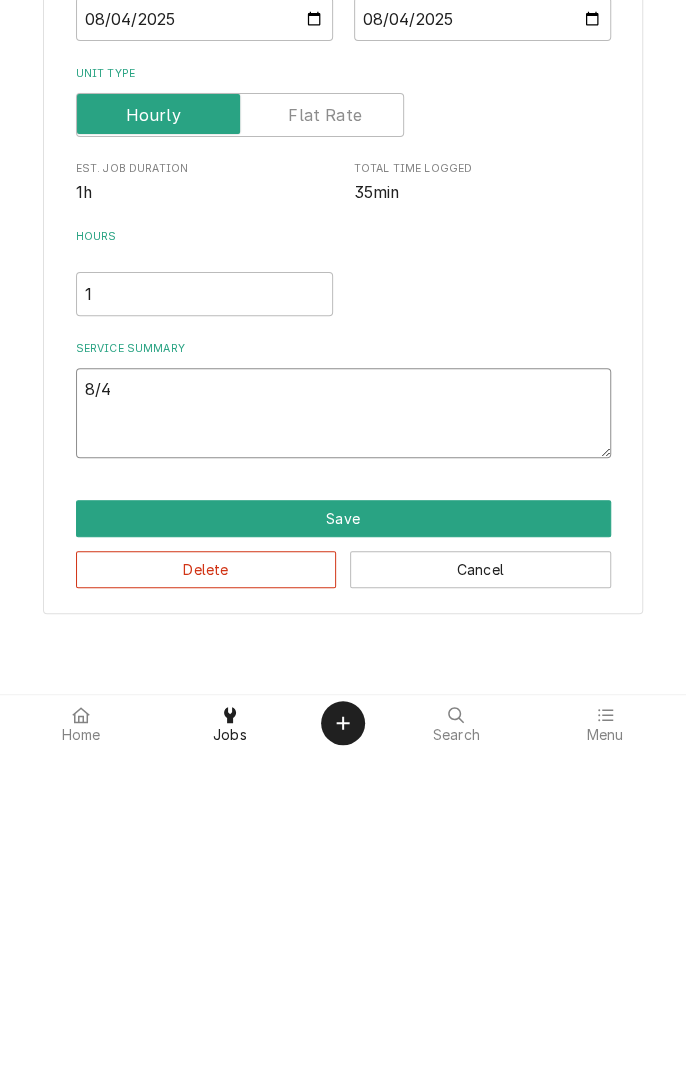 type on "x" 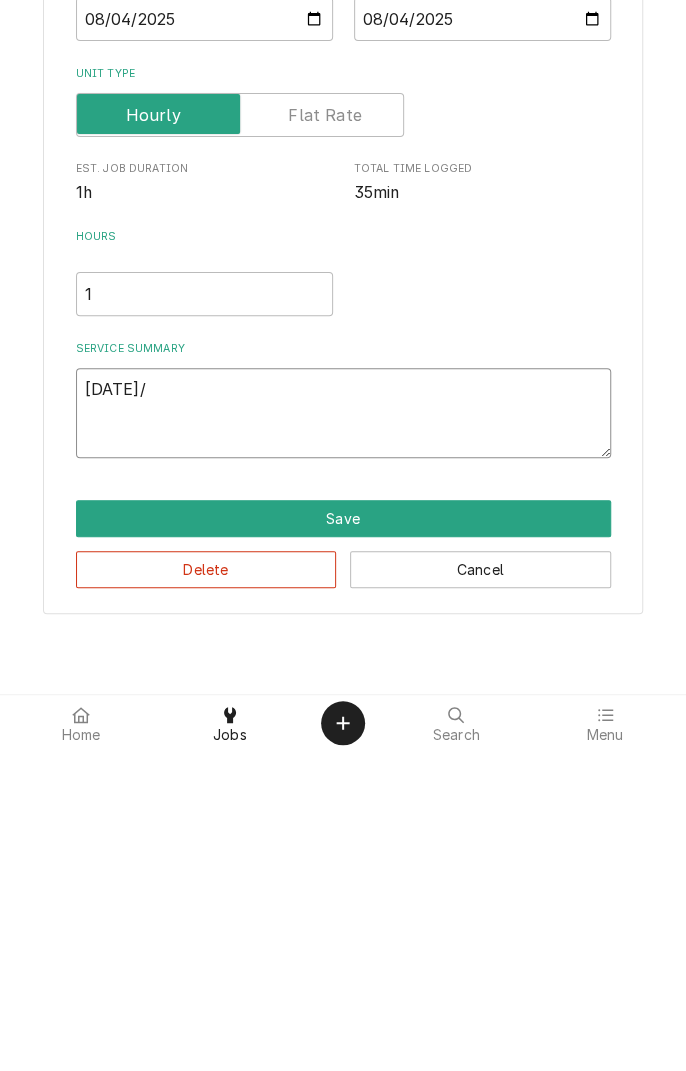 type on "x" 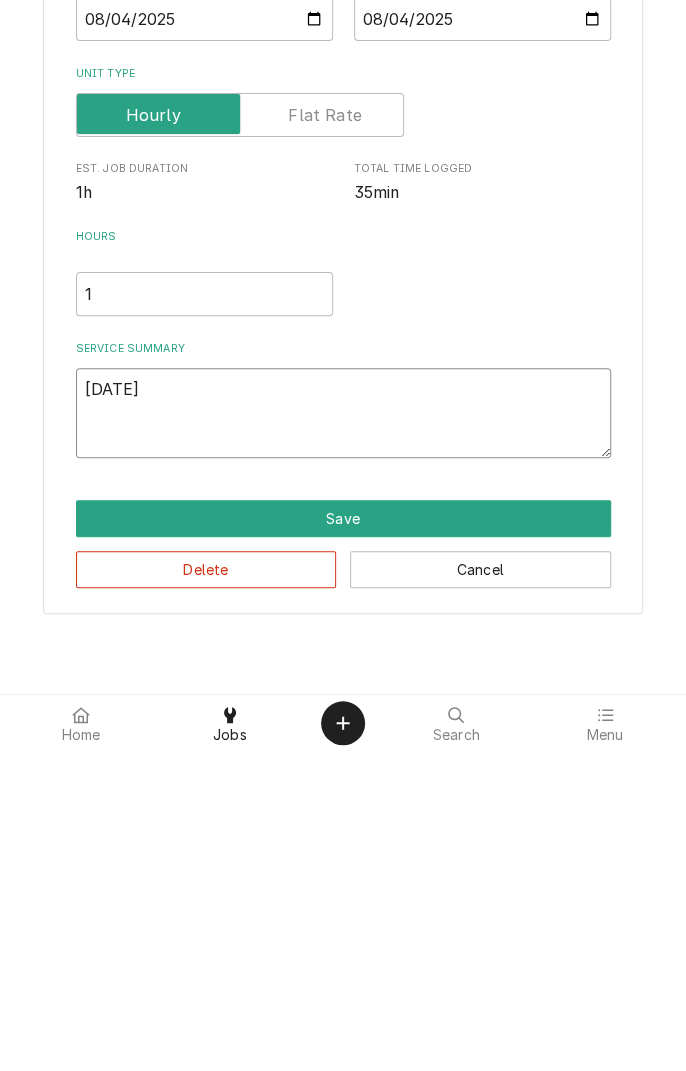 type on "x" 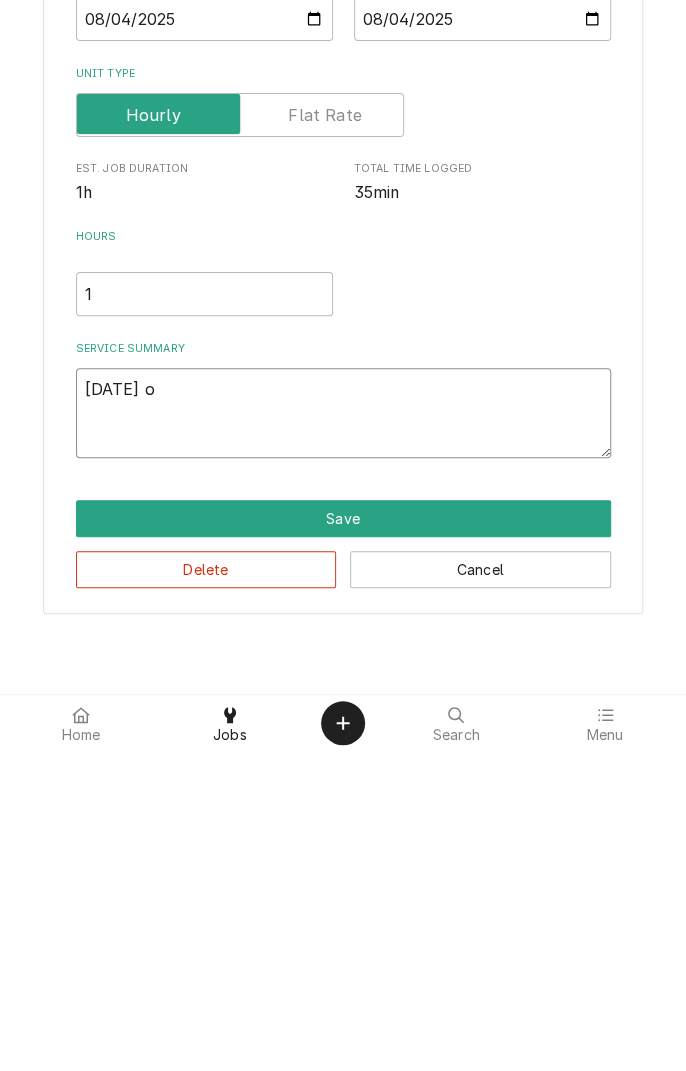 type on "x" 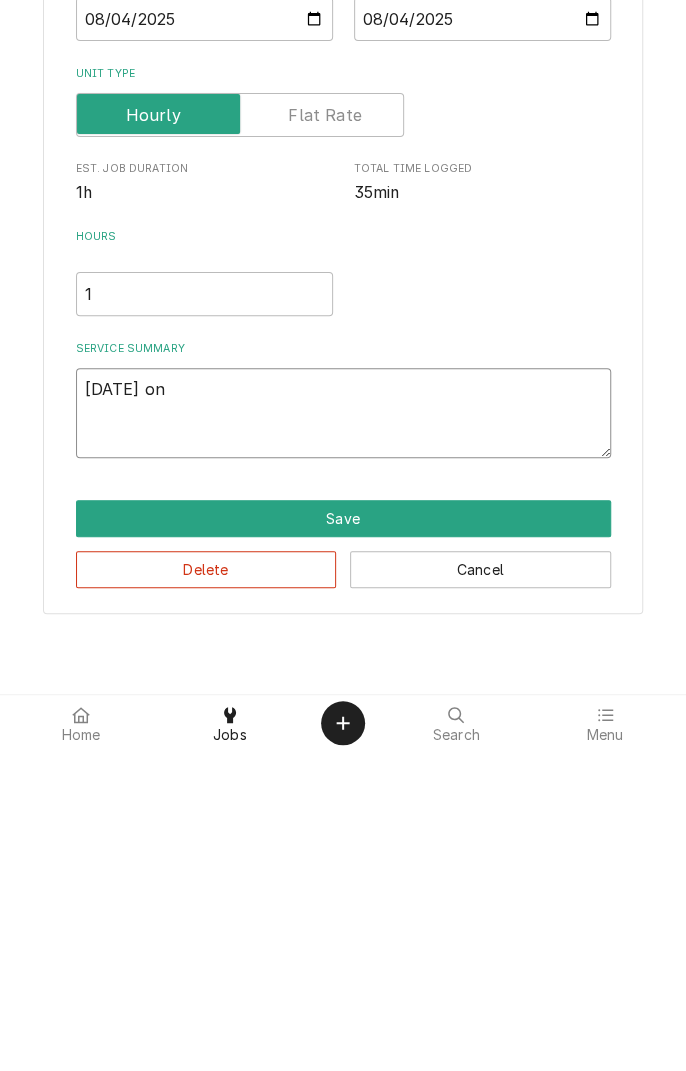 type on "x" 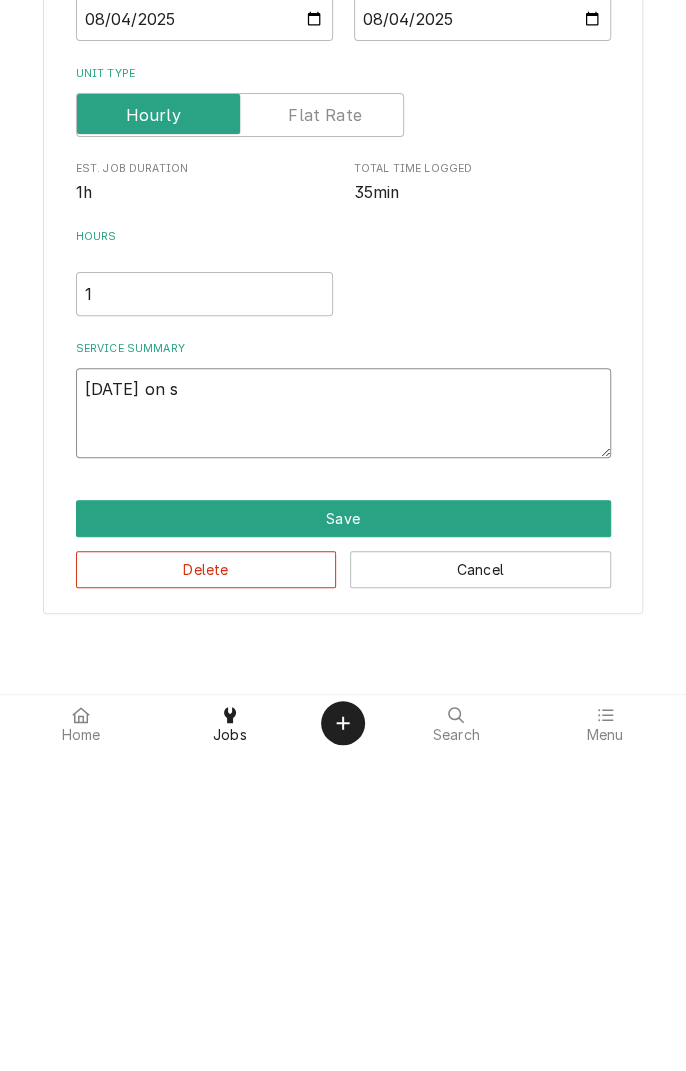 type on "x" 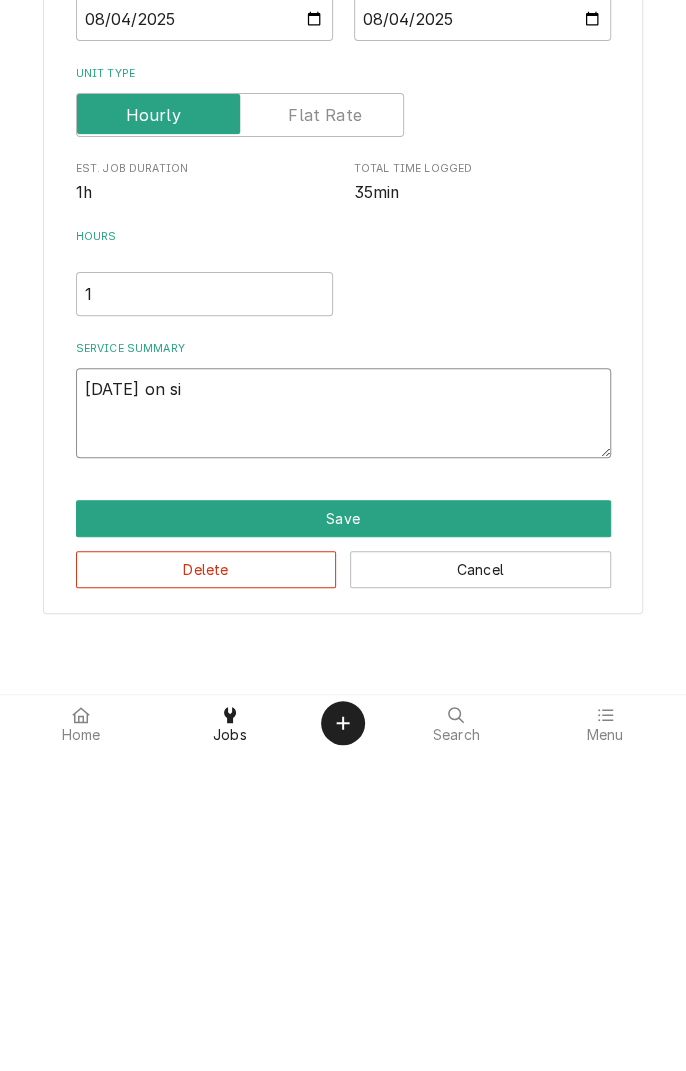 type on "x" 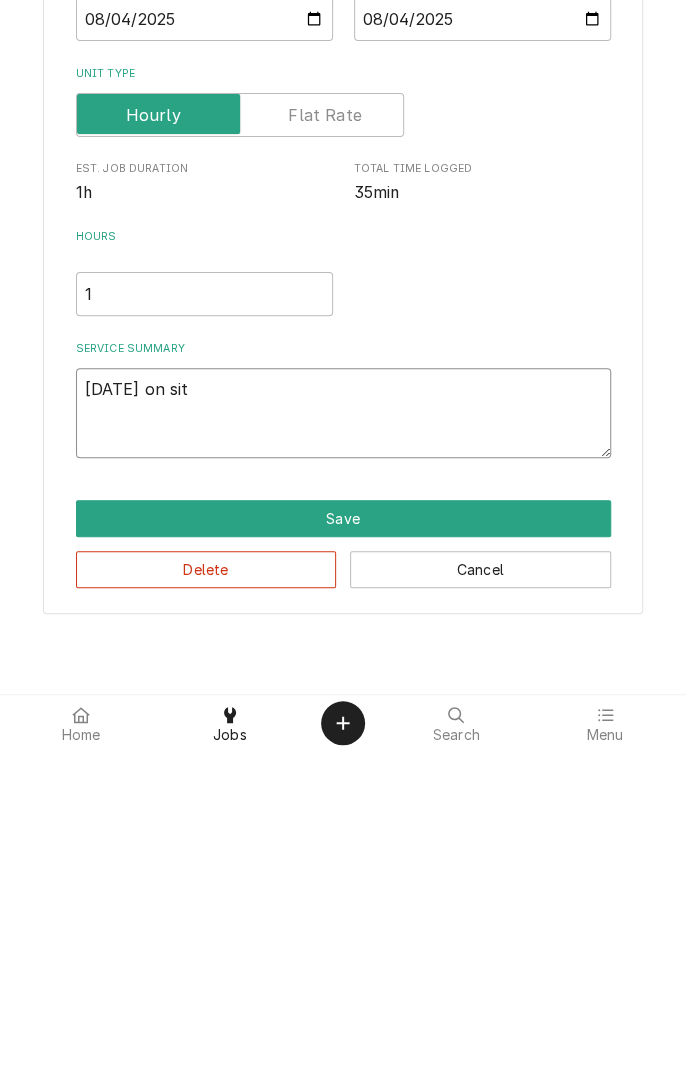 type on "x" 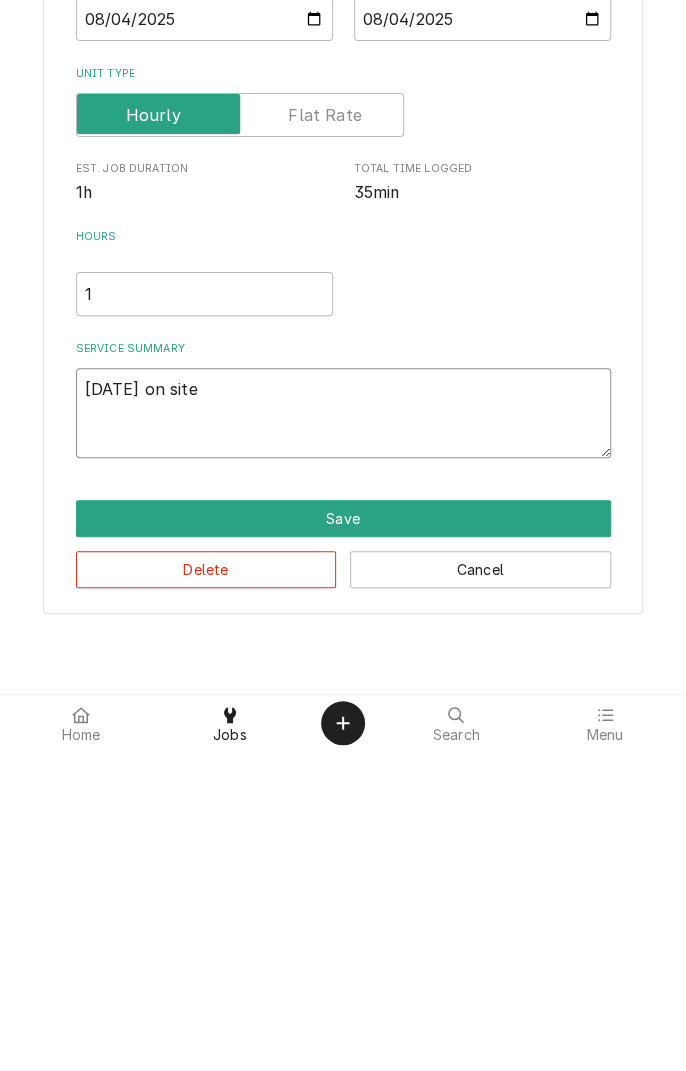 type on "x" 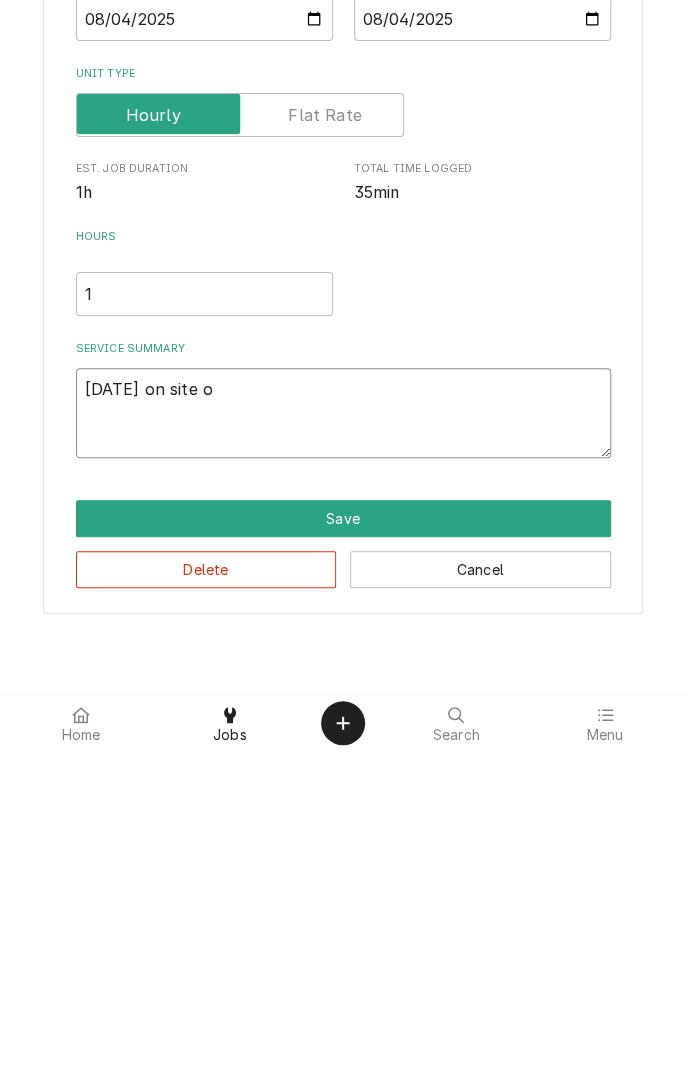 type on "x" 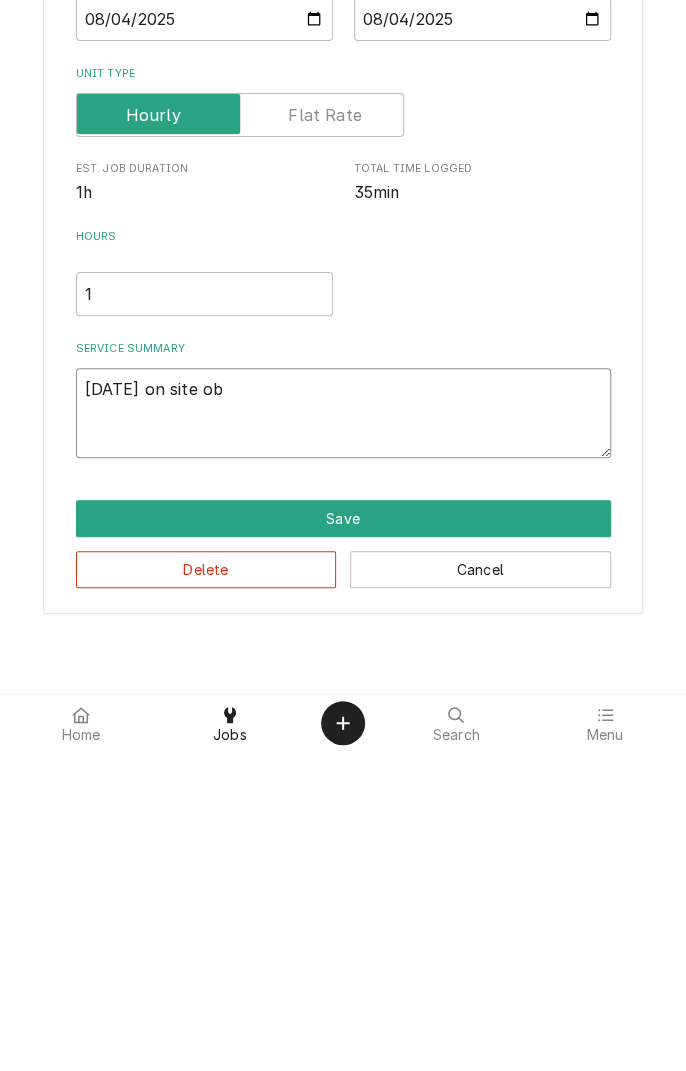 type on "x" 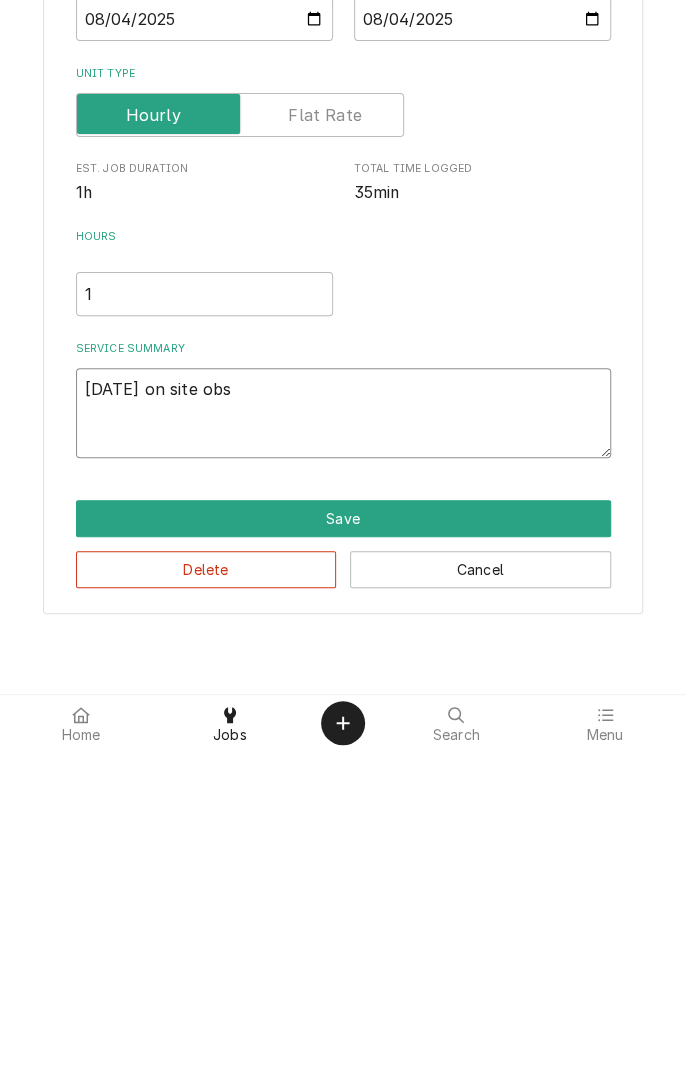 type on "x" 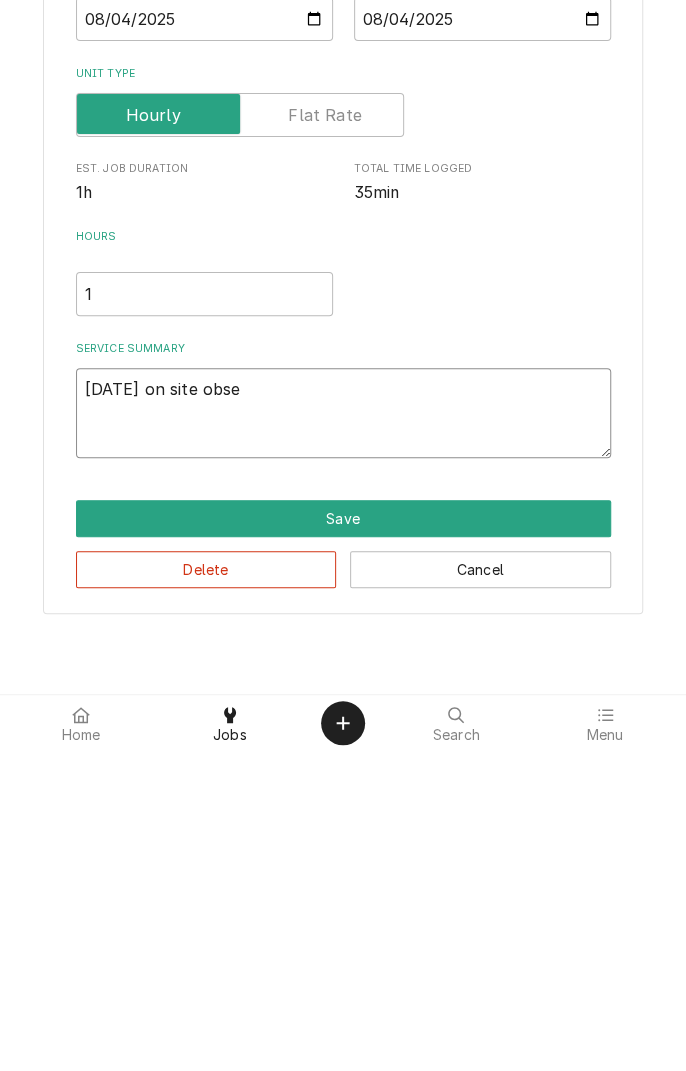 type on "x" 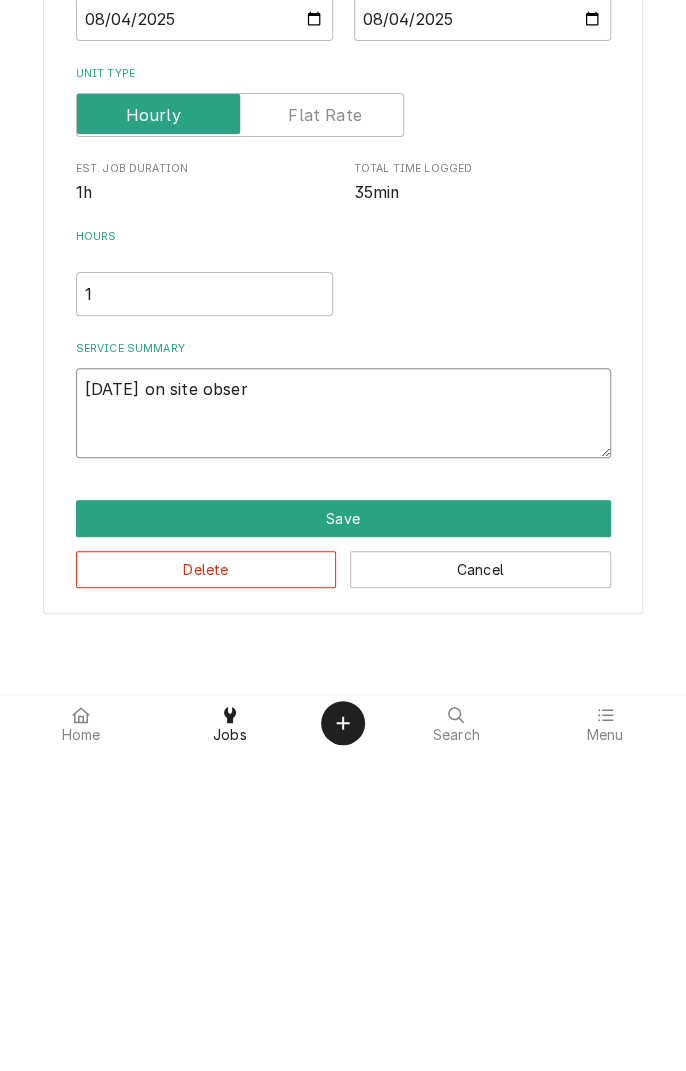 type on "x" 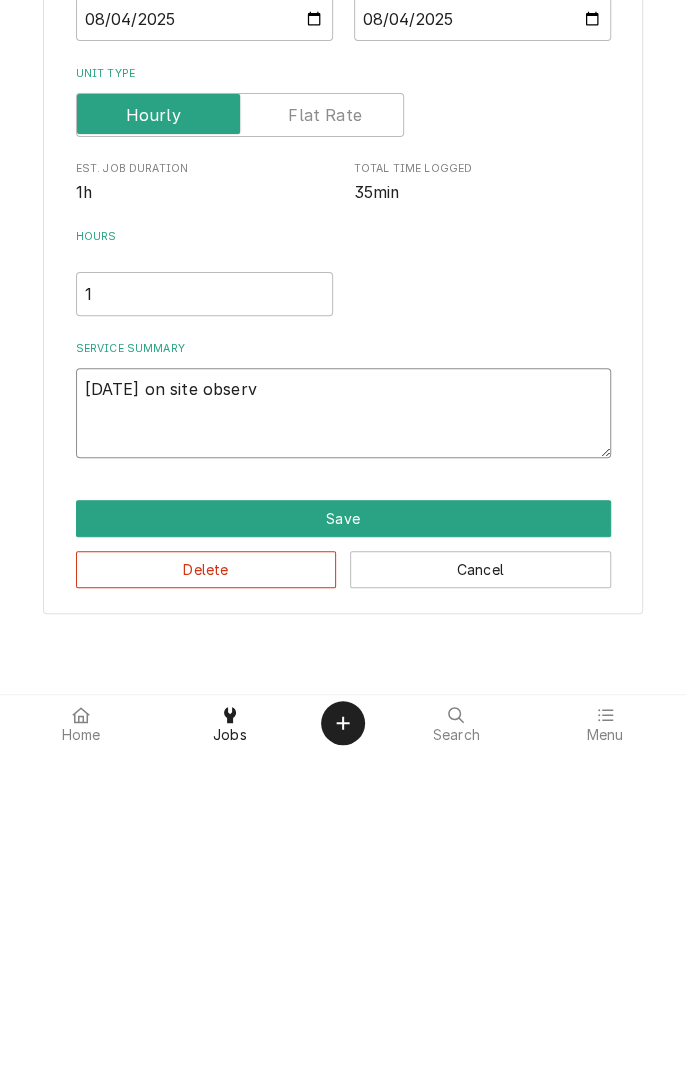 type on "x" 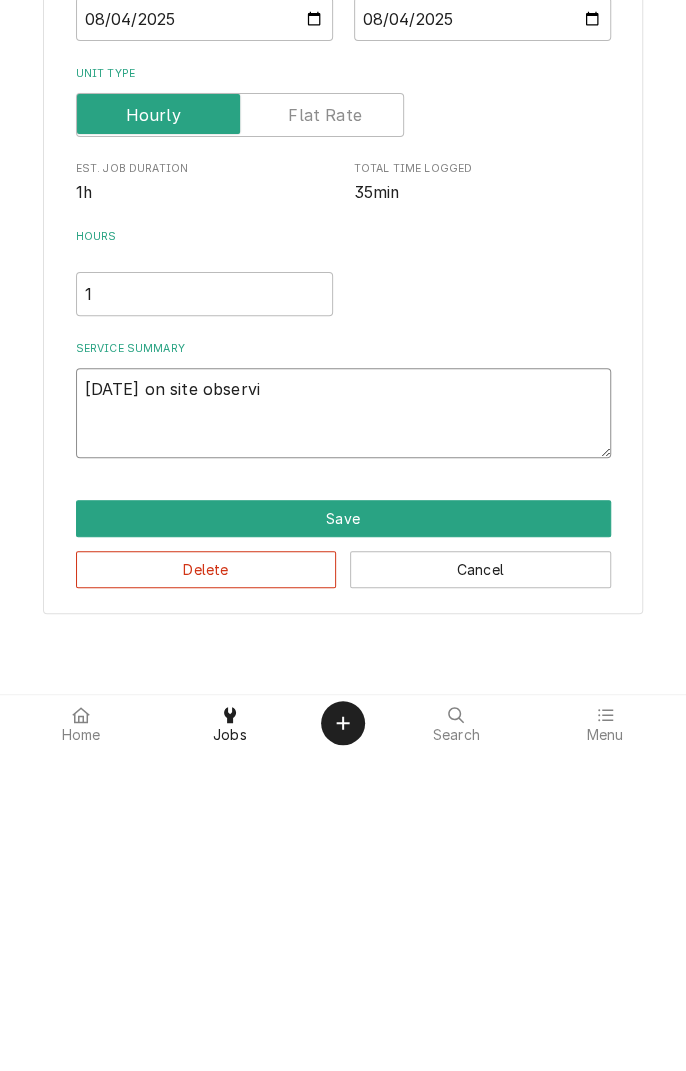 type on "x" 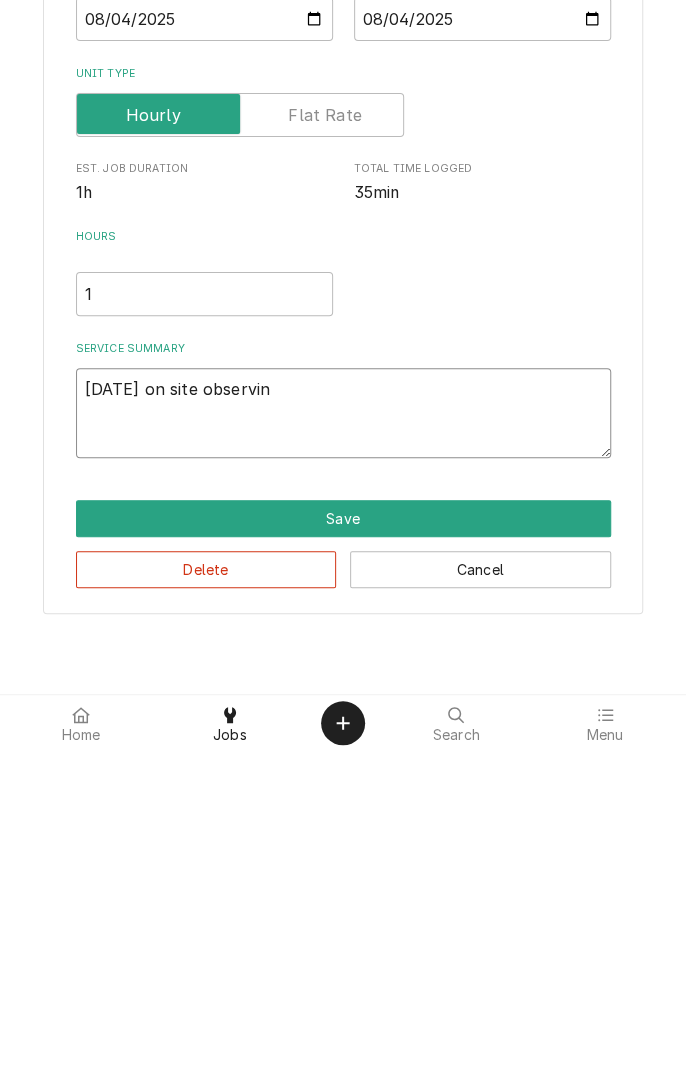 type on "x" 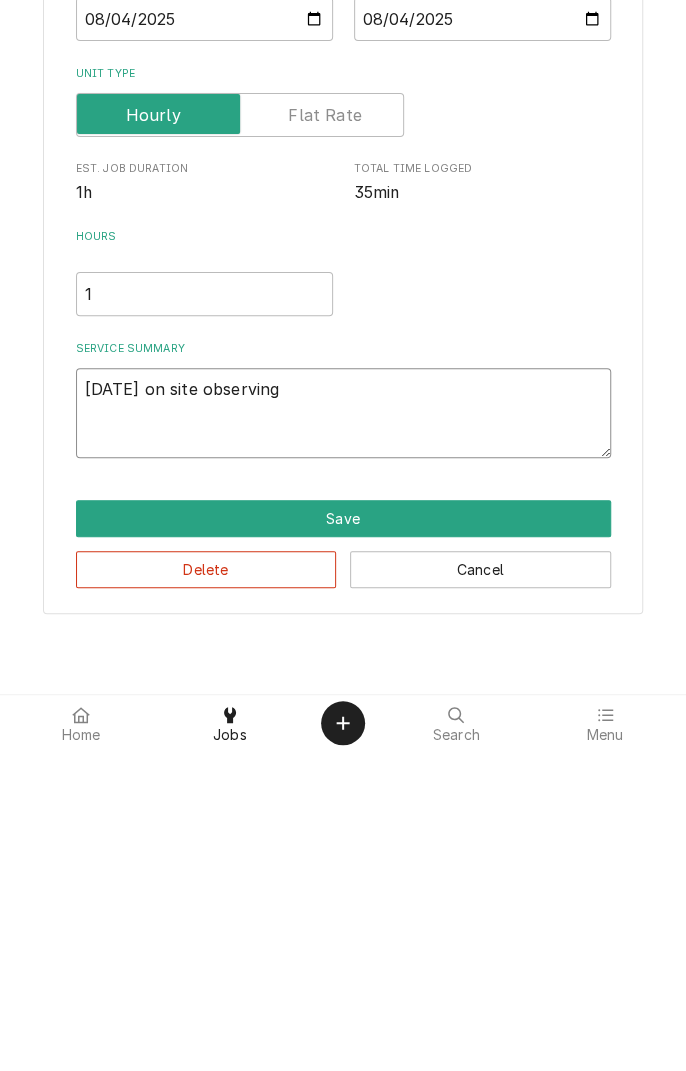 type on "x" 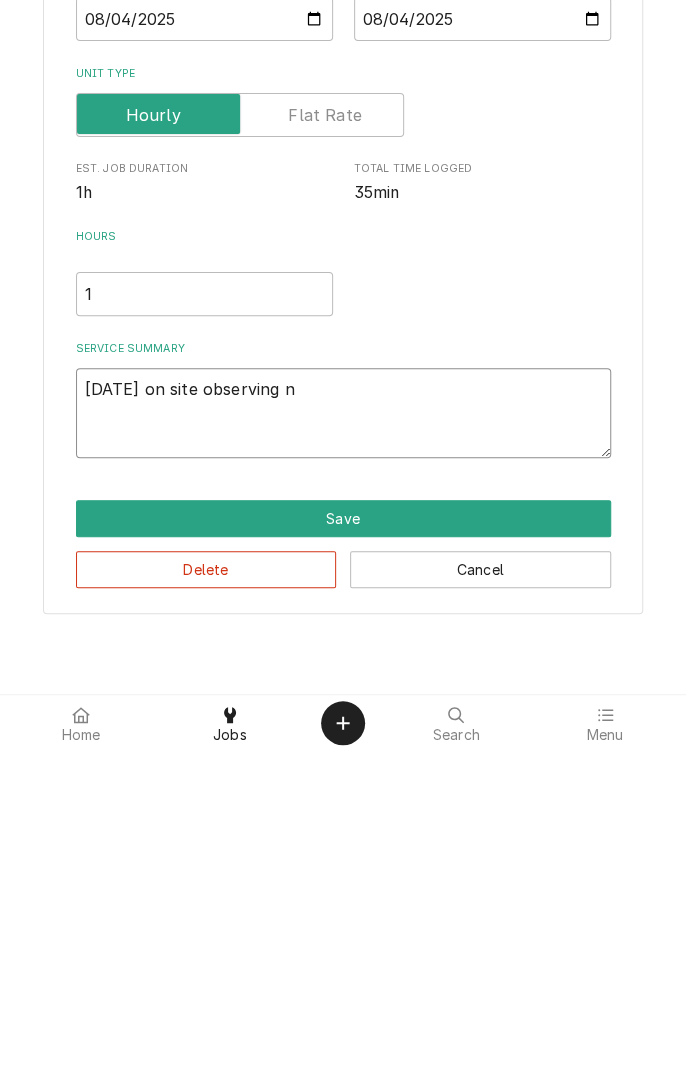 type on "x" 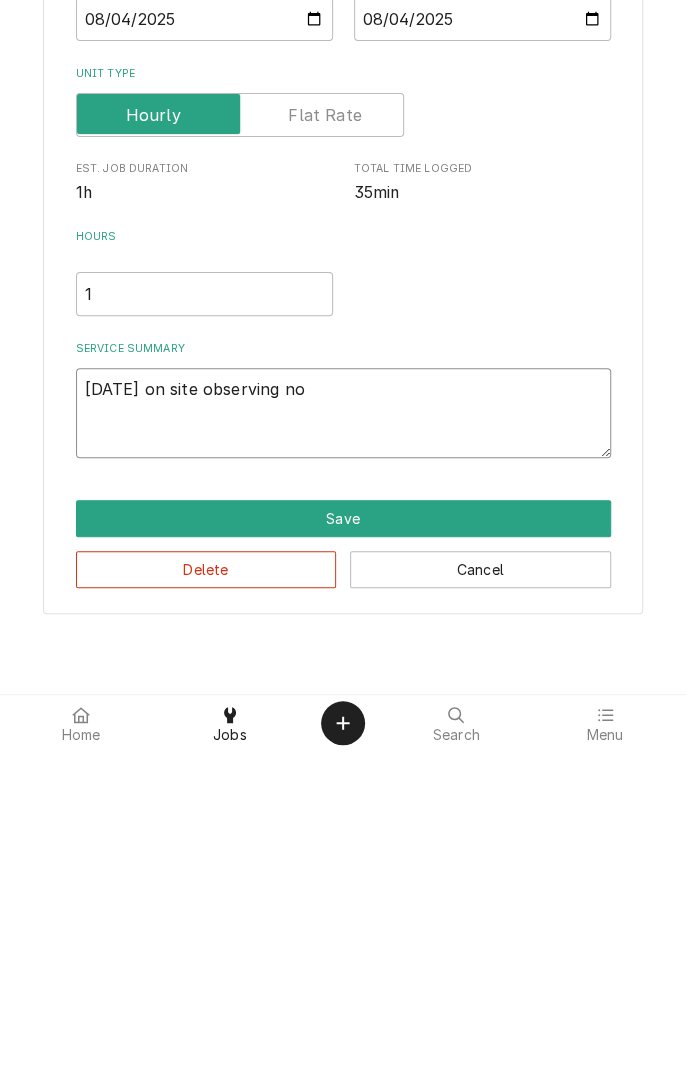 type on "x" 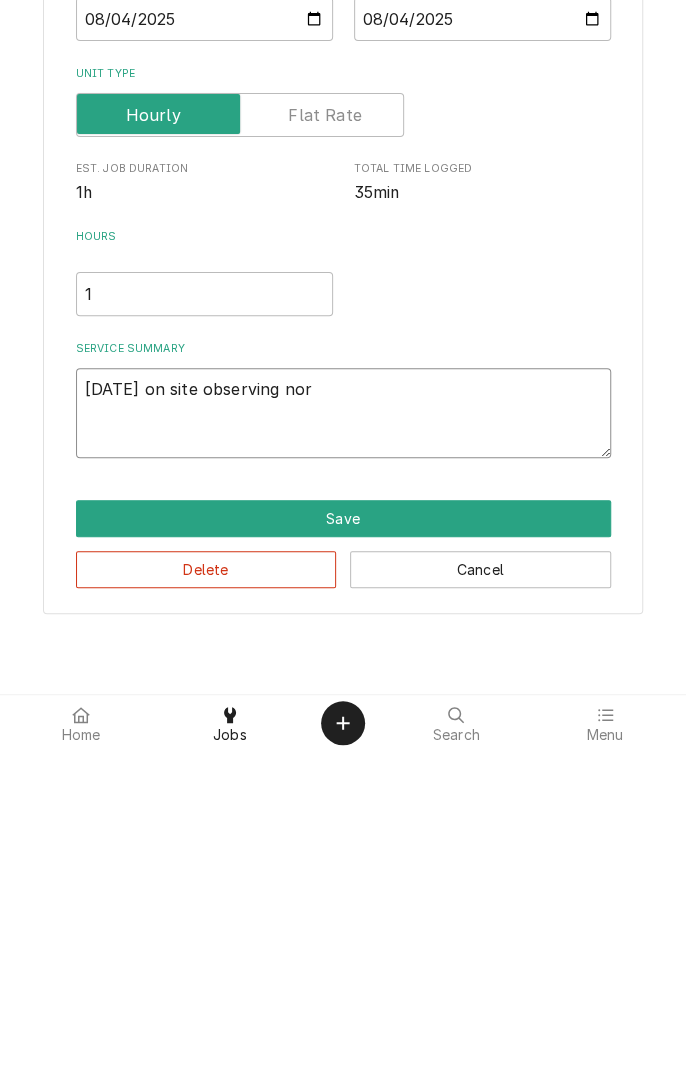 type on "x" 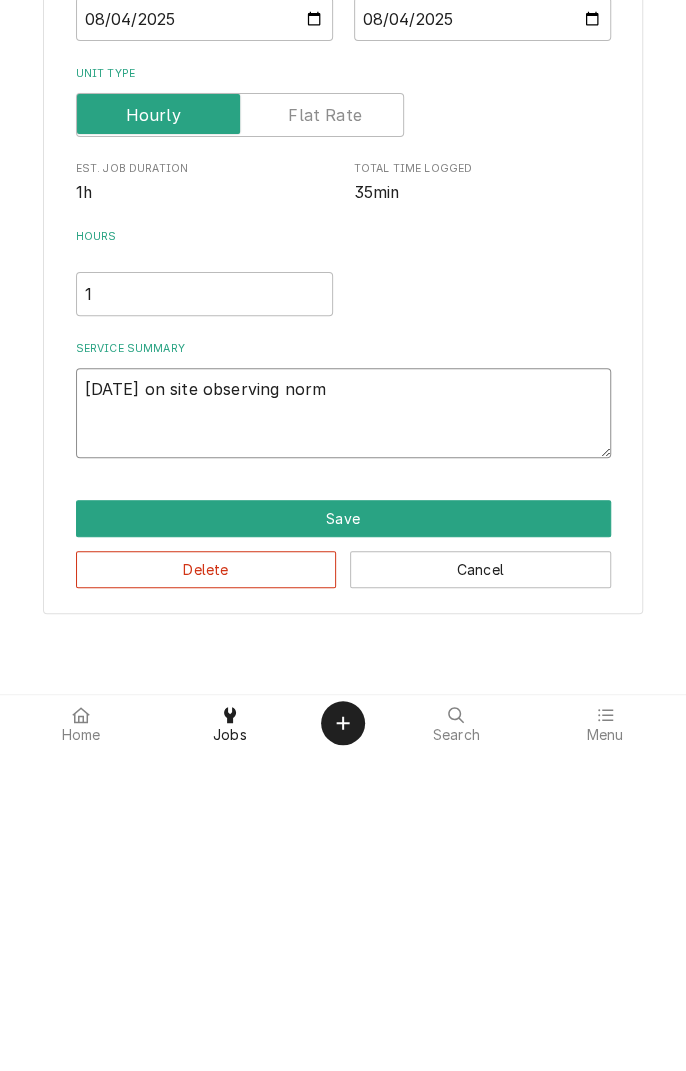 type on "x" 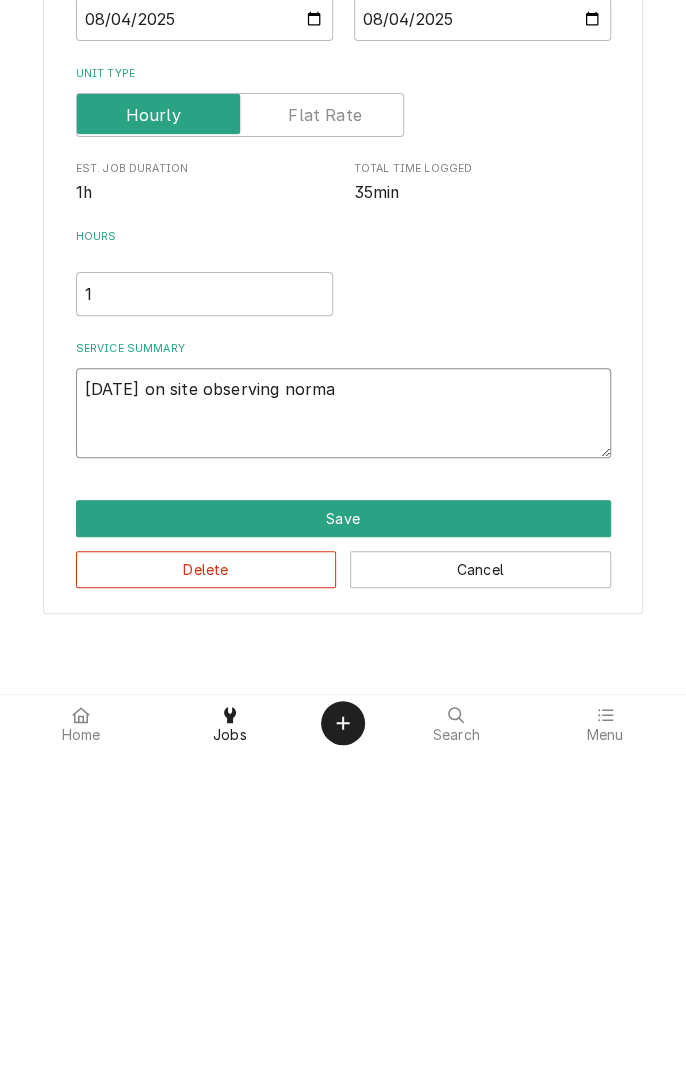 type on "x" 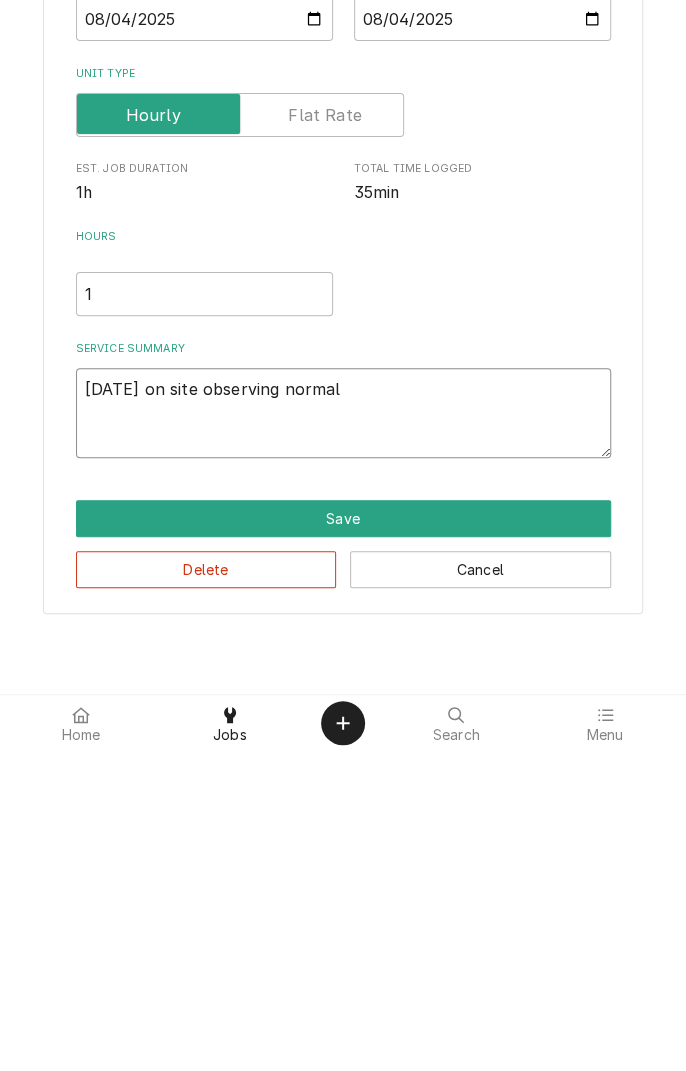 type on "x" 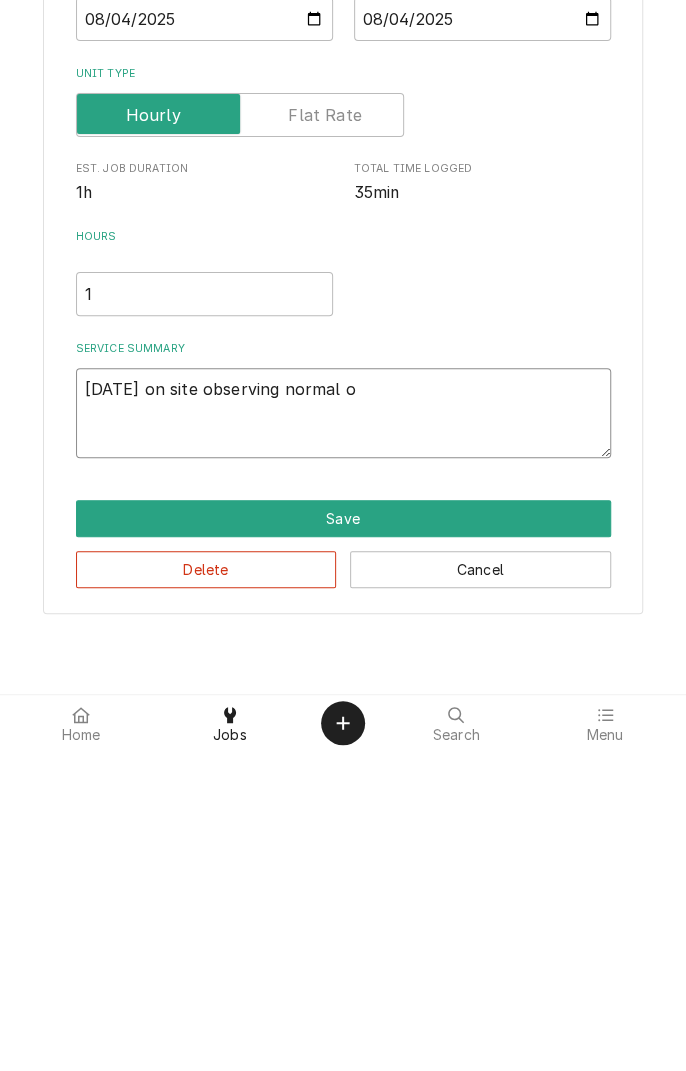 type on "x" 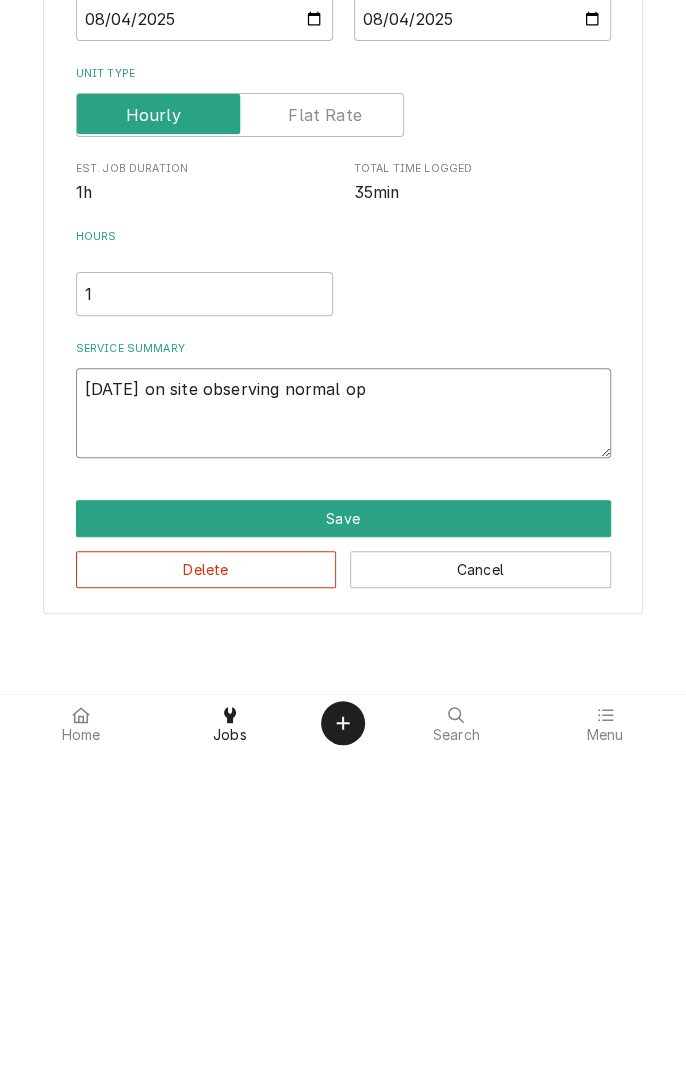 type on "x" 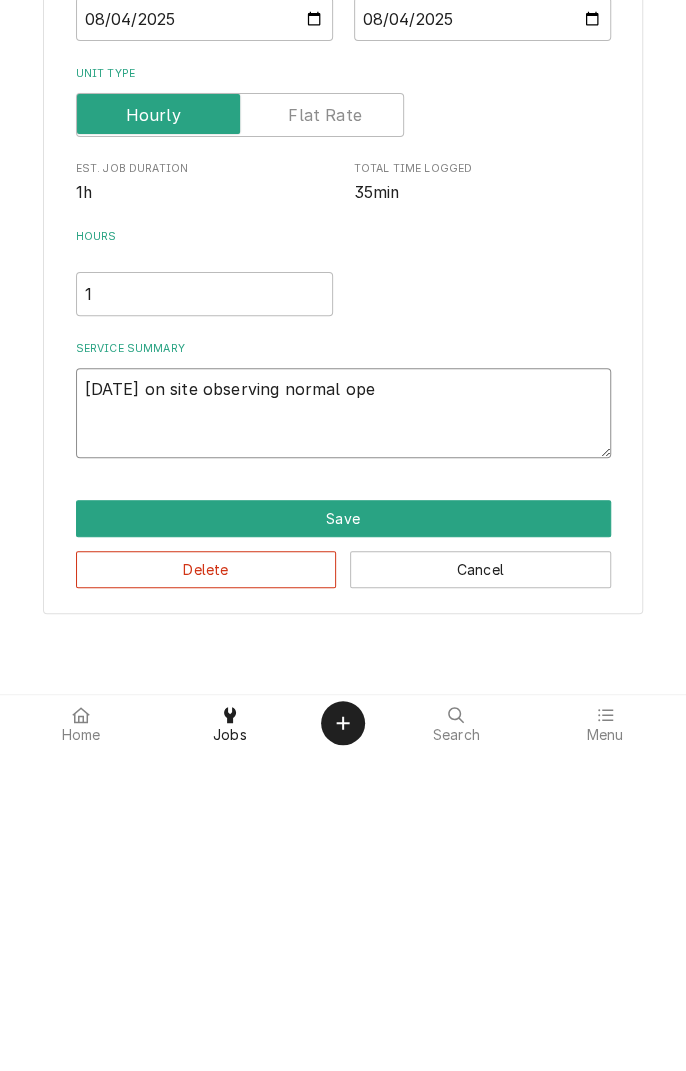 type on "x" 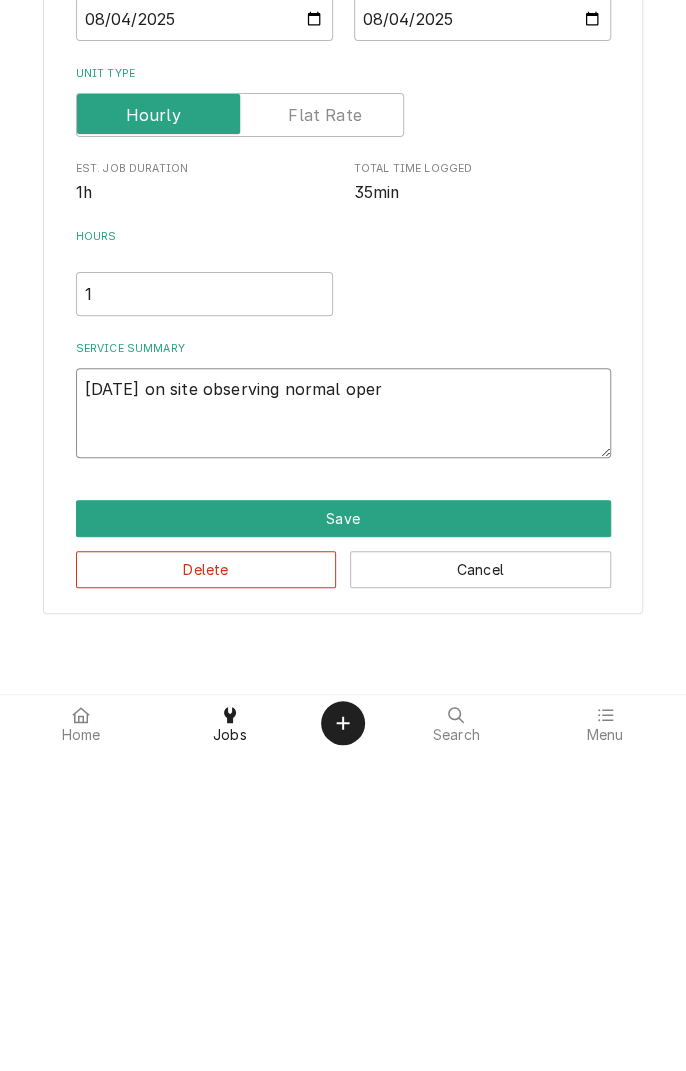 type on "x" 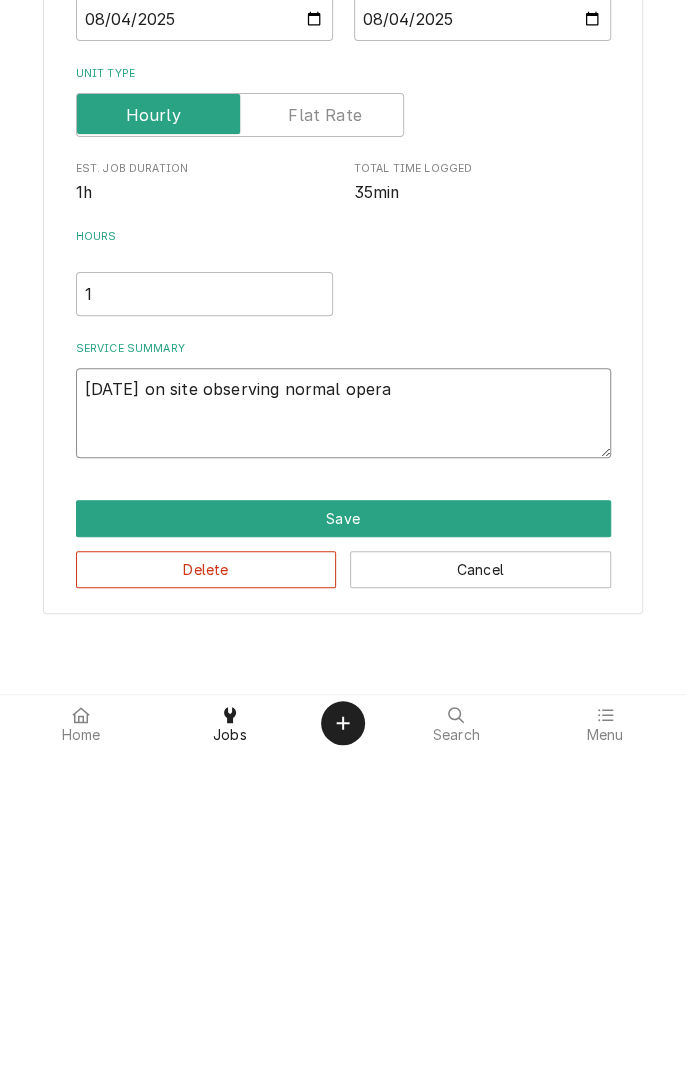 type on "x" 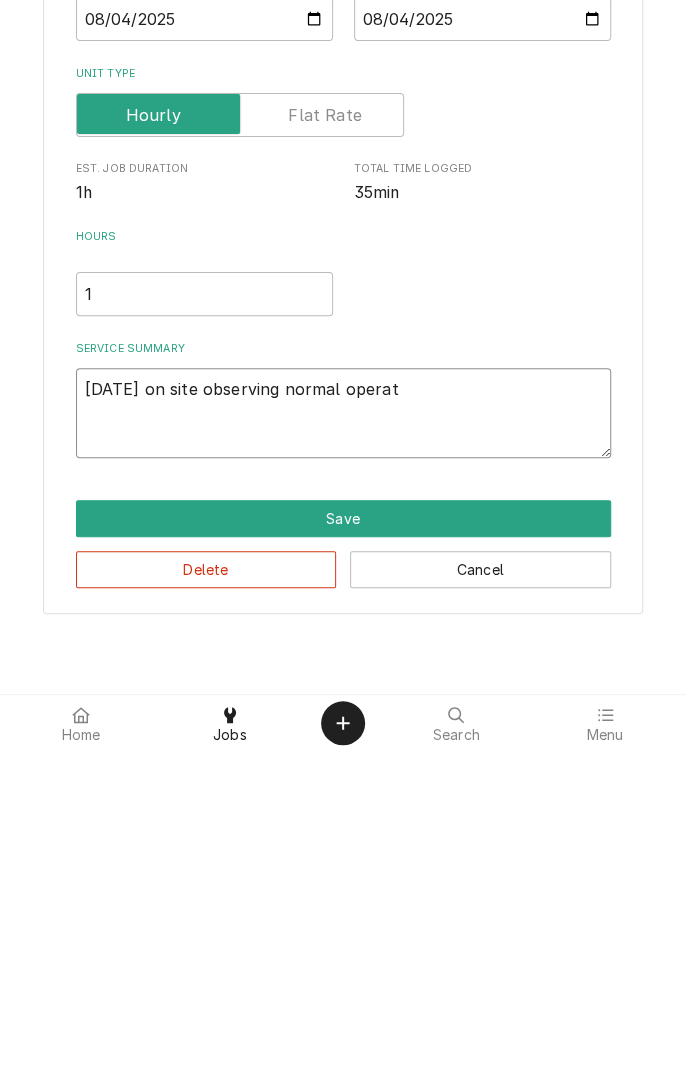 type on "x" 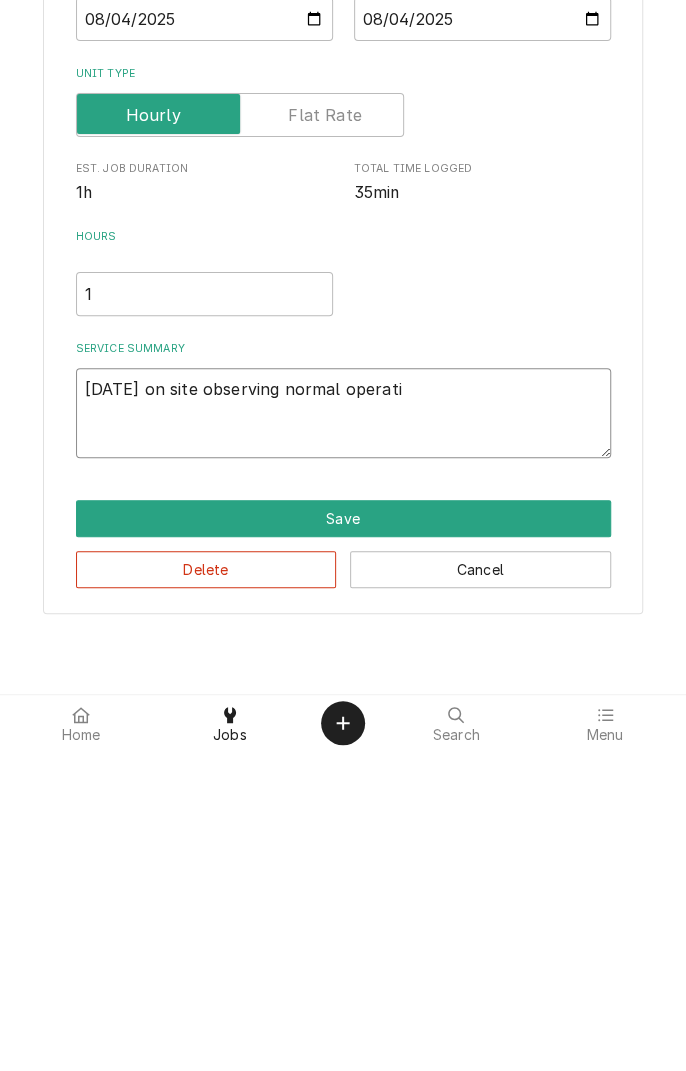 type on "x" 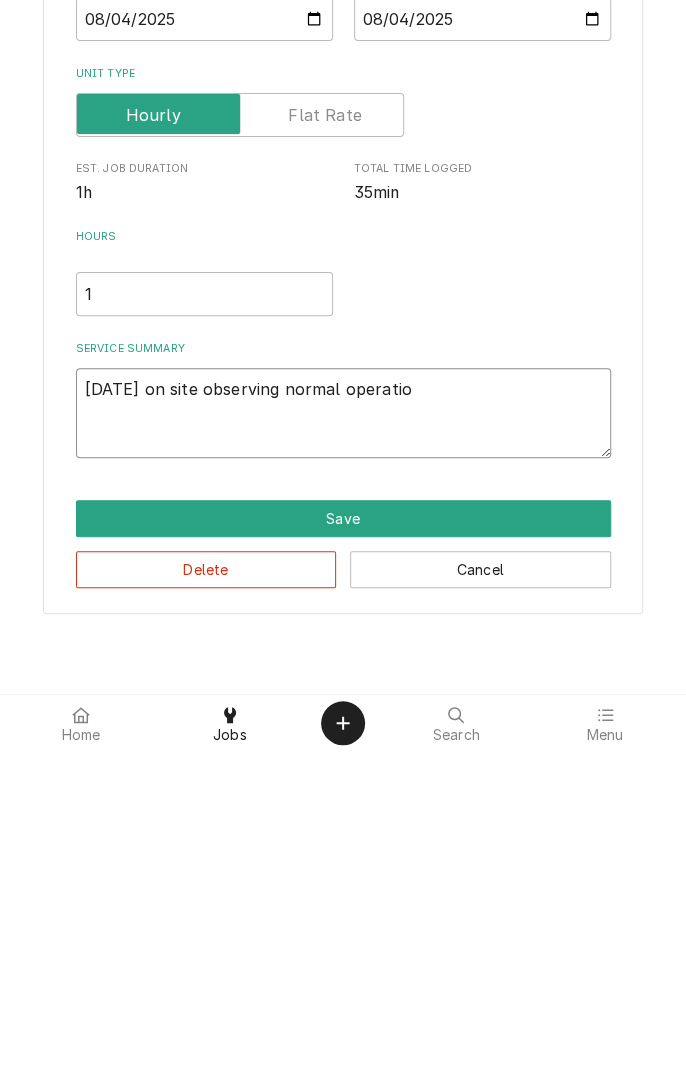 type on "x" 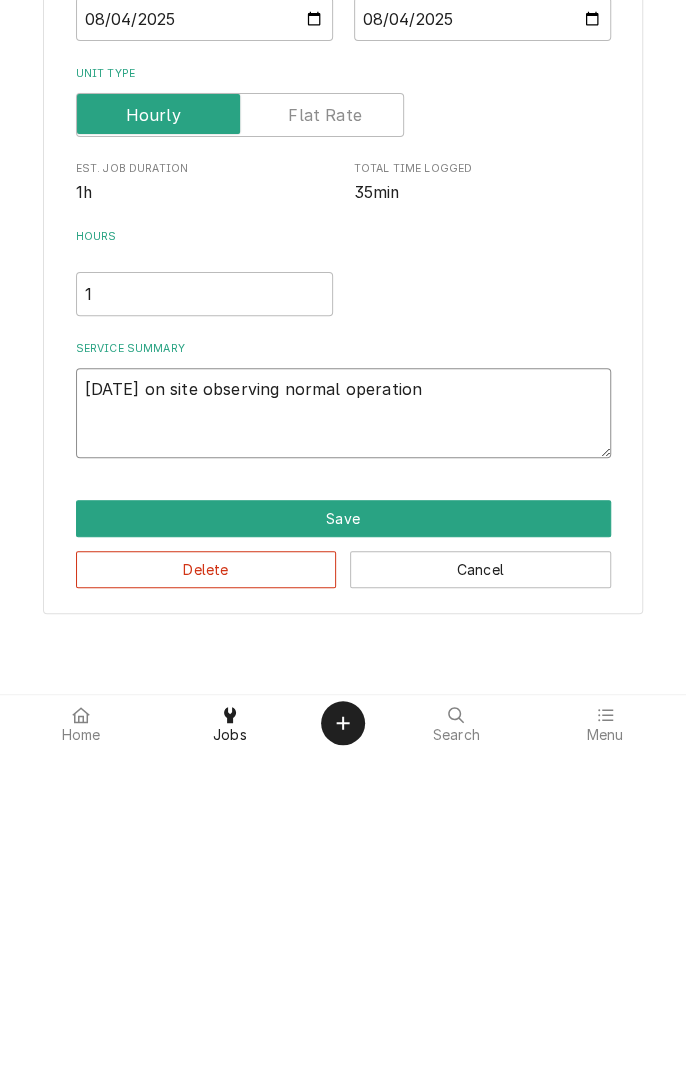 type on "x" 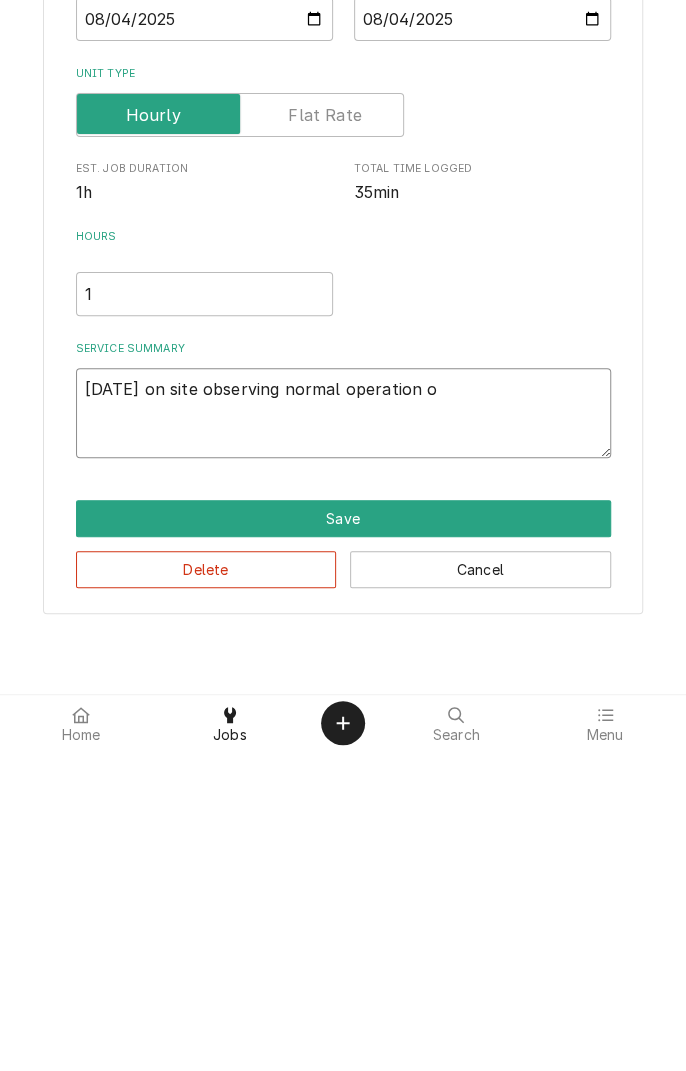 type on "x" 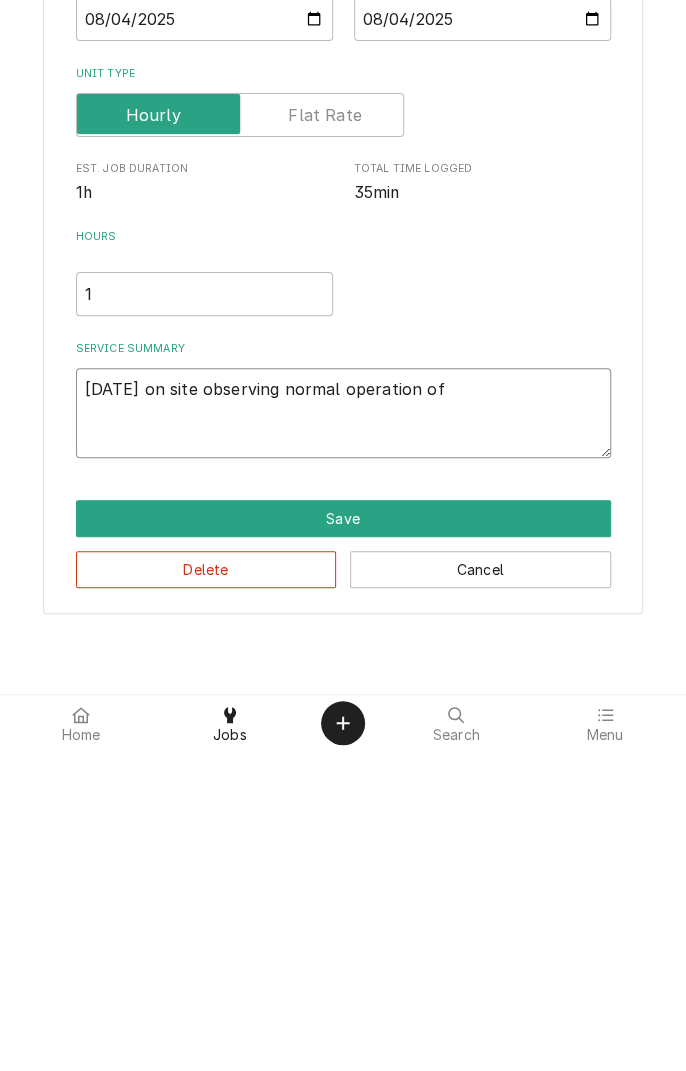 type on "x" 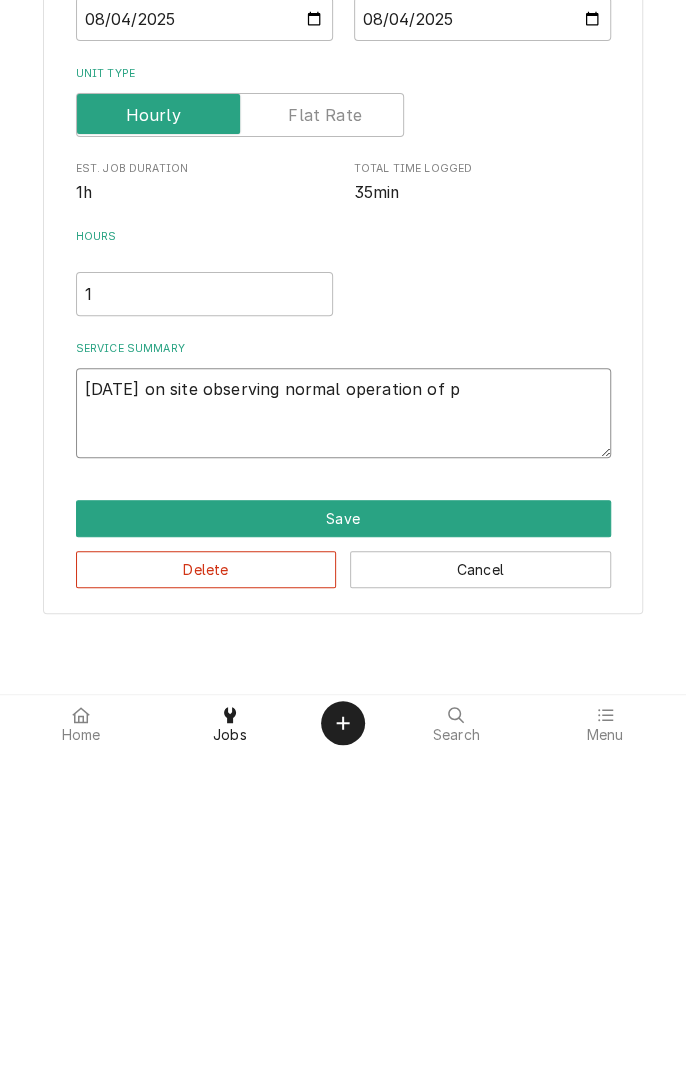 type on "x" 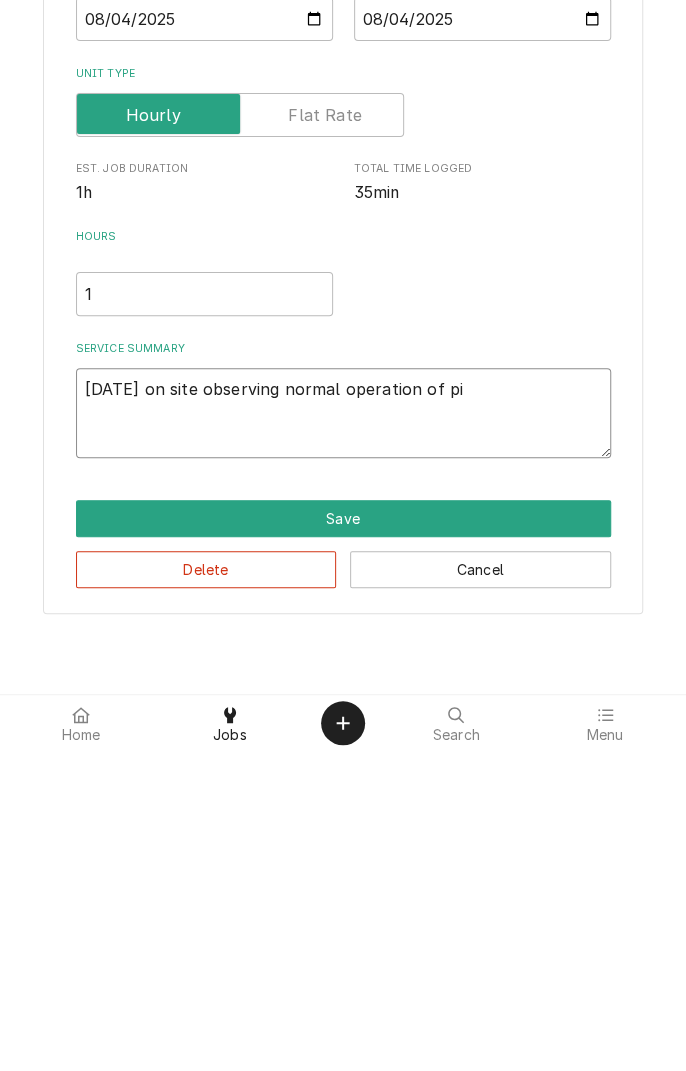type on "x" 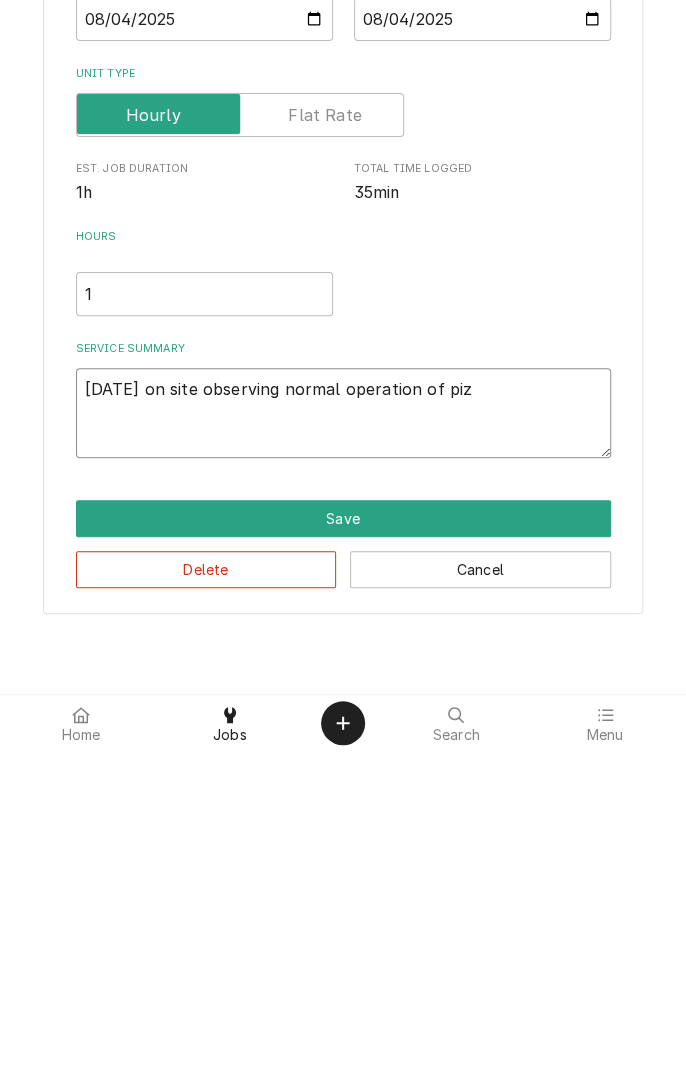type on "x" 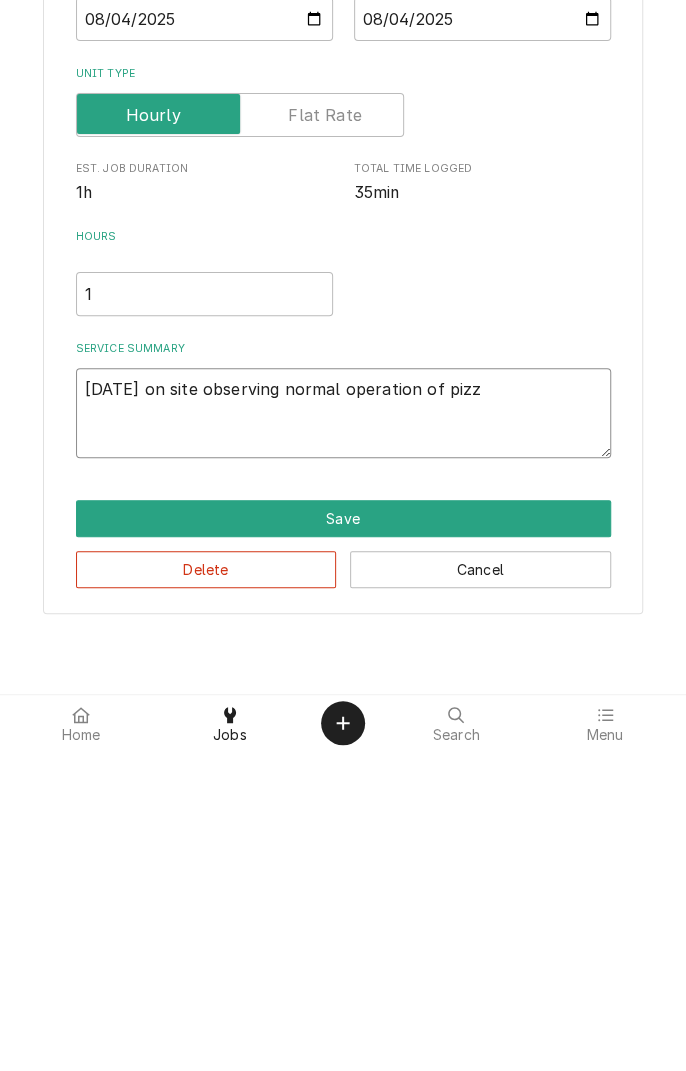 type on "x" 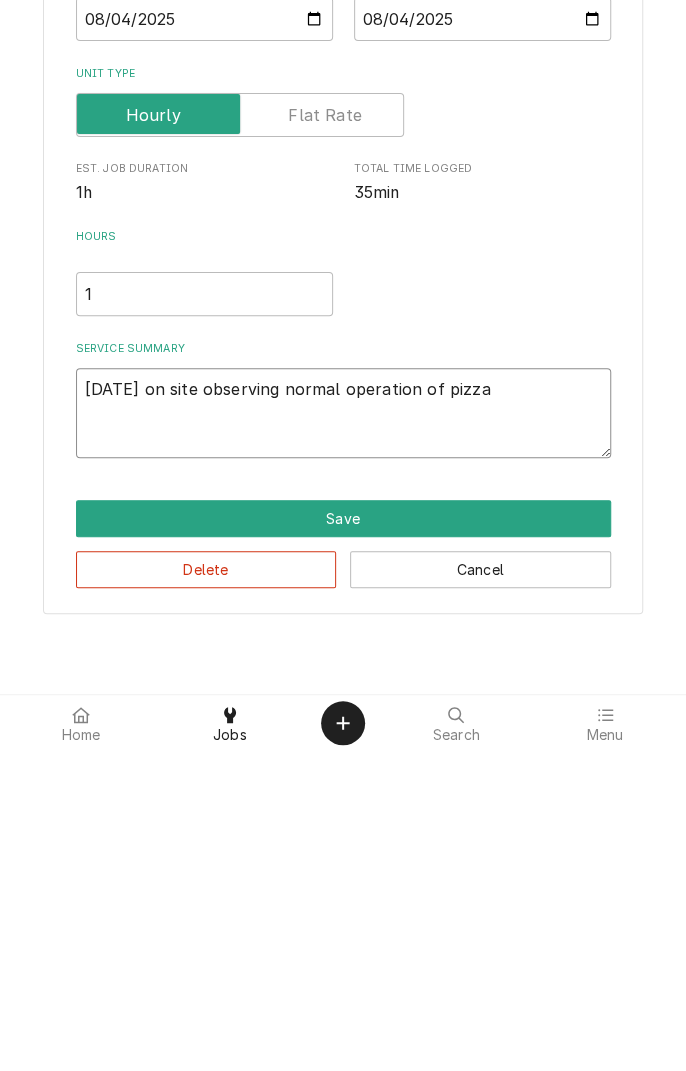 type on "x" 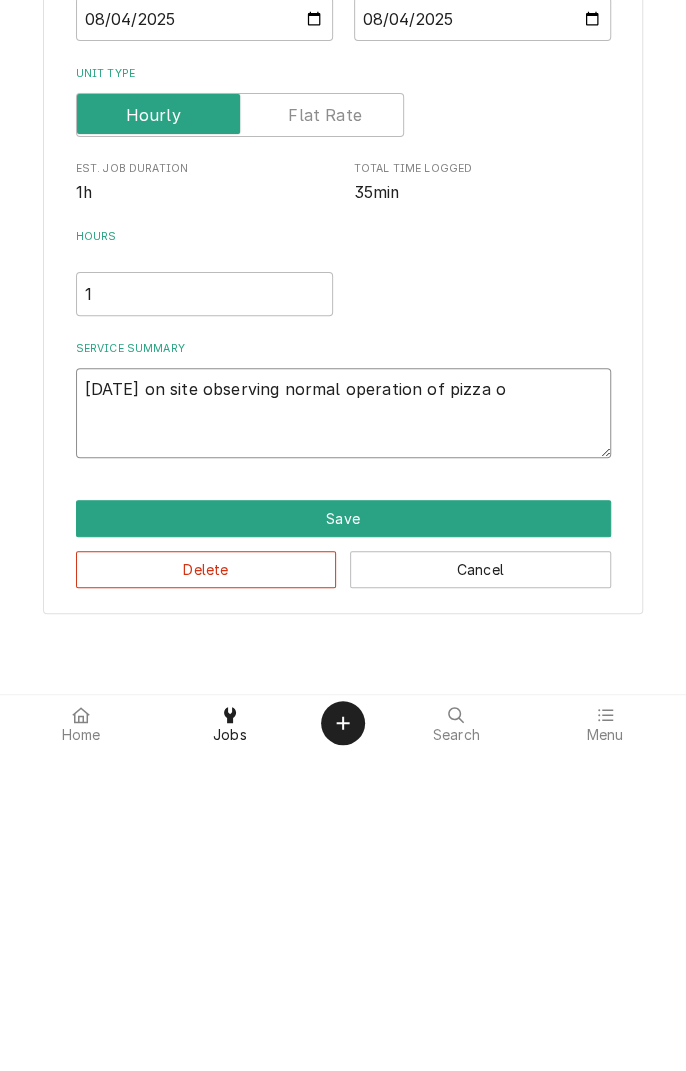 type on "x" 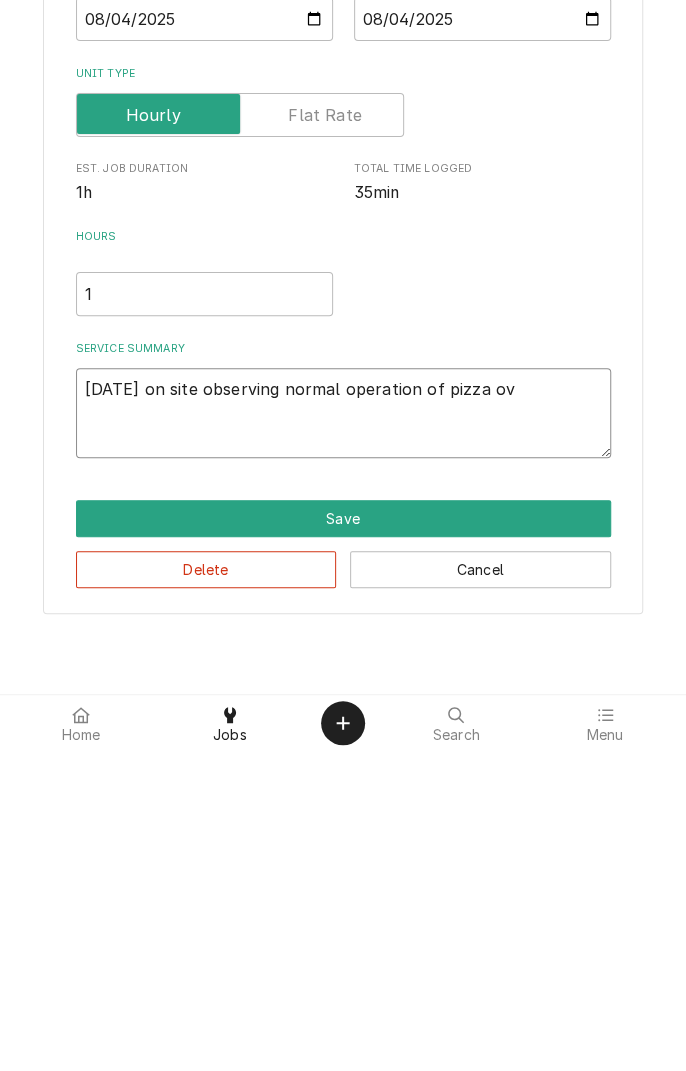 type on "x" 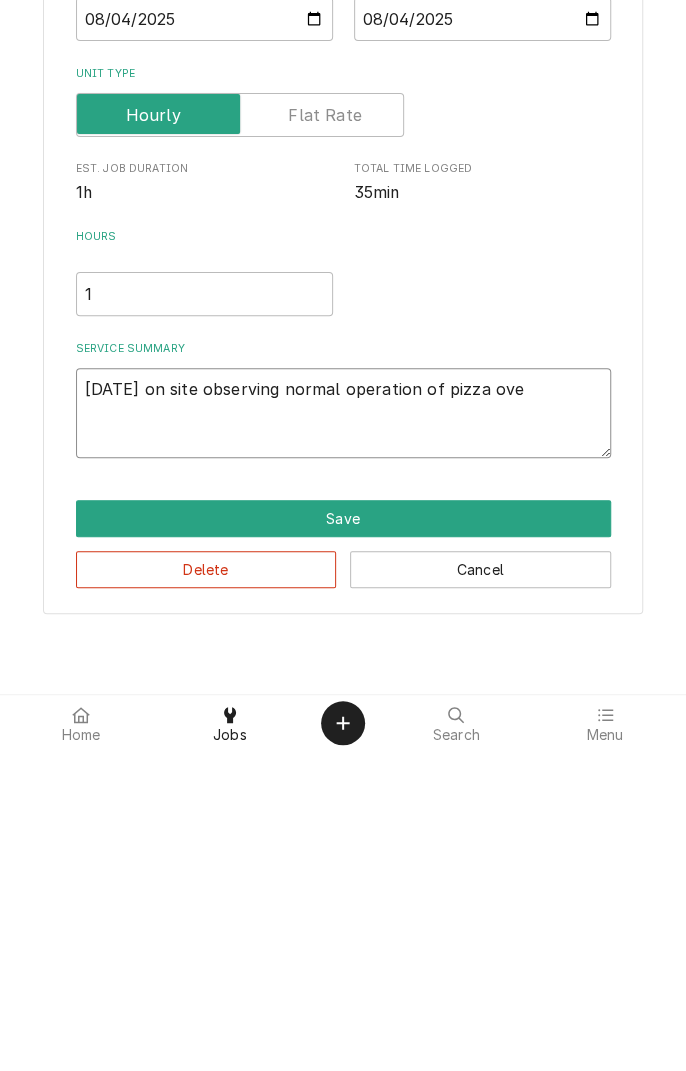 type on "x" 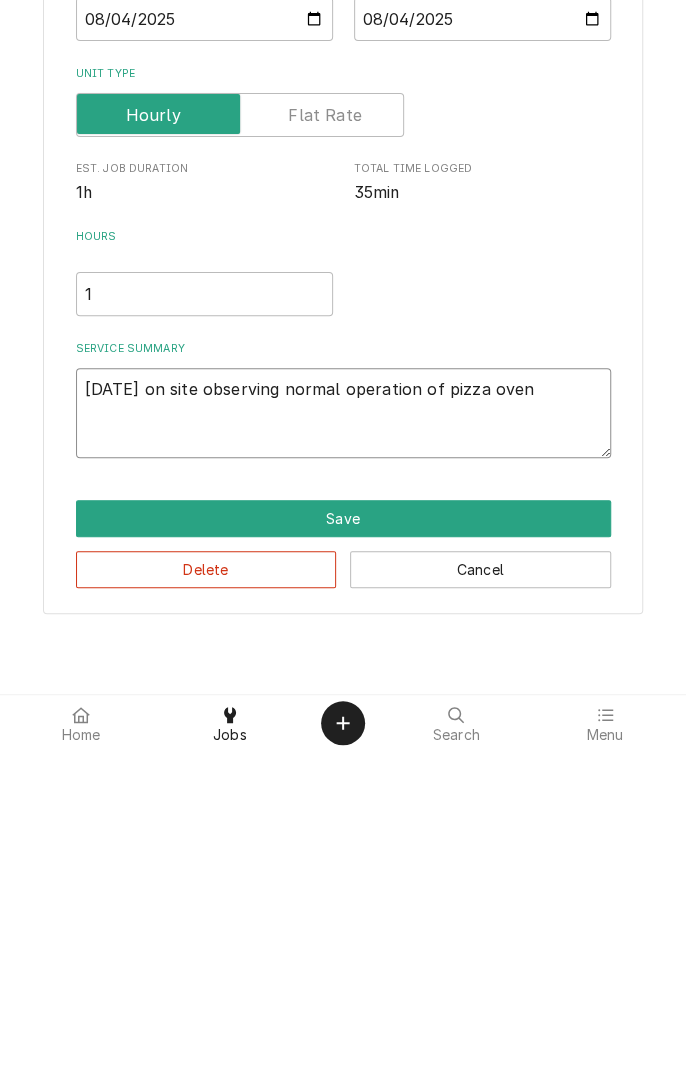 type on "x" 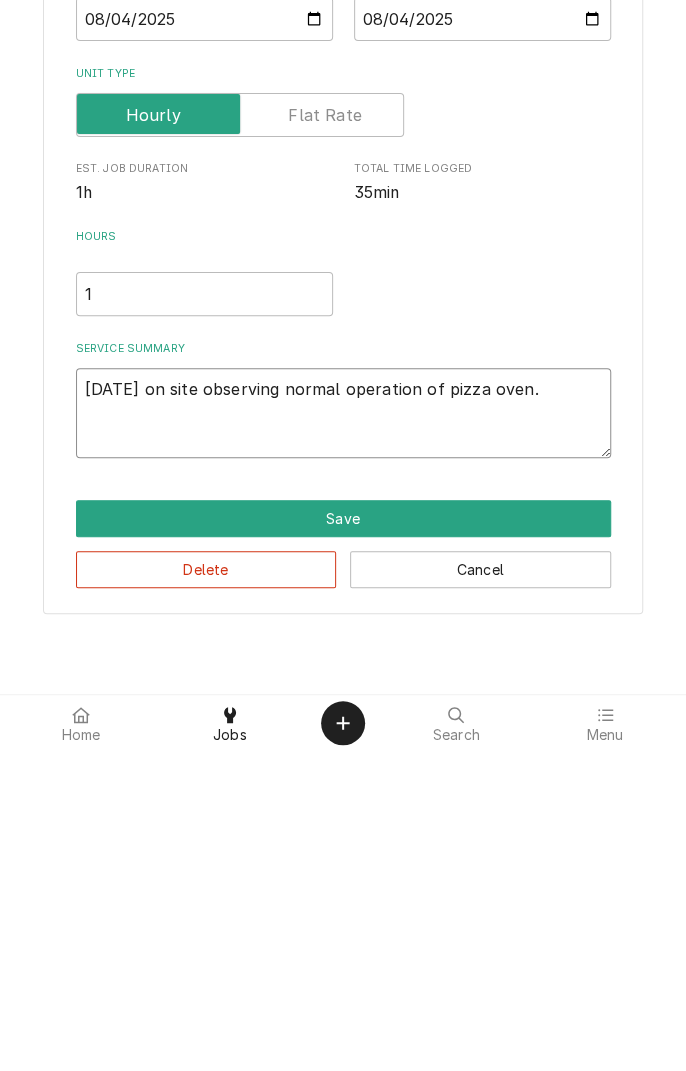 type on "x" 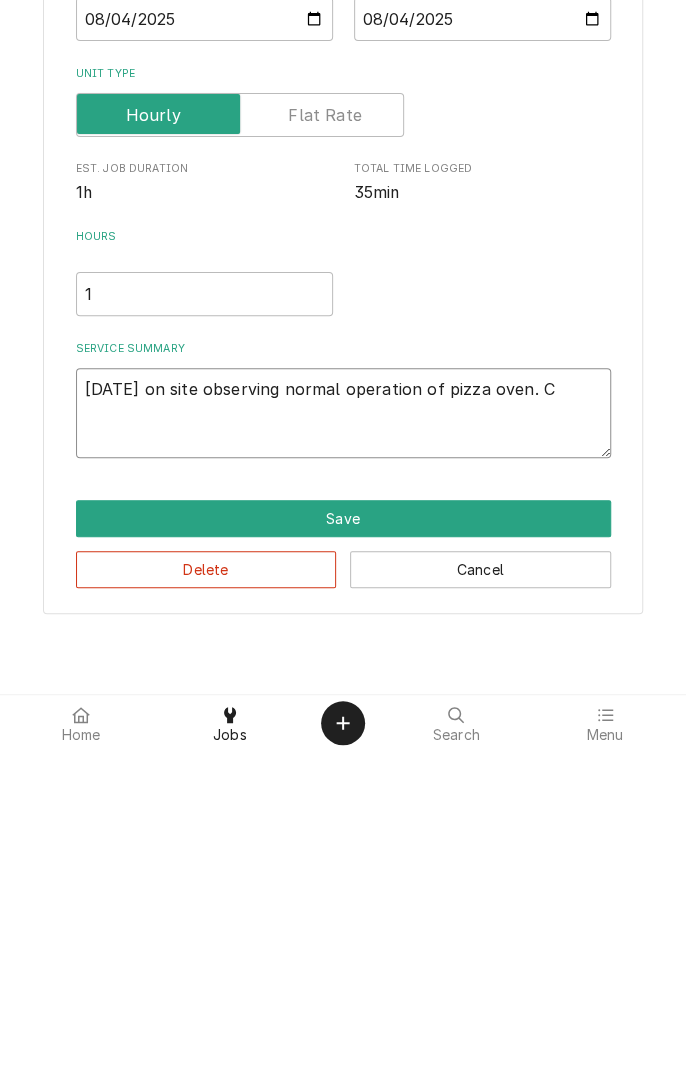 type on "x" 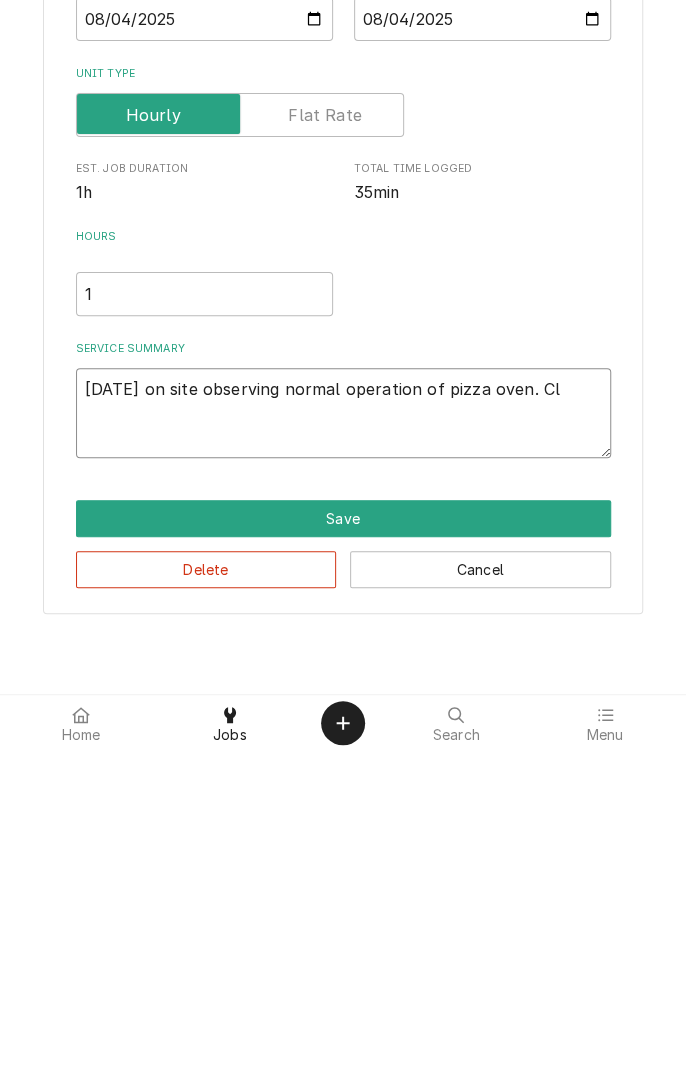 type on "x" 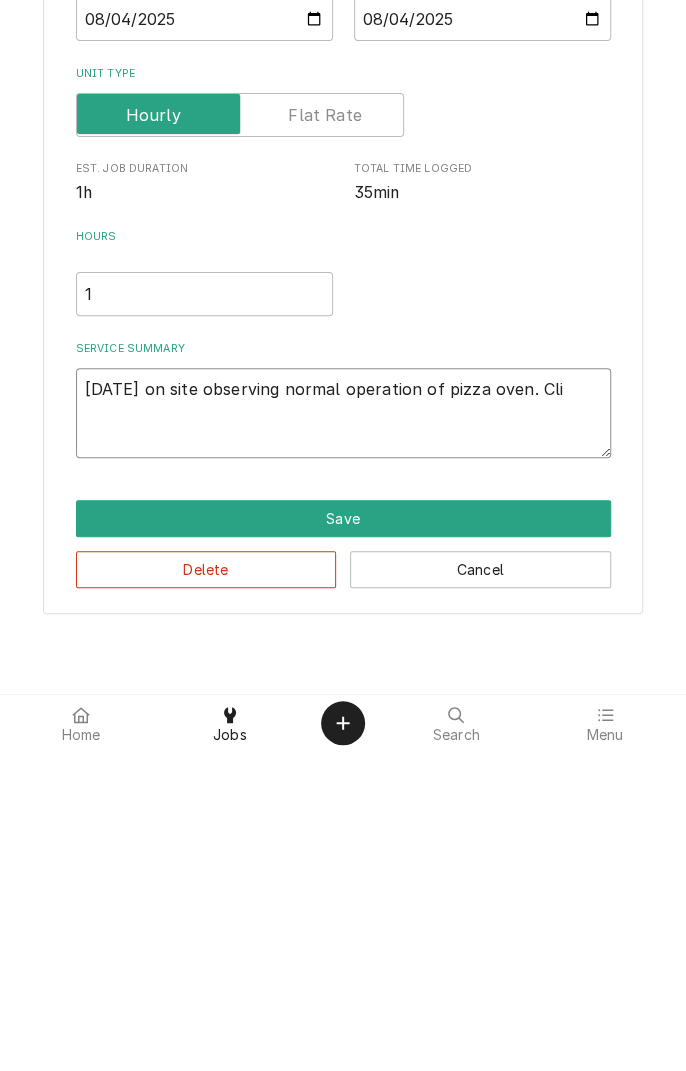 type on "x" 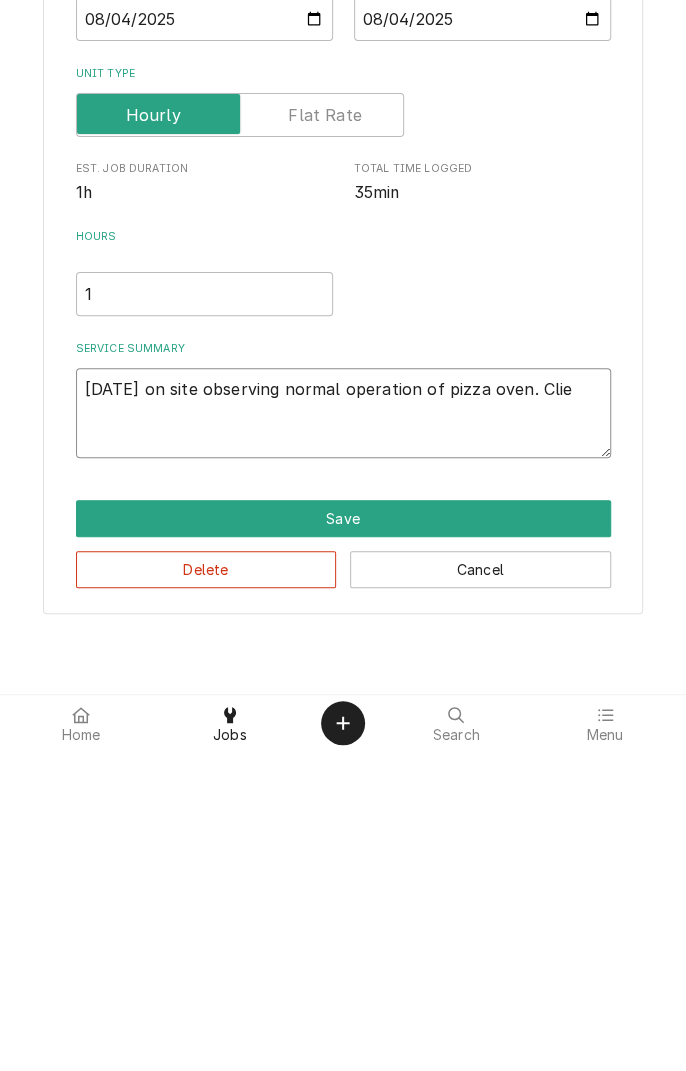 type on "x" 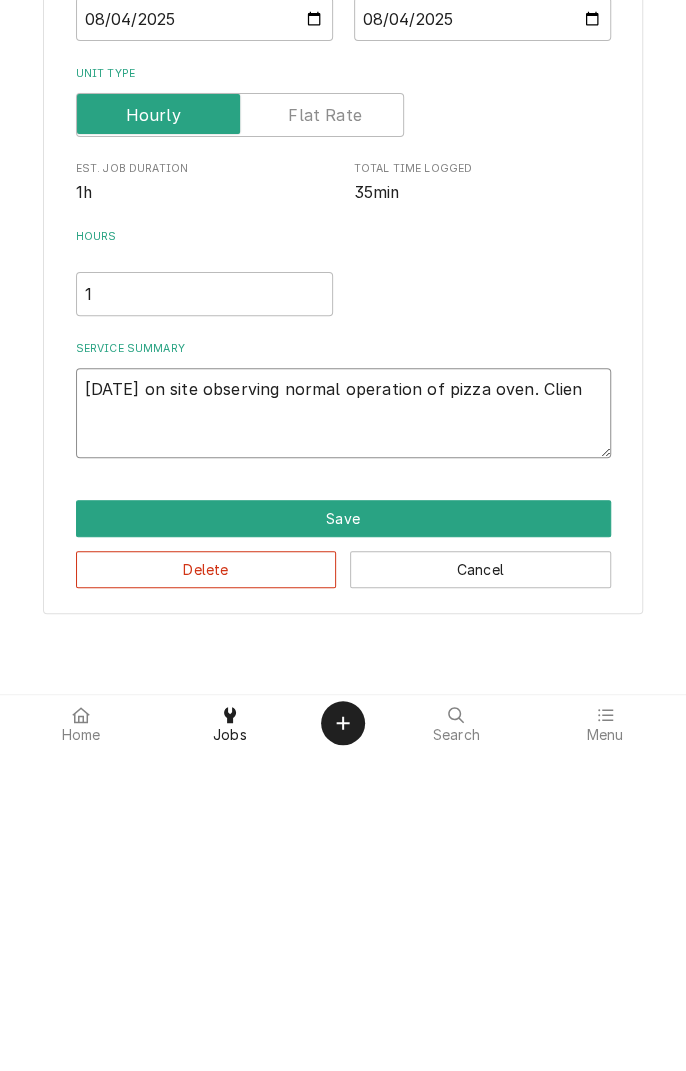 type on "x" 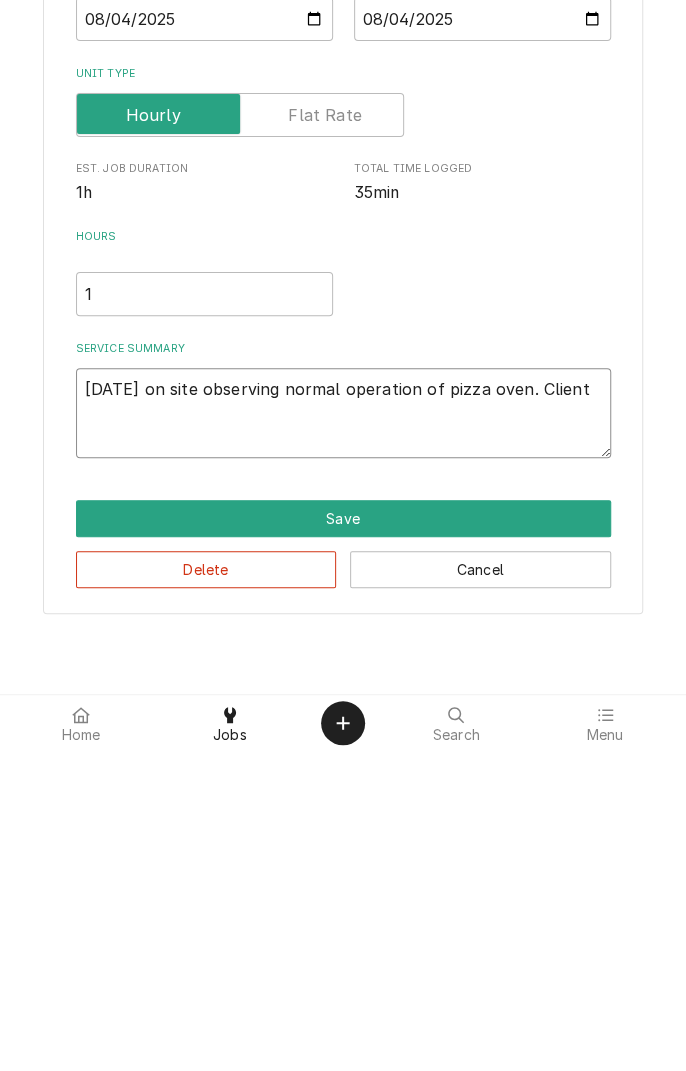 type on "x" 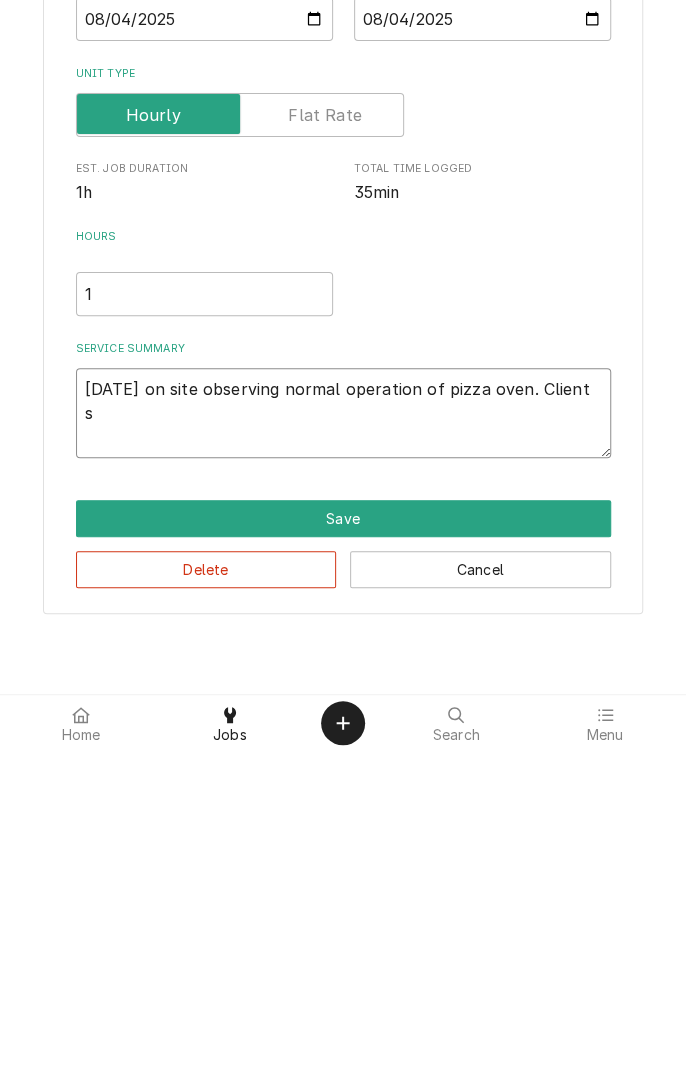 type on "x" 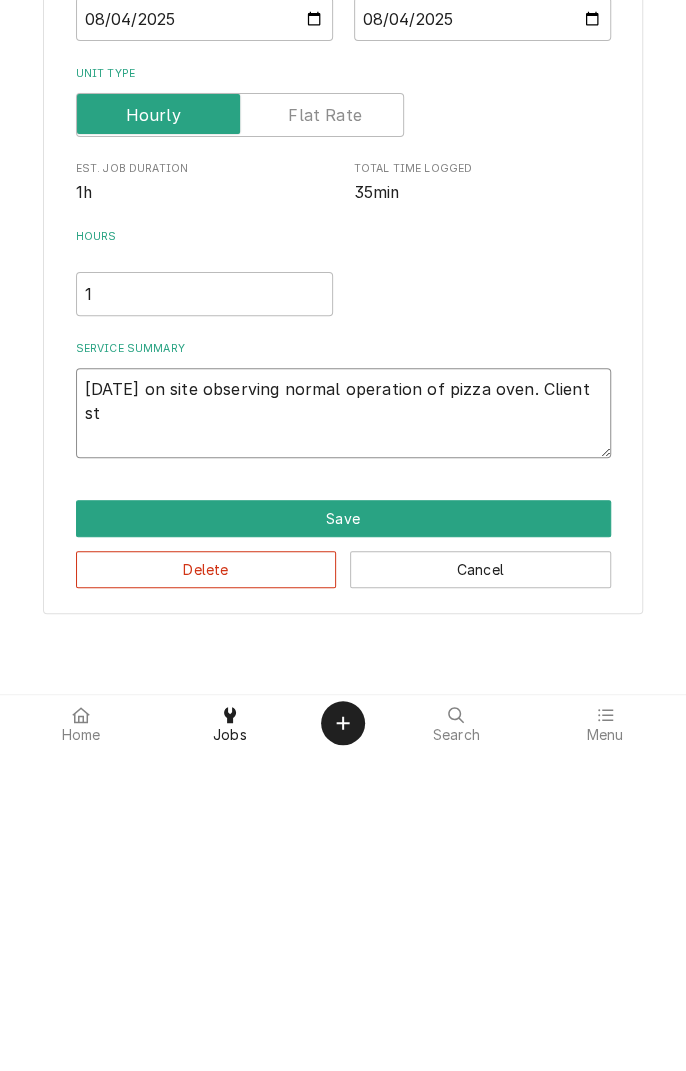 type on "x" 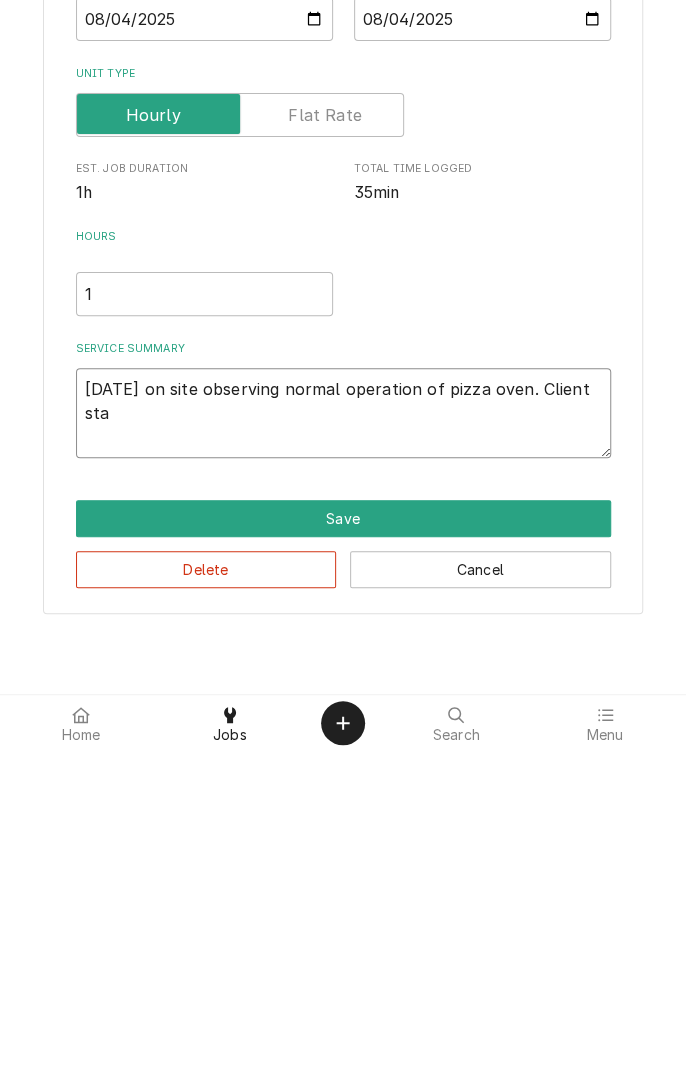 type on "x" 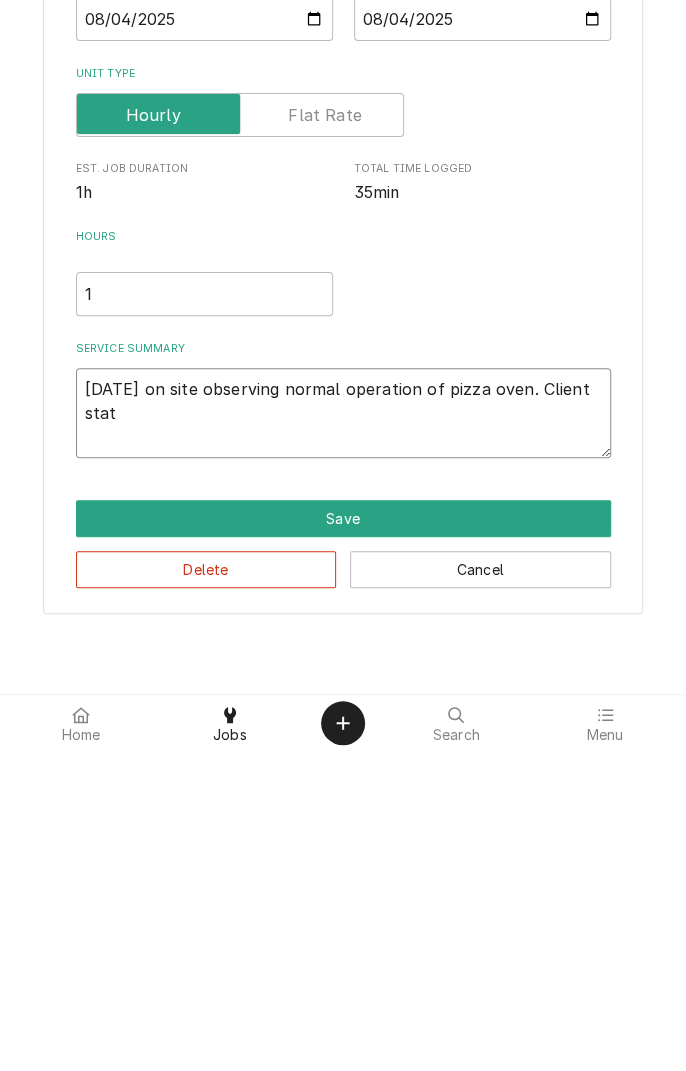 type on "x" 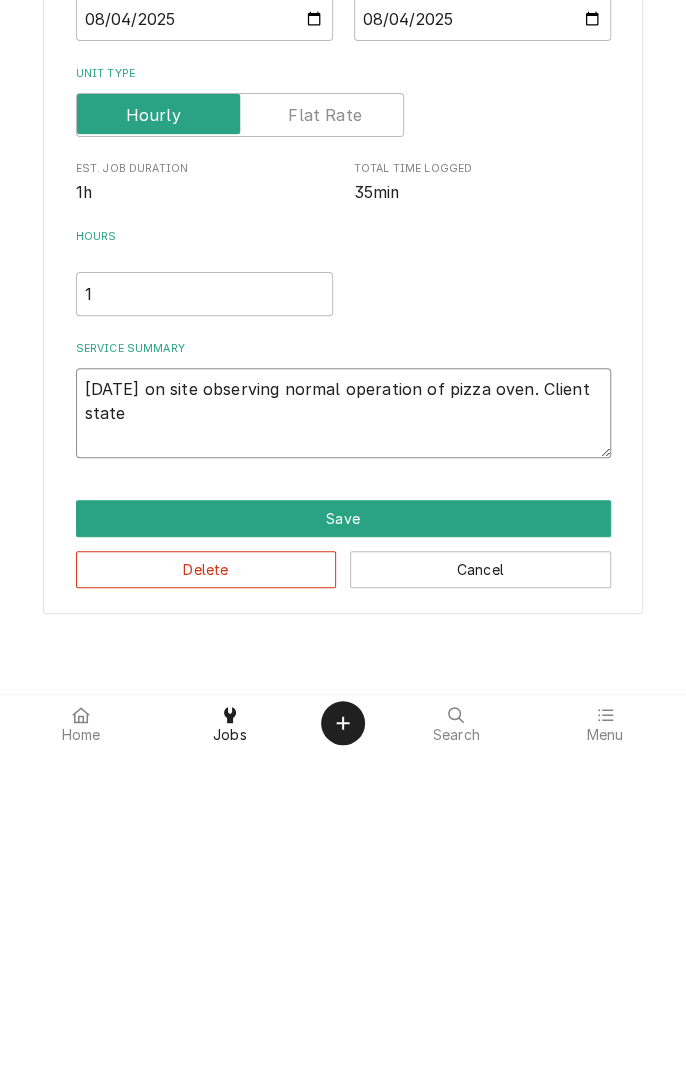 type on "x" 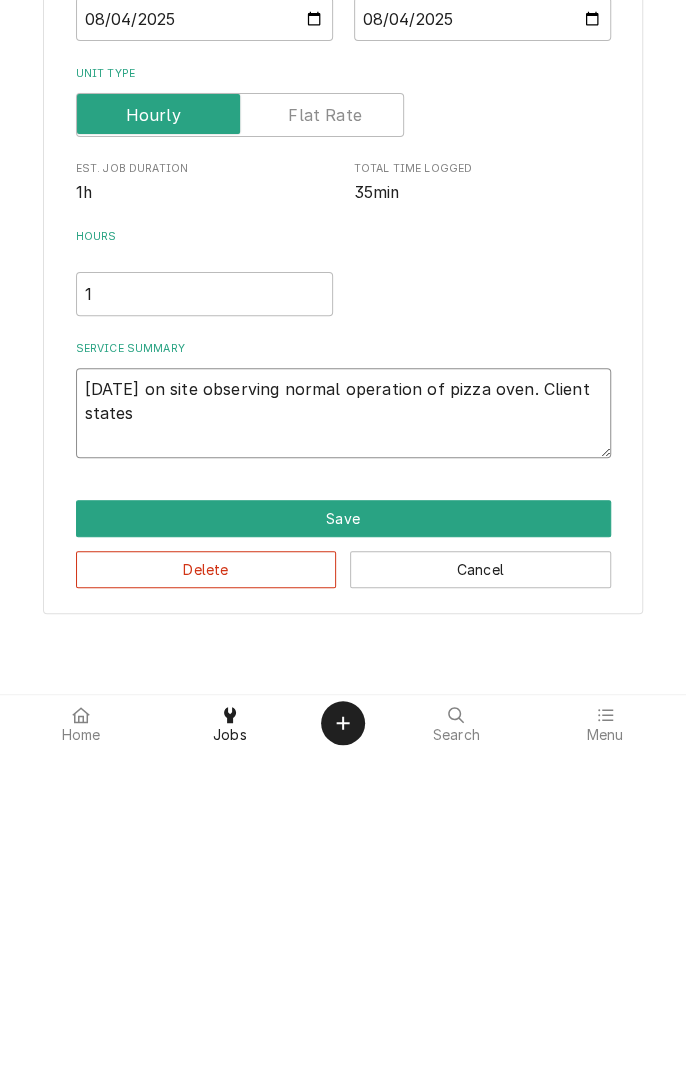 type on "x" 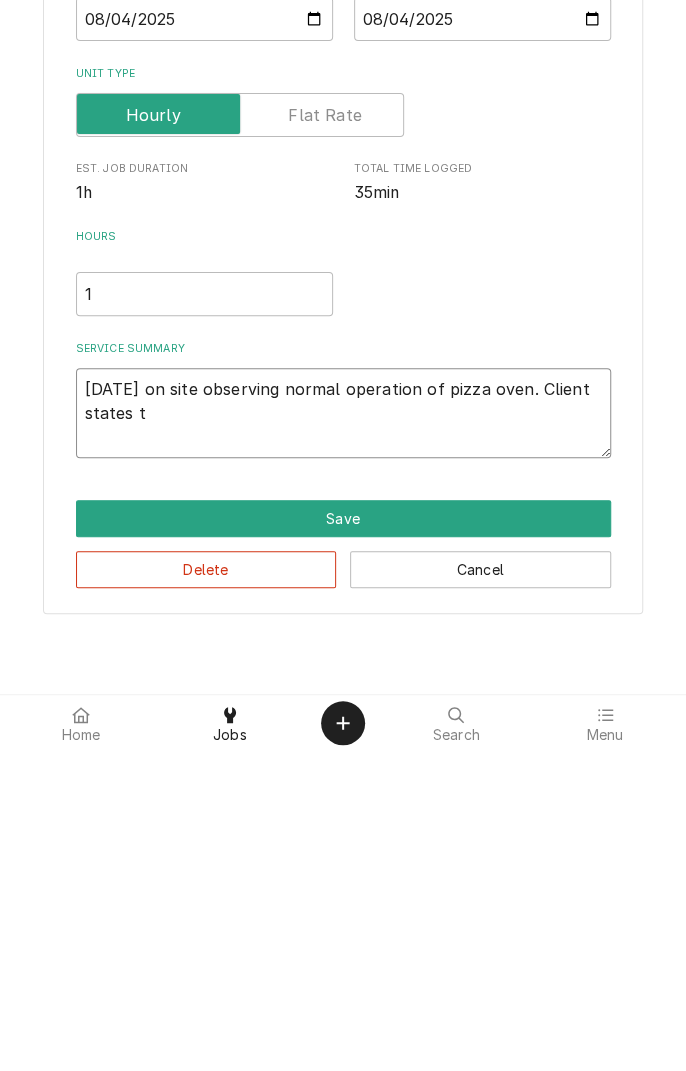 type on "x" 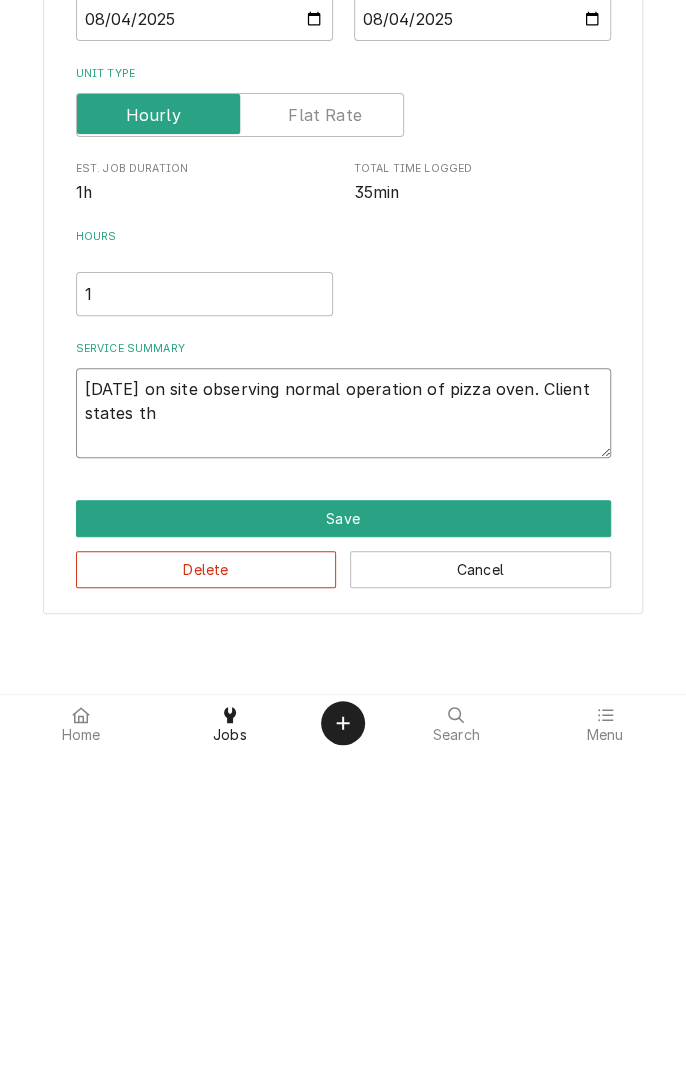 type on "x" 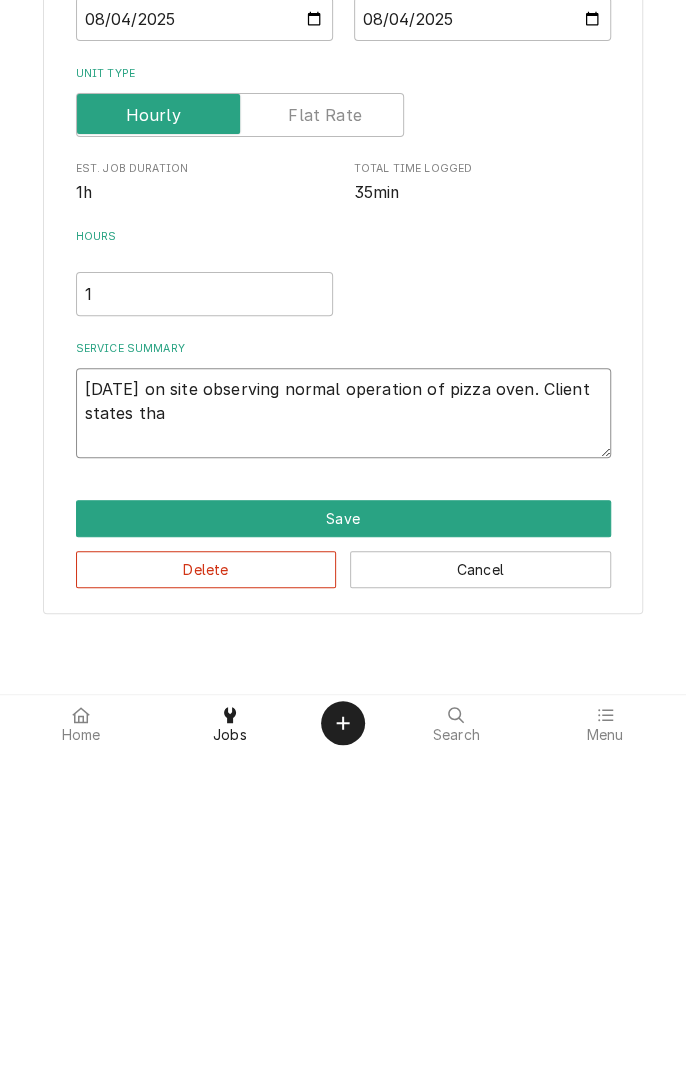 type on "x" 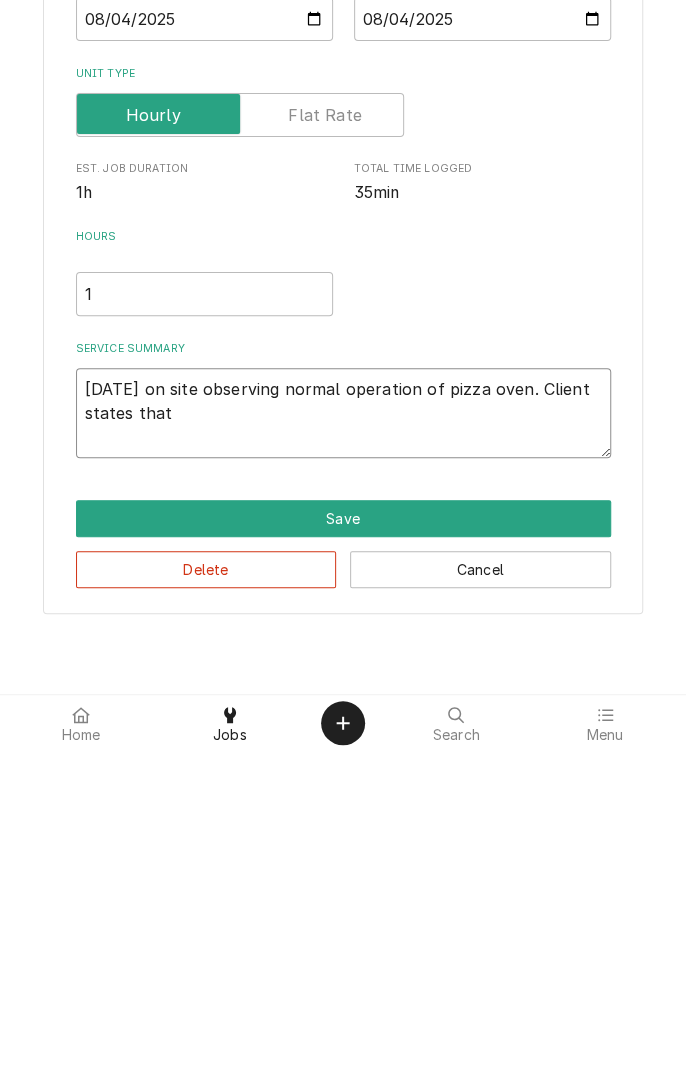 type on "x" 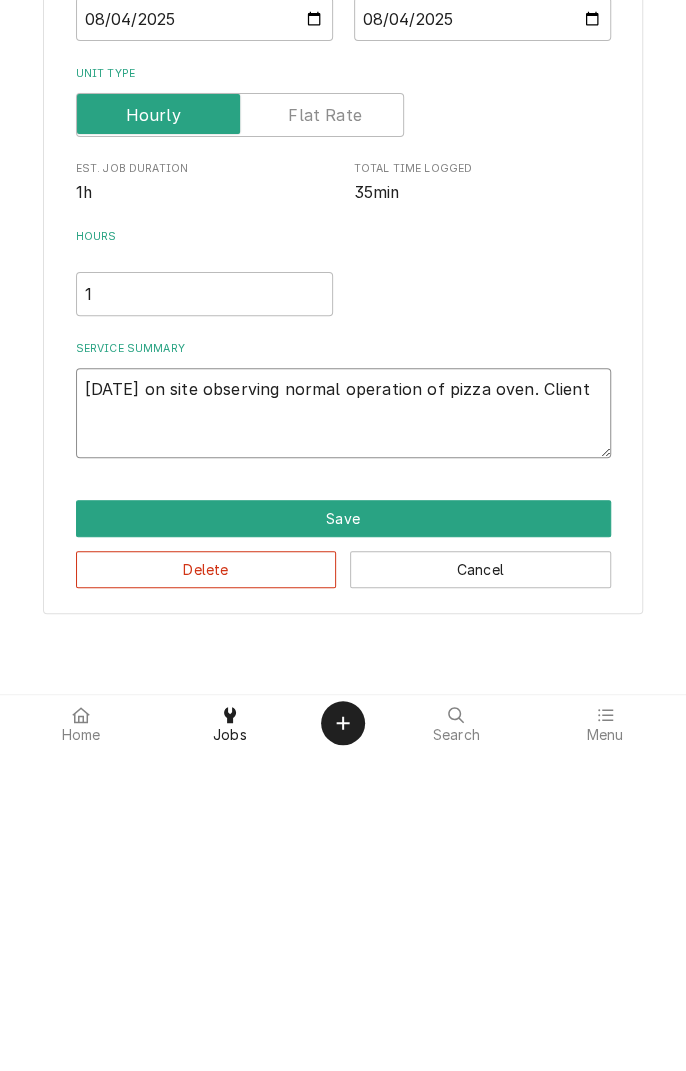 type on "[DATE] on site observing normal operation of pizza oven. Client stated that" 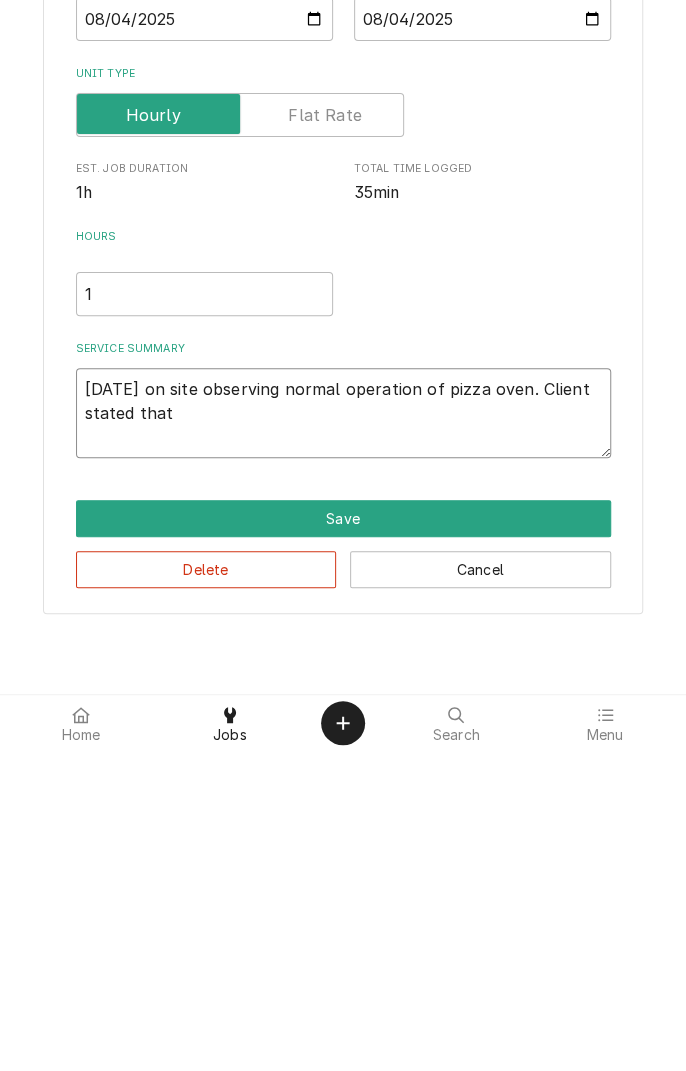 type on "x" 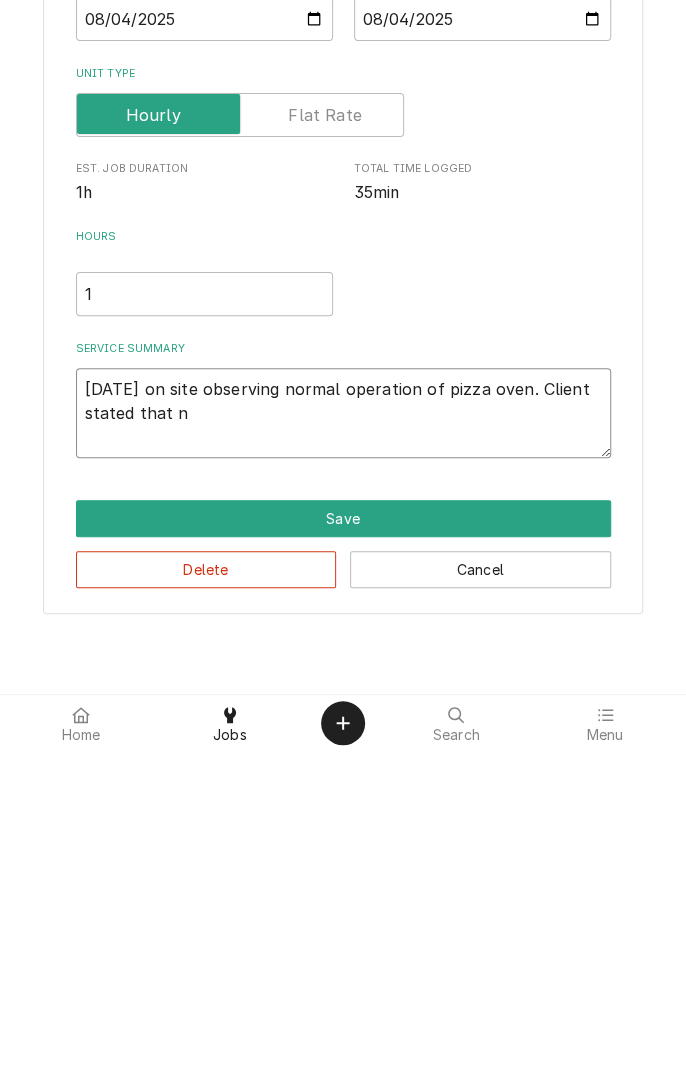 type on "x" 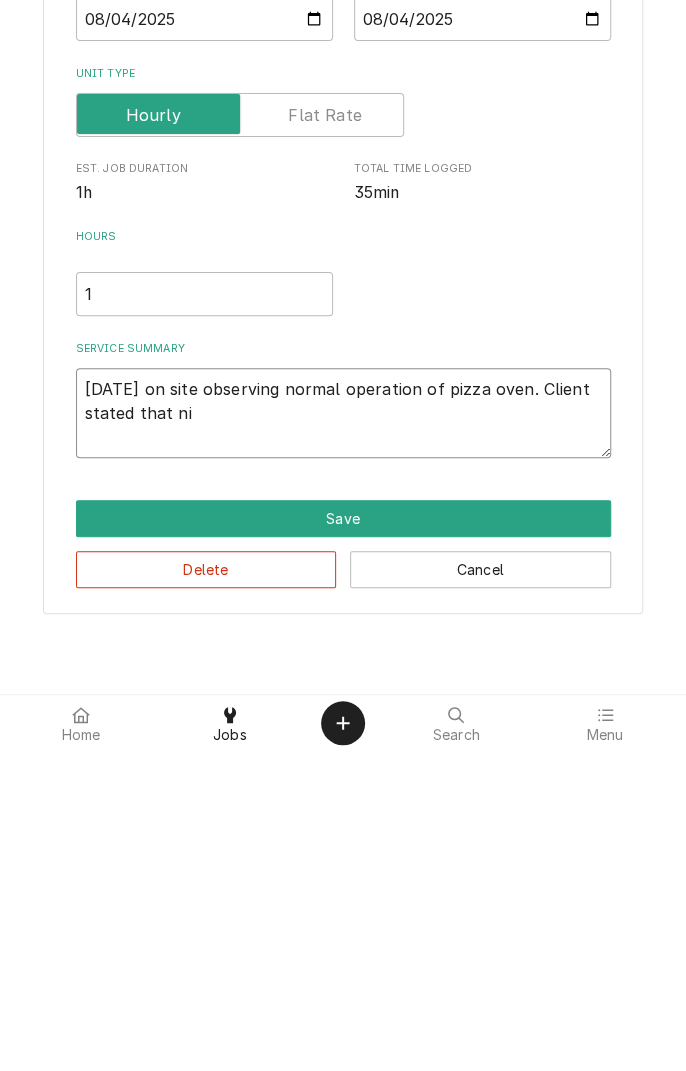 type on "x" 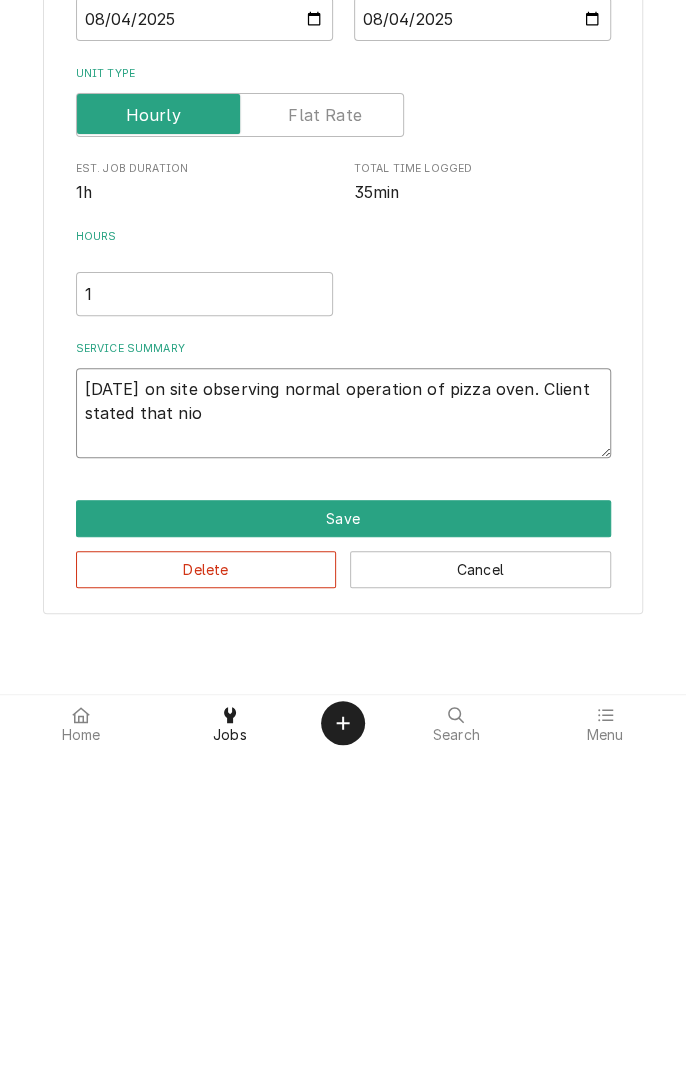 type on "x" 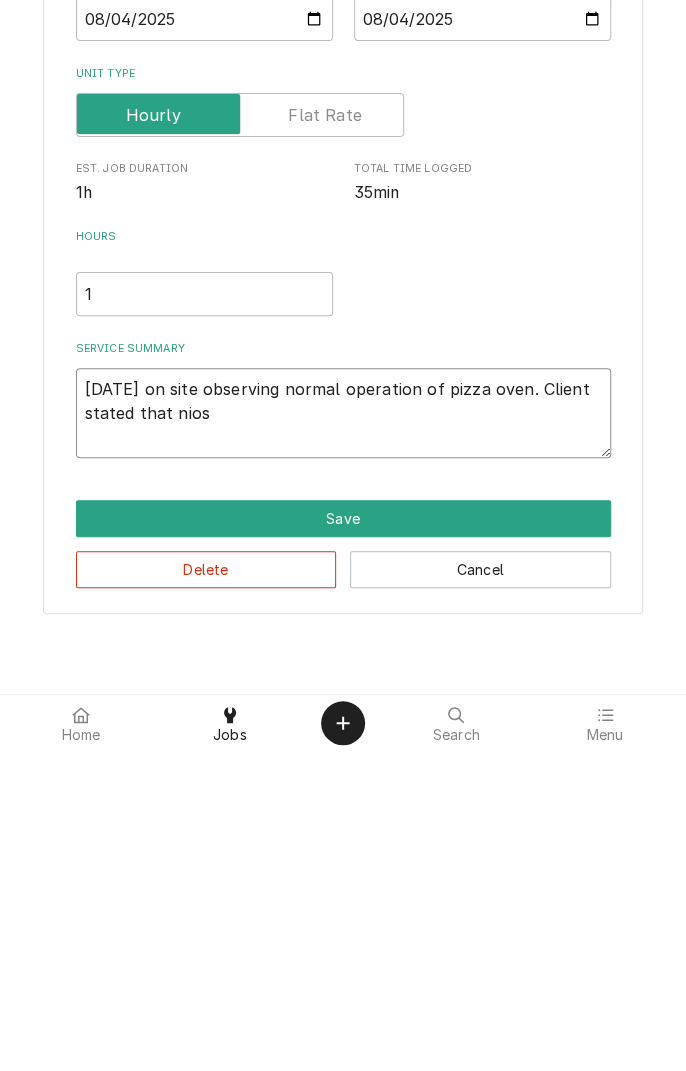 type on "x" 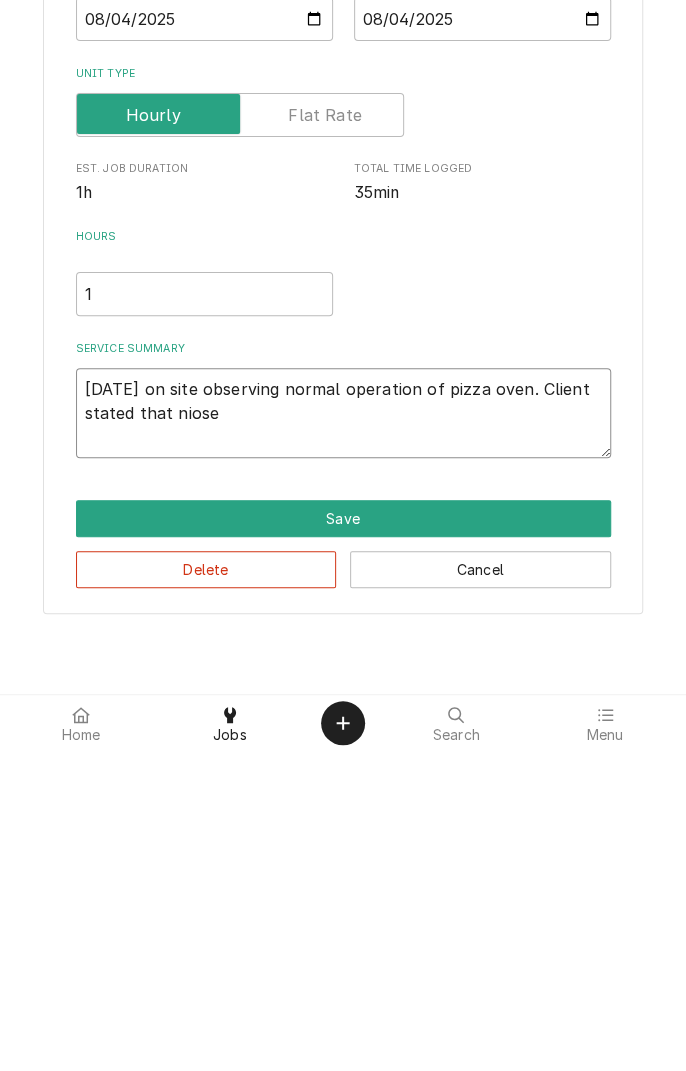 type on "x" 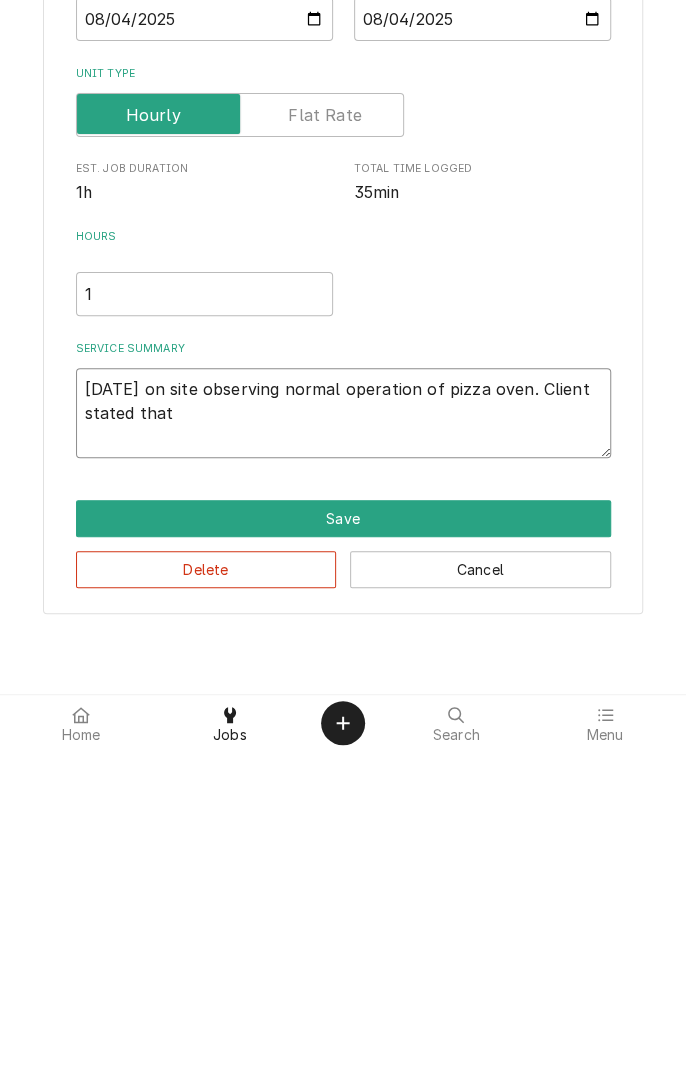 type on "[DATE] on site observing normal operation of pizza oven. Client stated that noise" 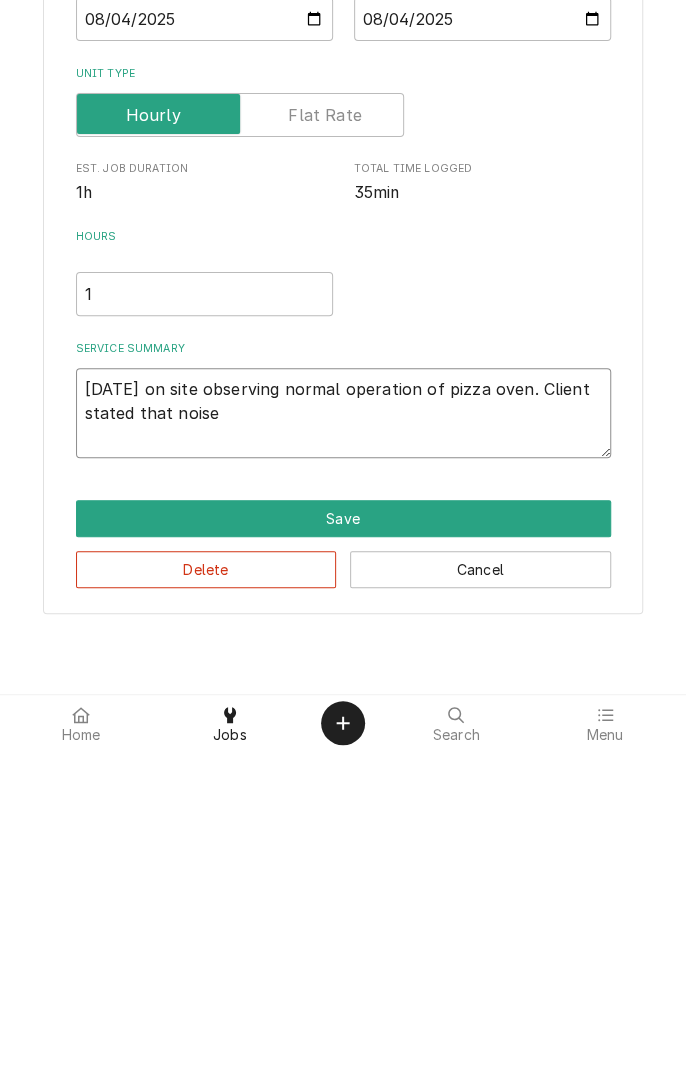 type on "x" 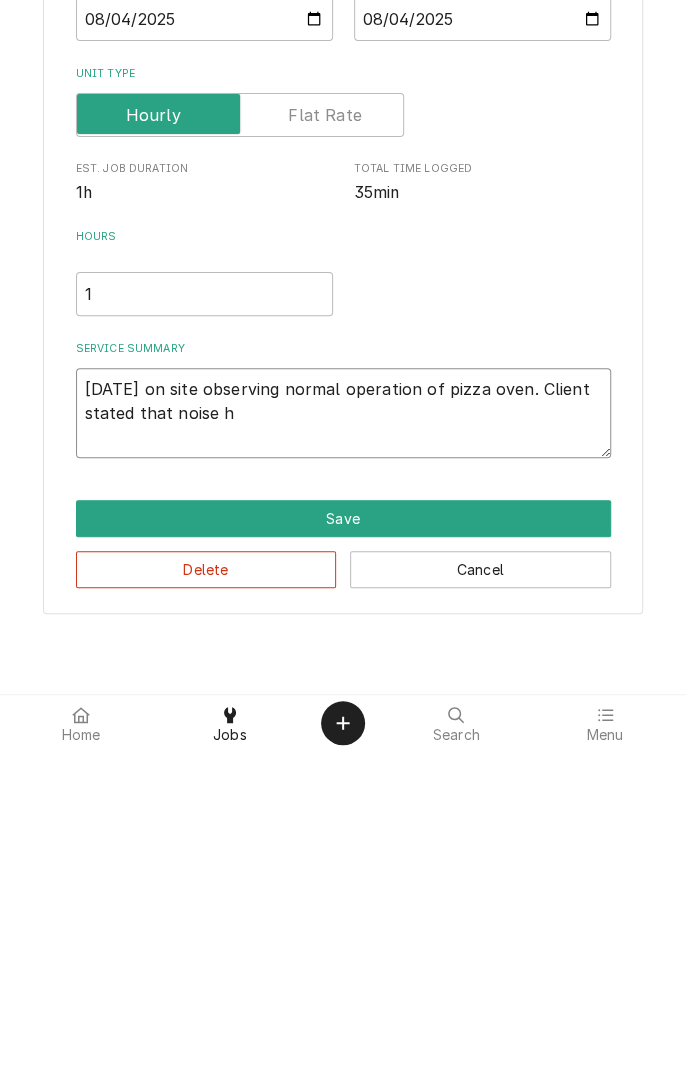 type on "x" 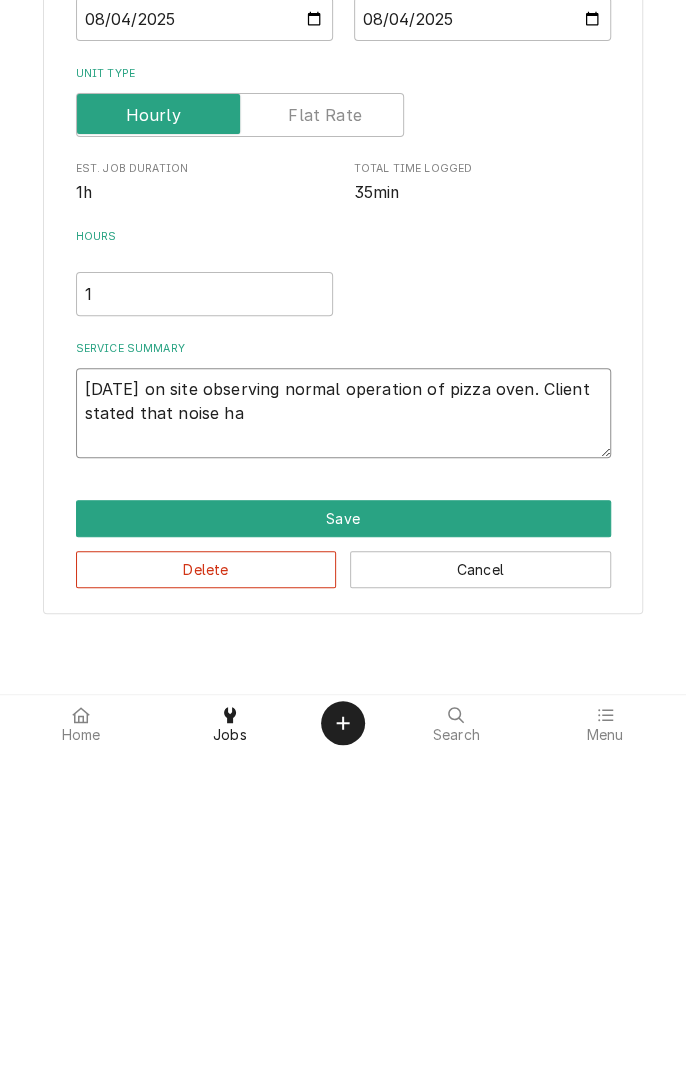 type on "x" 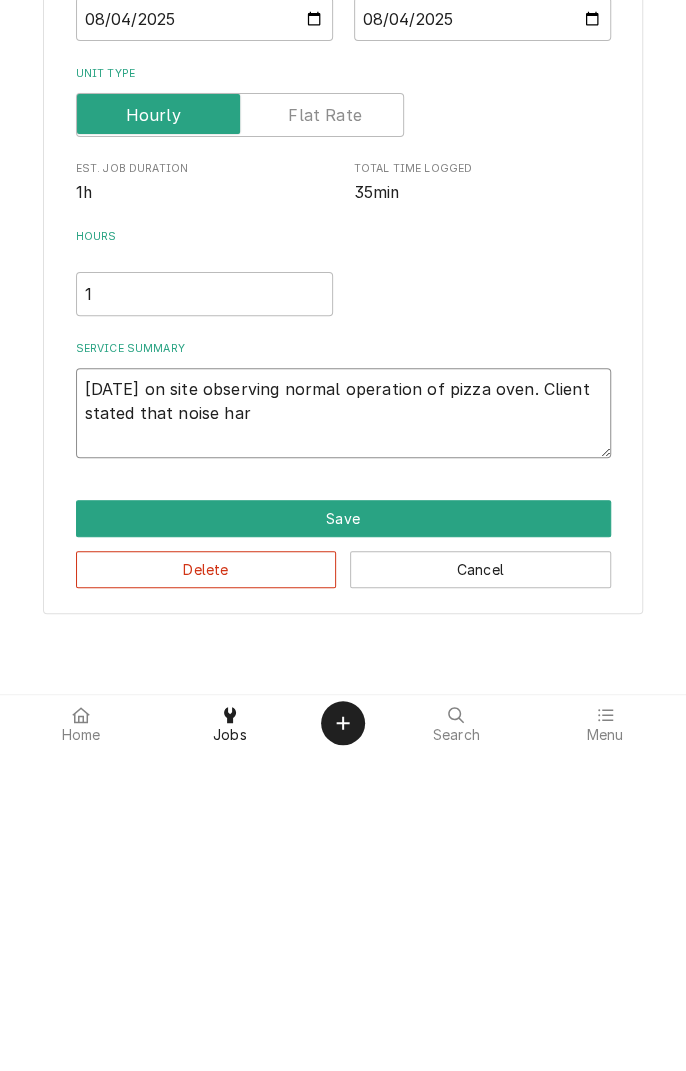 type on "x" 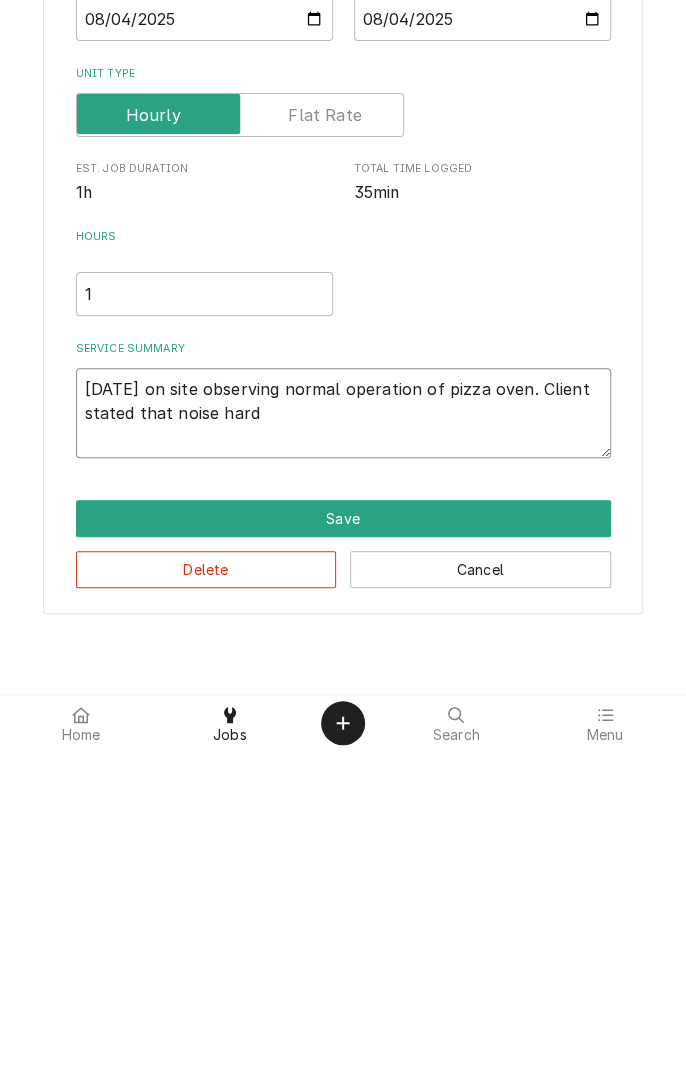 type on "x" 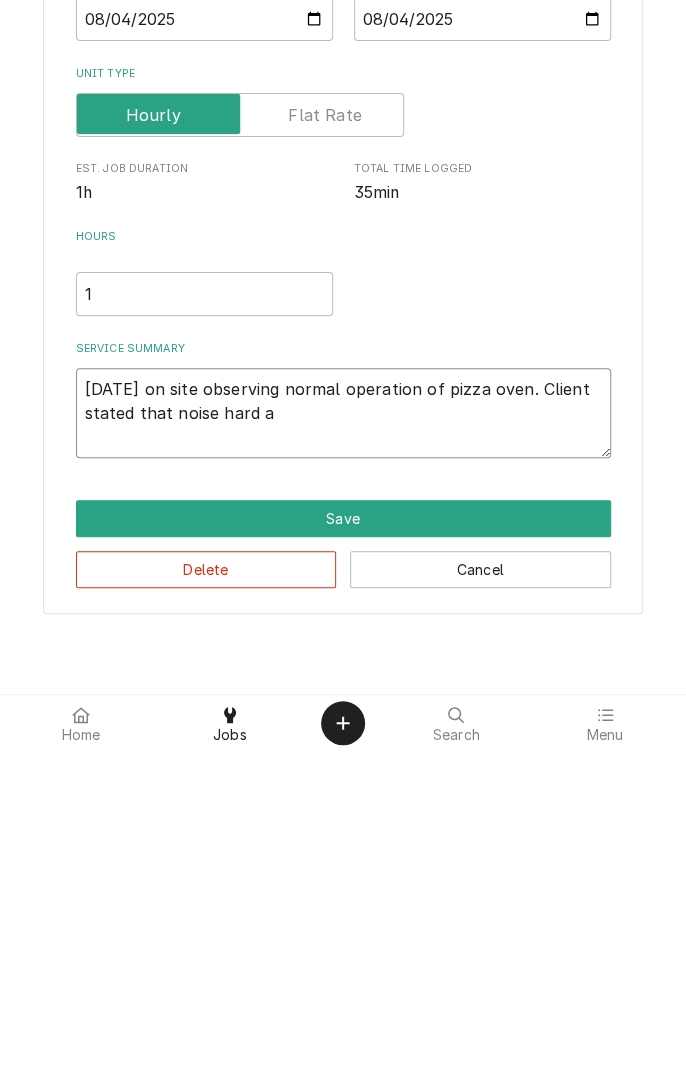 type on "x" 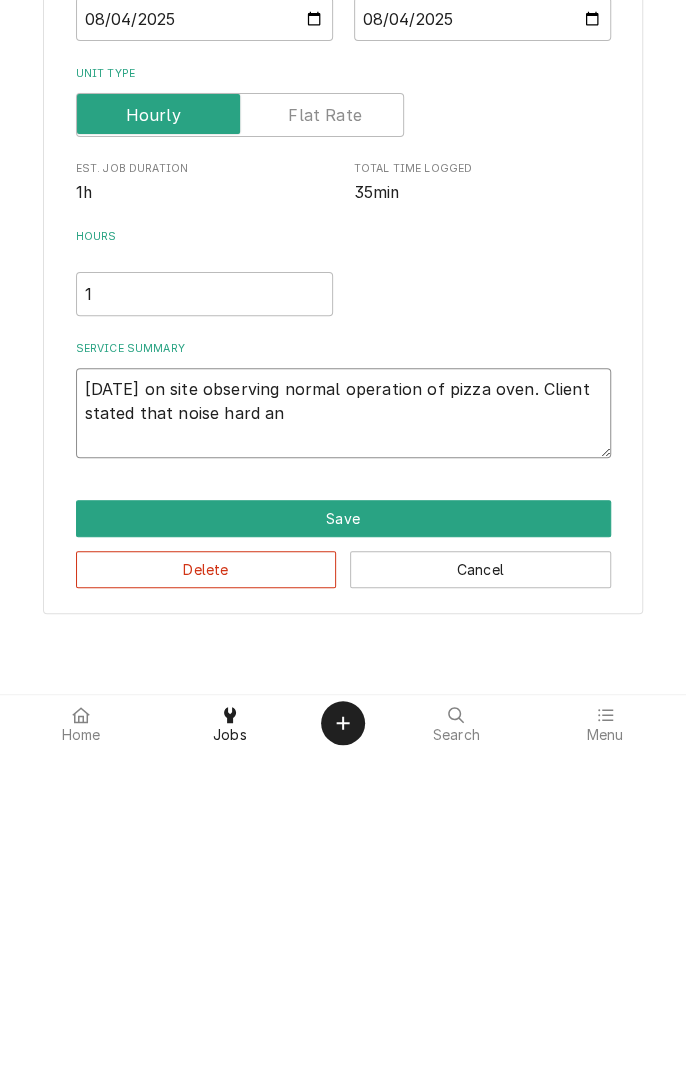 type on "x" 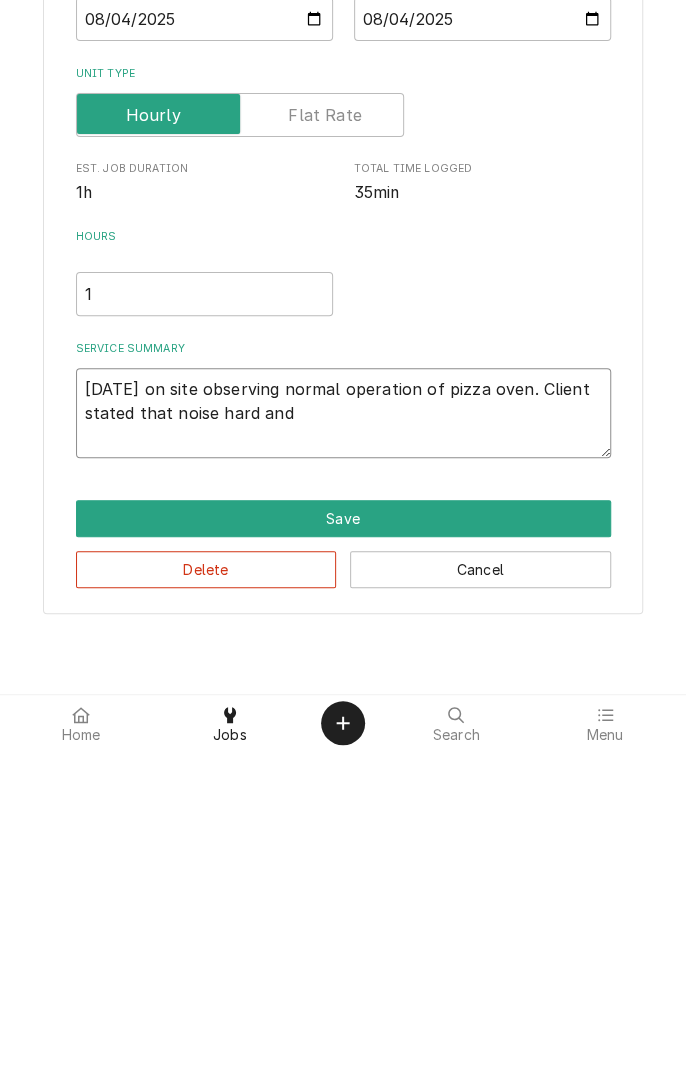 type on "x" 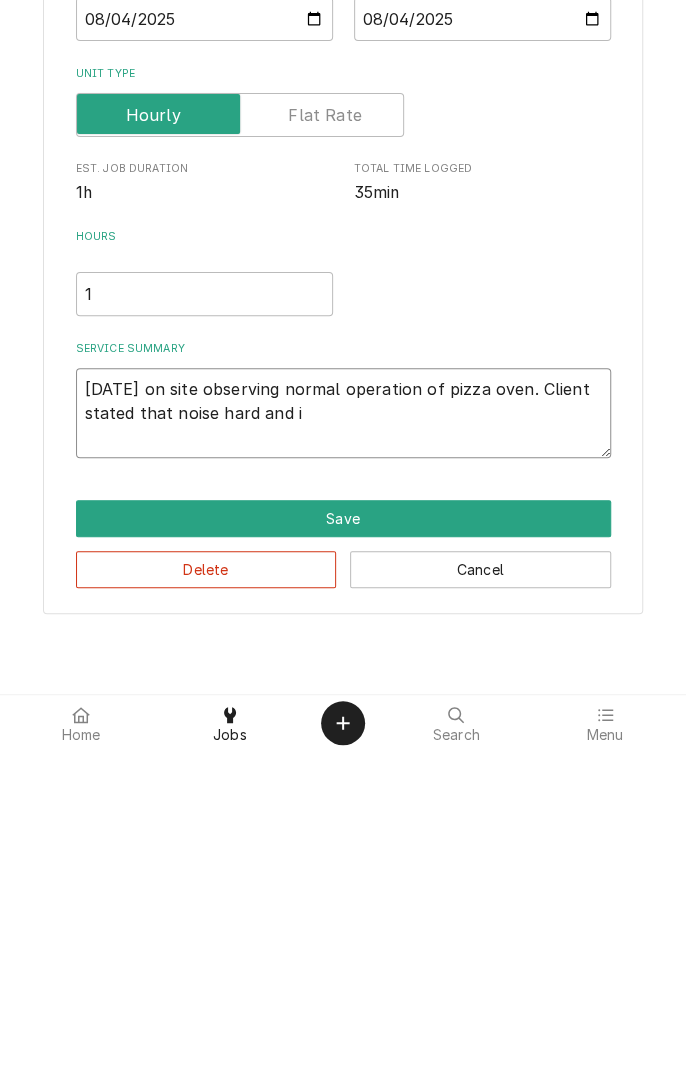 type on "x" 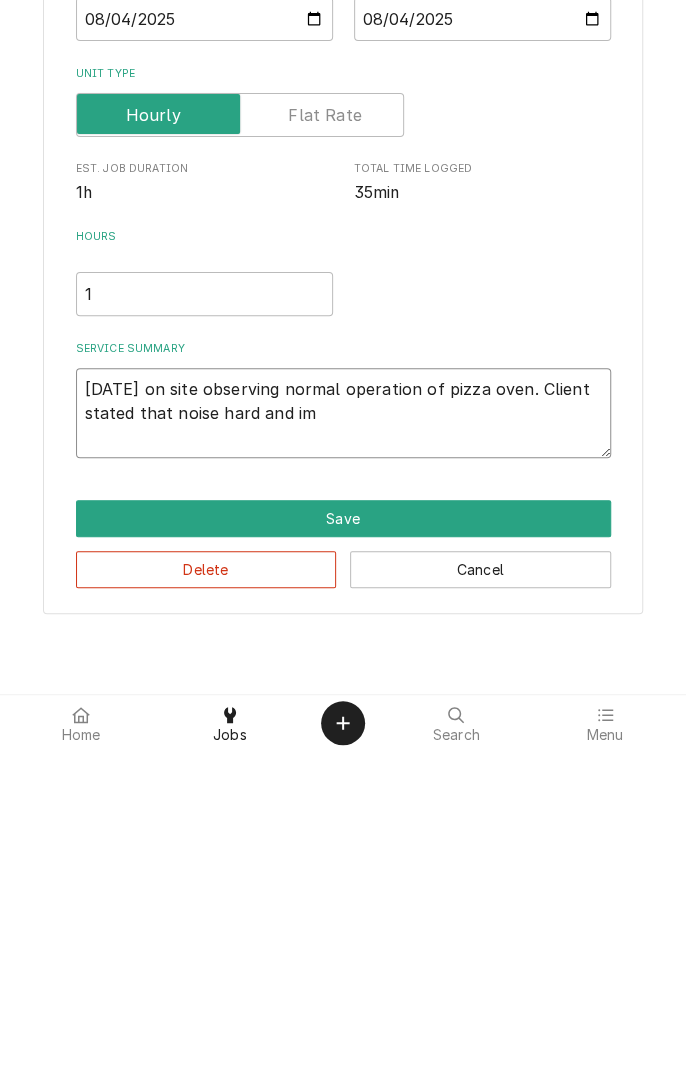type on "x" 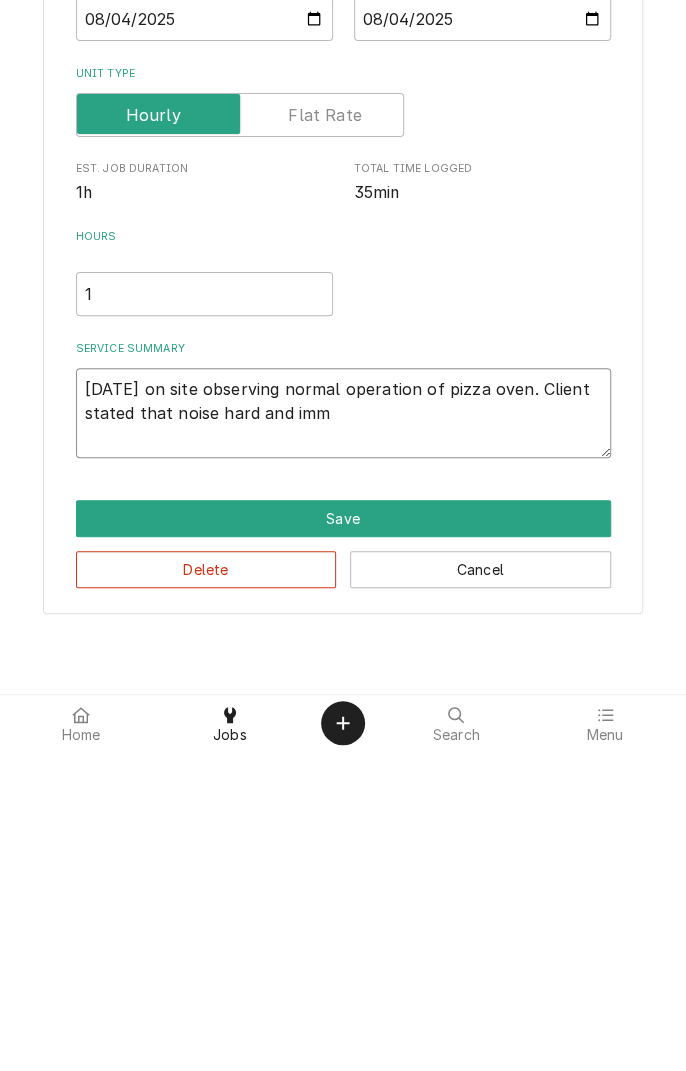 type on "x" 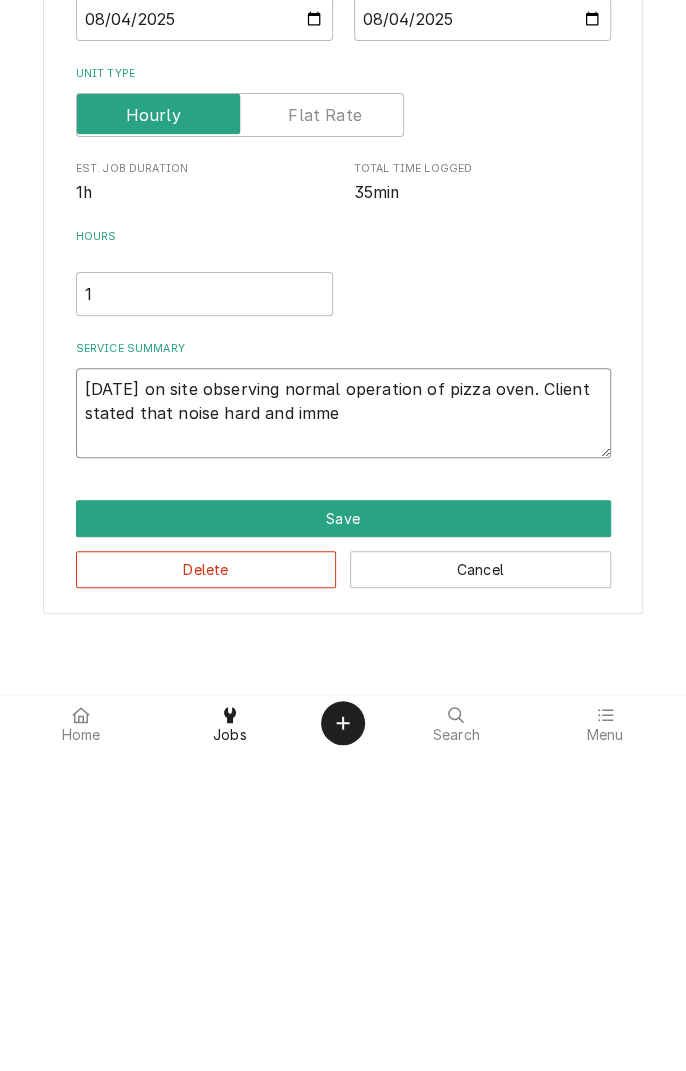type on "x" 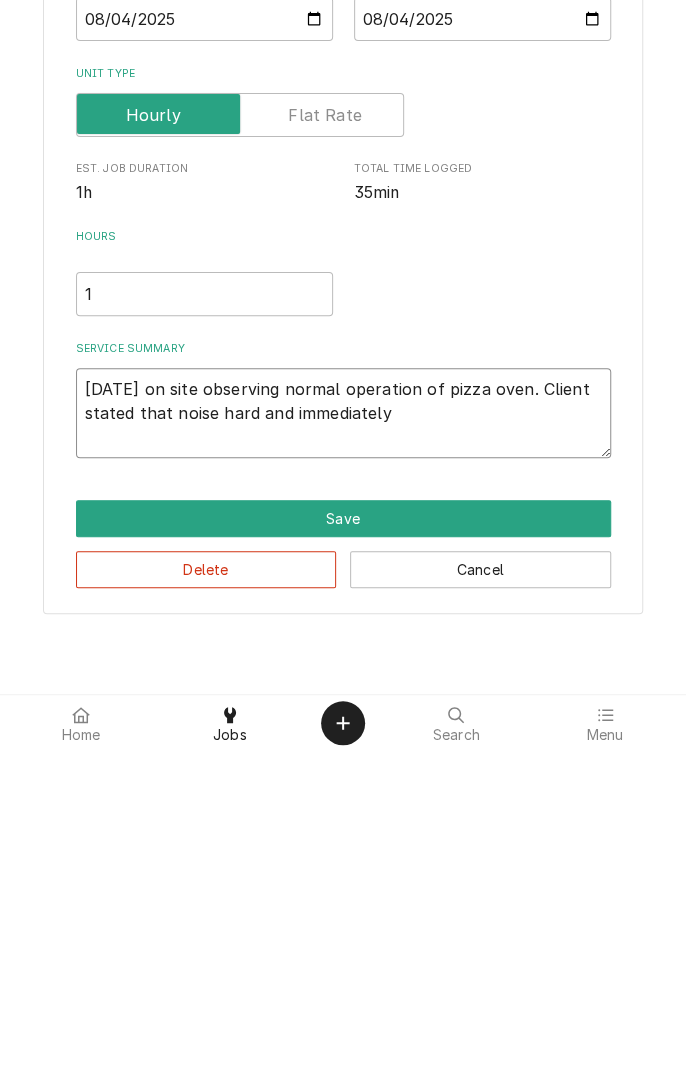 type on "x" 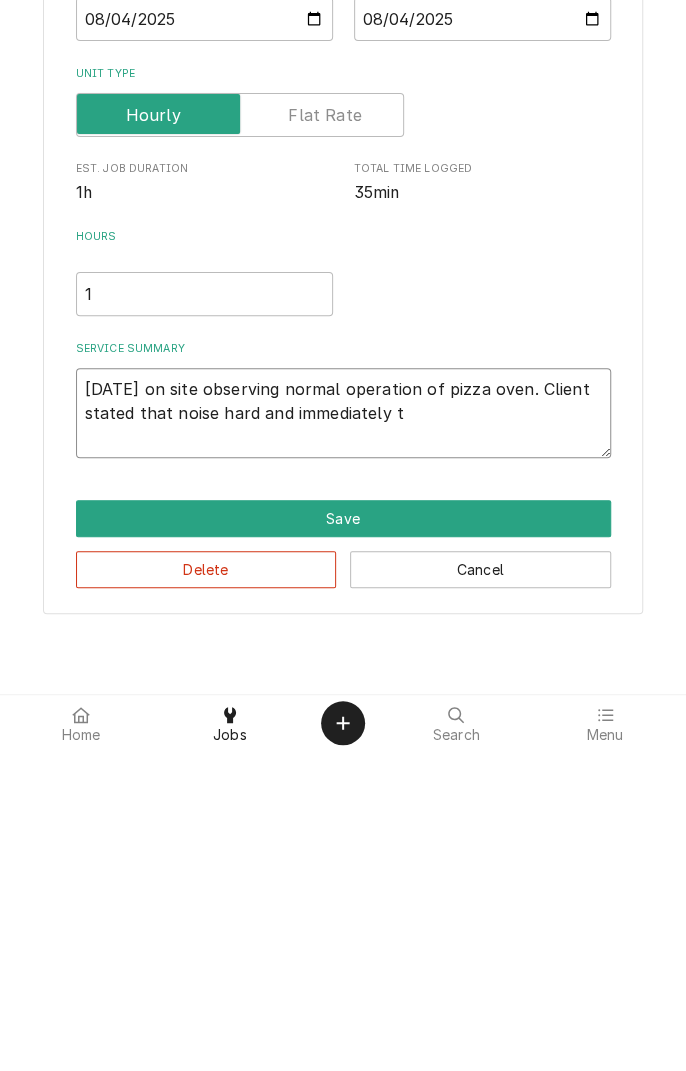 type on "x" 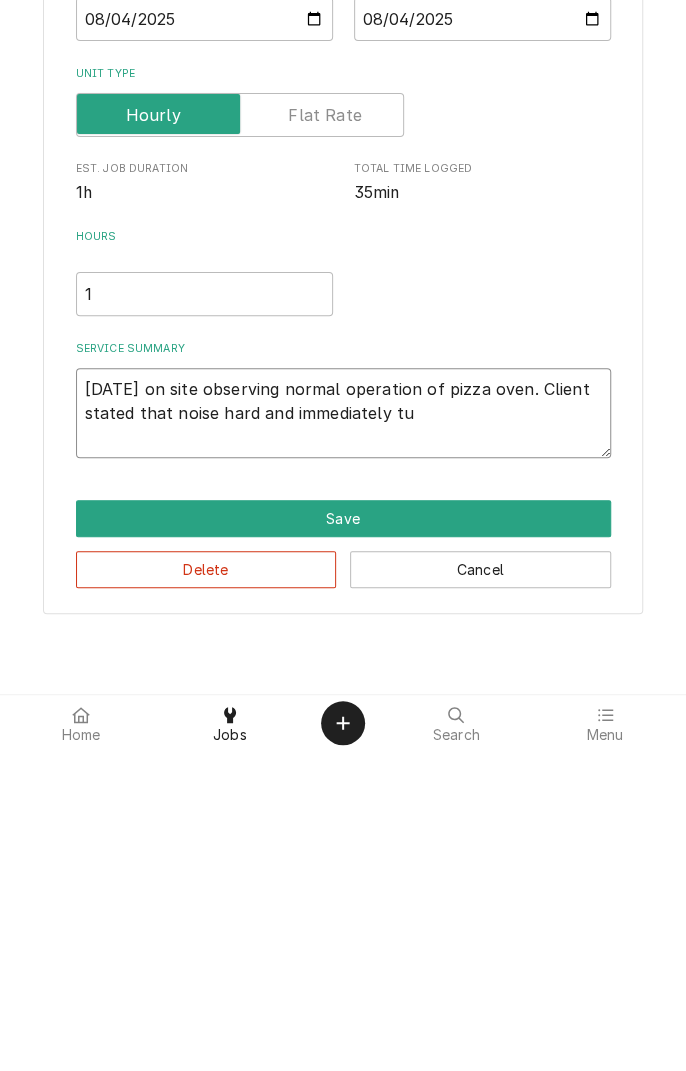 type on "x" 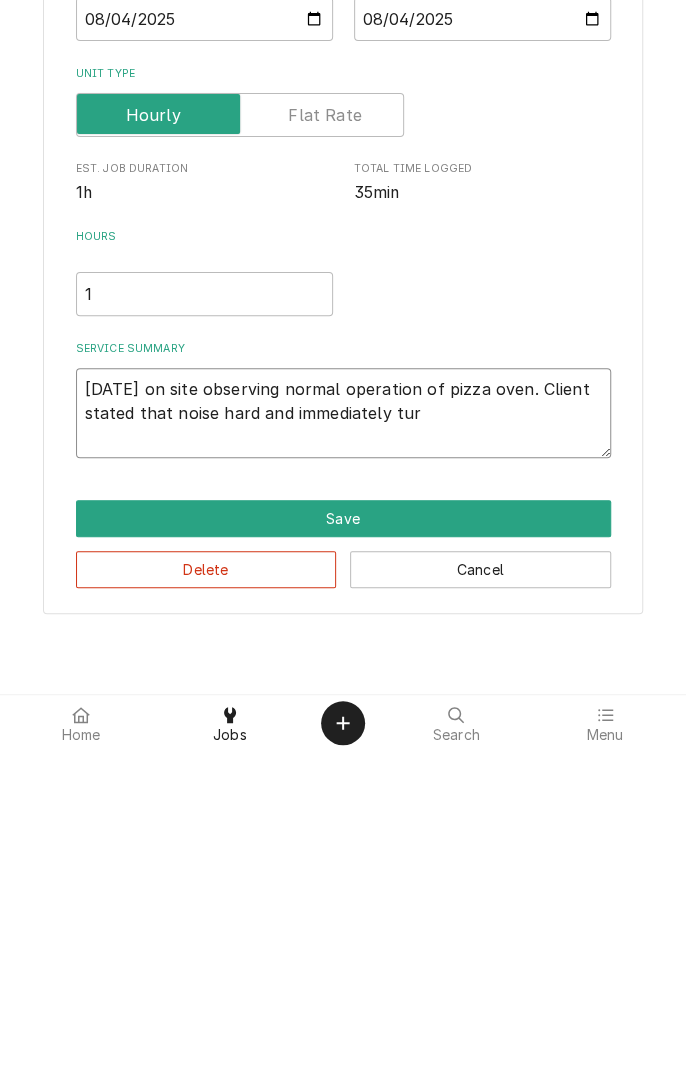 type on "x" 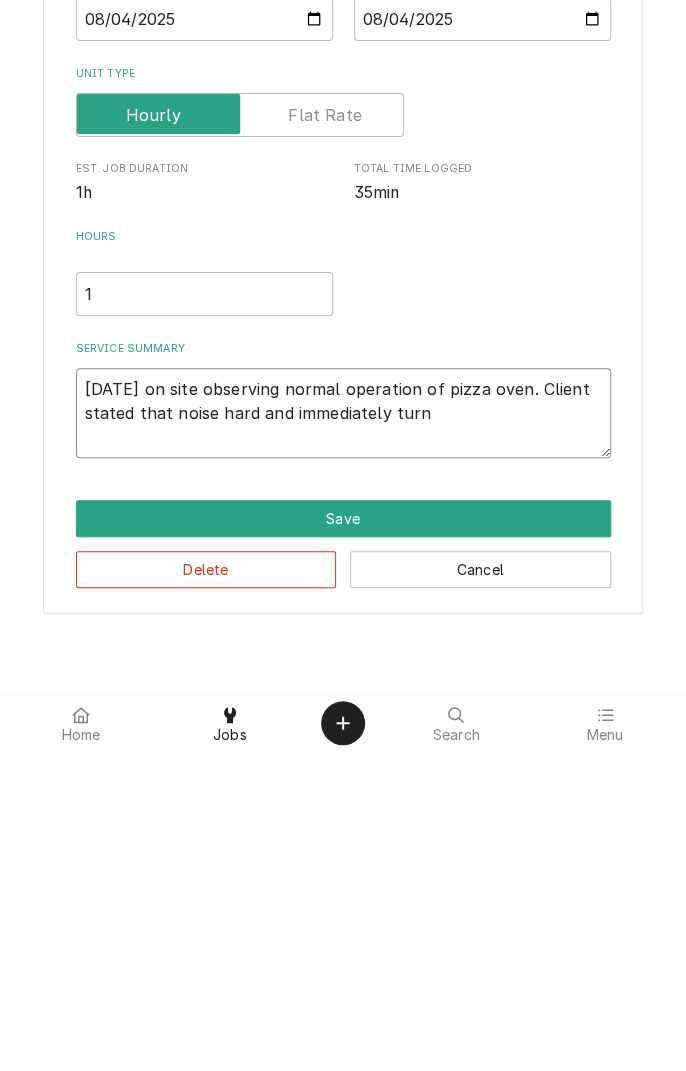 type 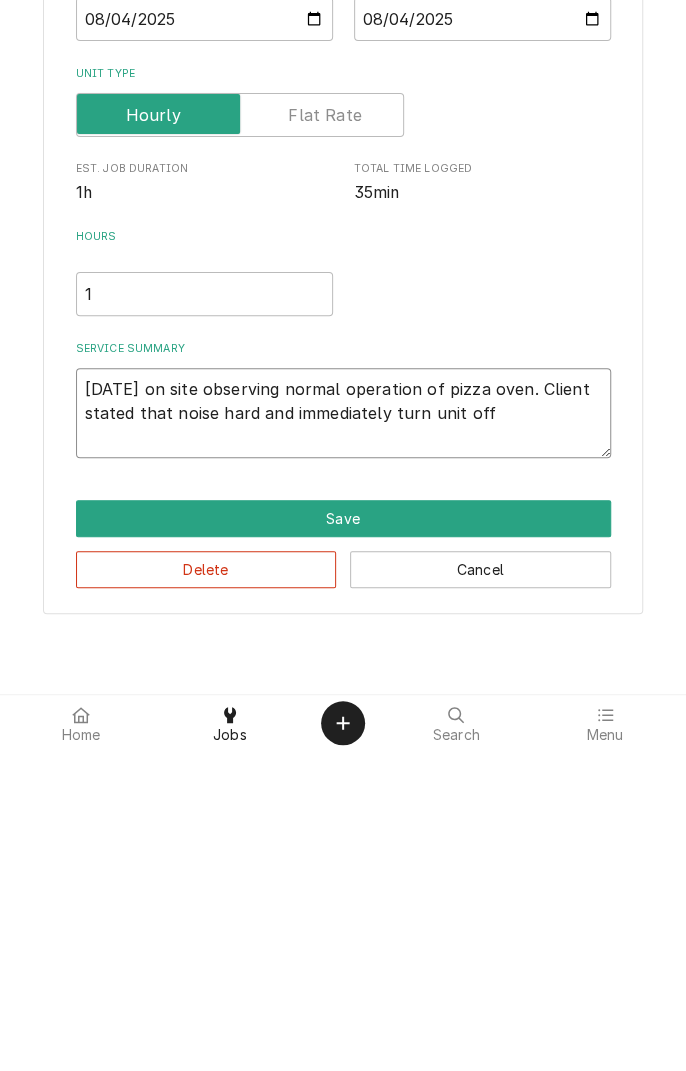 click on "[DATE] on site observing normal operation of pizza oven. Client stated that noise hard and immediately turn unit off" at bounding box center (343, 733) 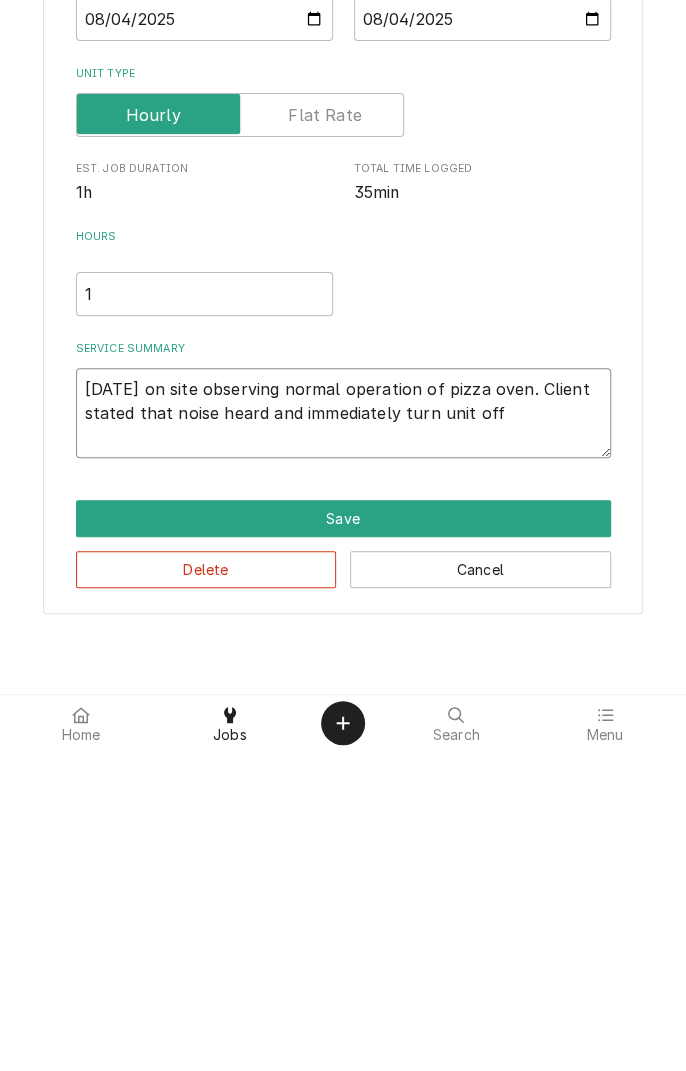 click on "[DATE] on site observing normal operation of pizza oven. Client stated that noise heard and immediately turn unit off" at bounding box center (343, 733) 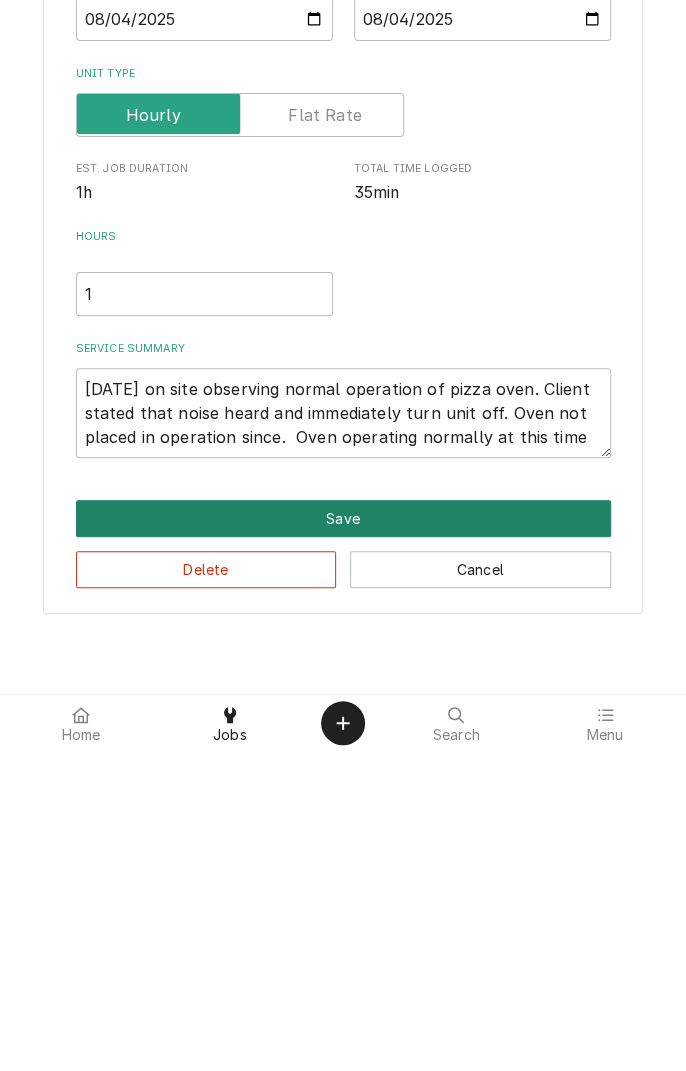 click on "Save" at bounding box center (343, 838) 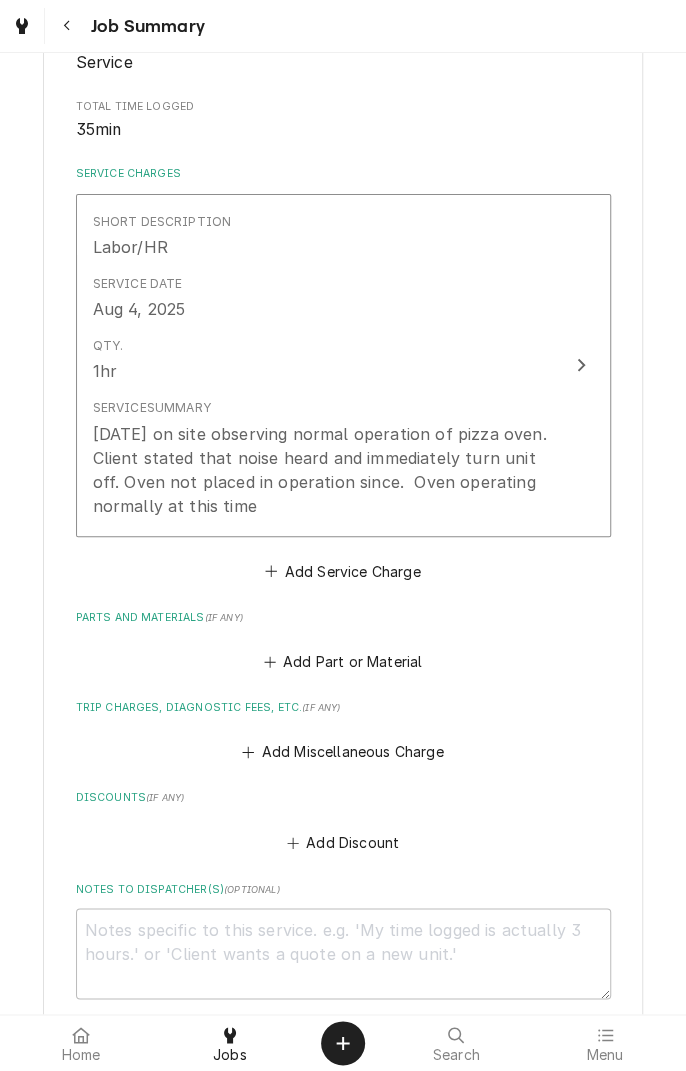 scroll, scrollTop: 386, scrollLeft: 0, axis: vertical 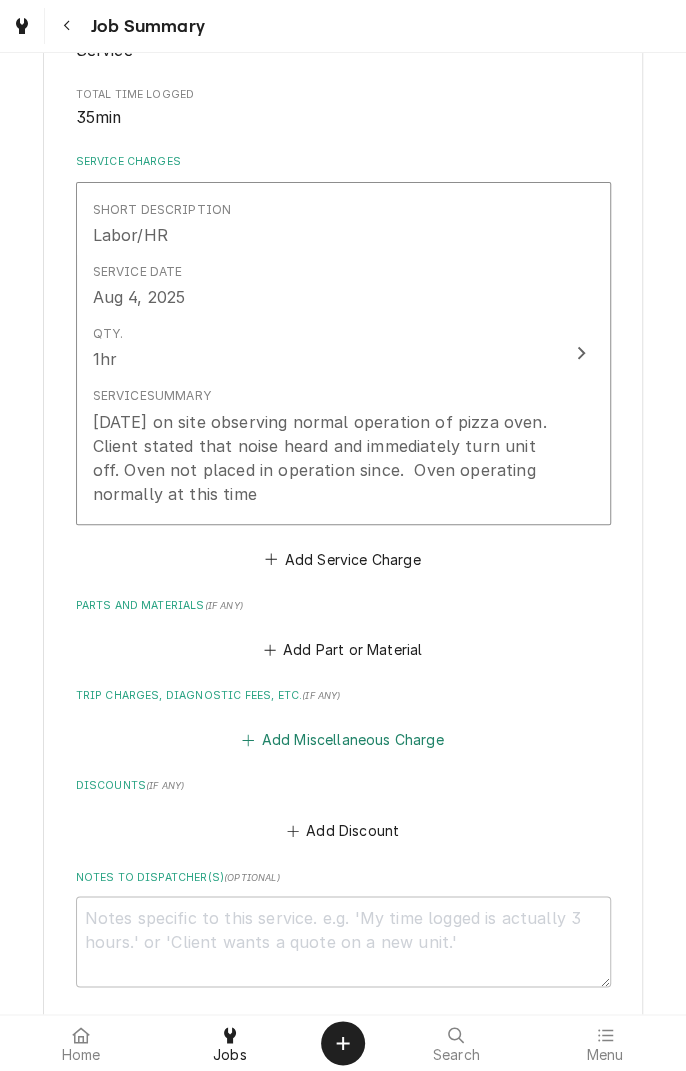 click on "Add Miscellaneous Charge" at bounding box center (343, 740) 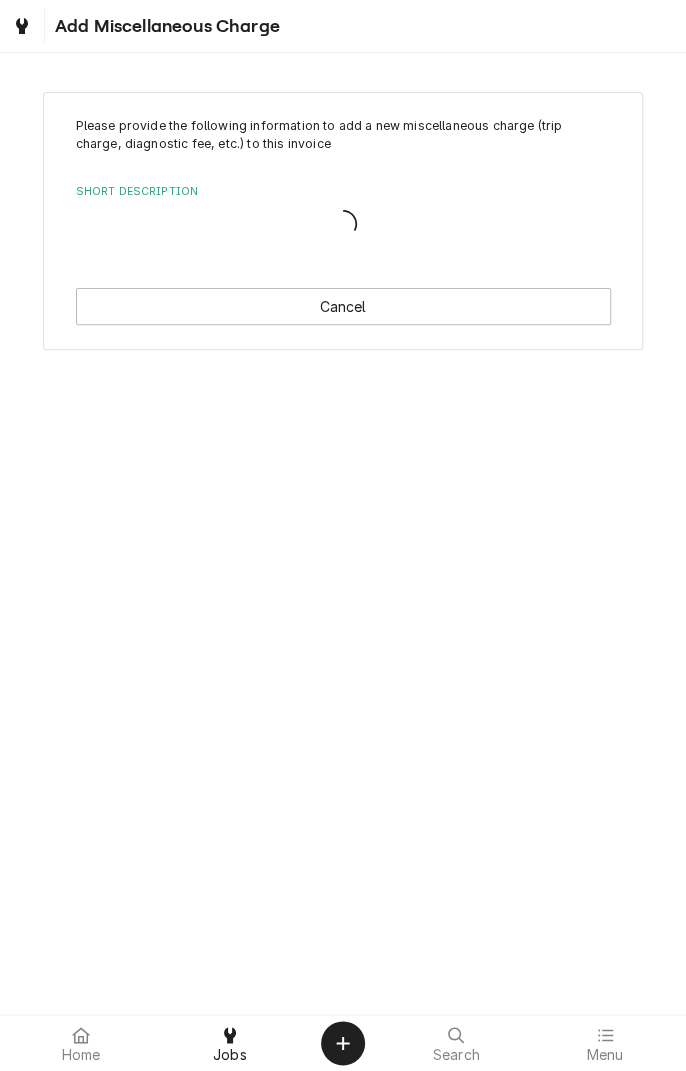 scroll, scrollTop: 0, scrollLeft: 0, axis: both 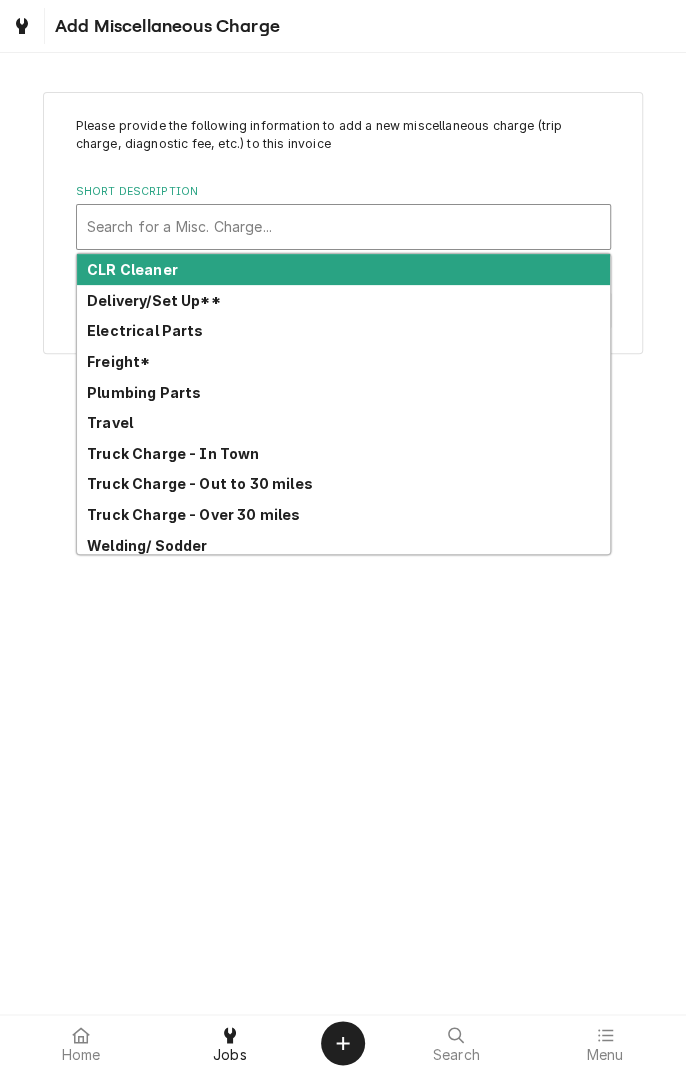 click on "Travel" at bounding box center [343, 422] 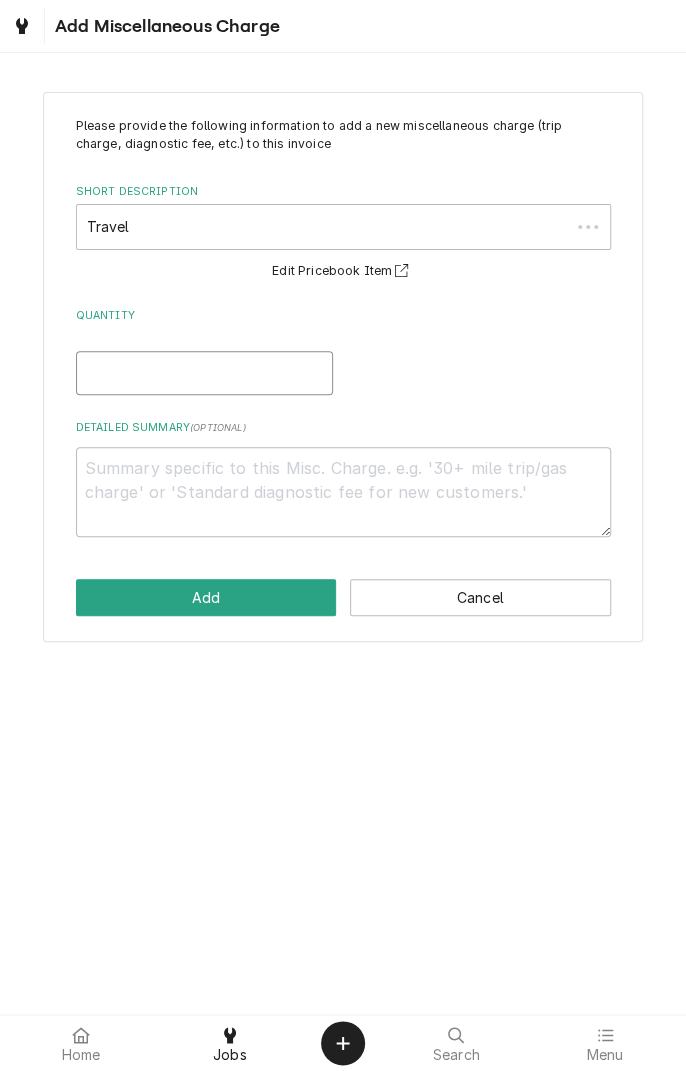 click on "Quantity" at bounding box center (204, 373) 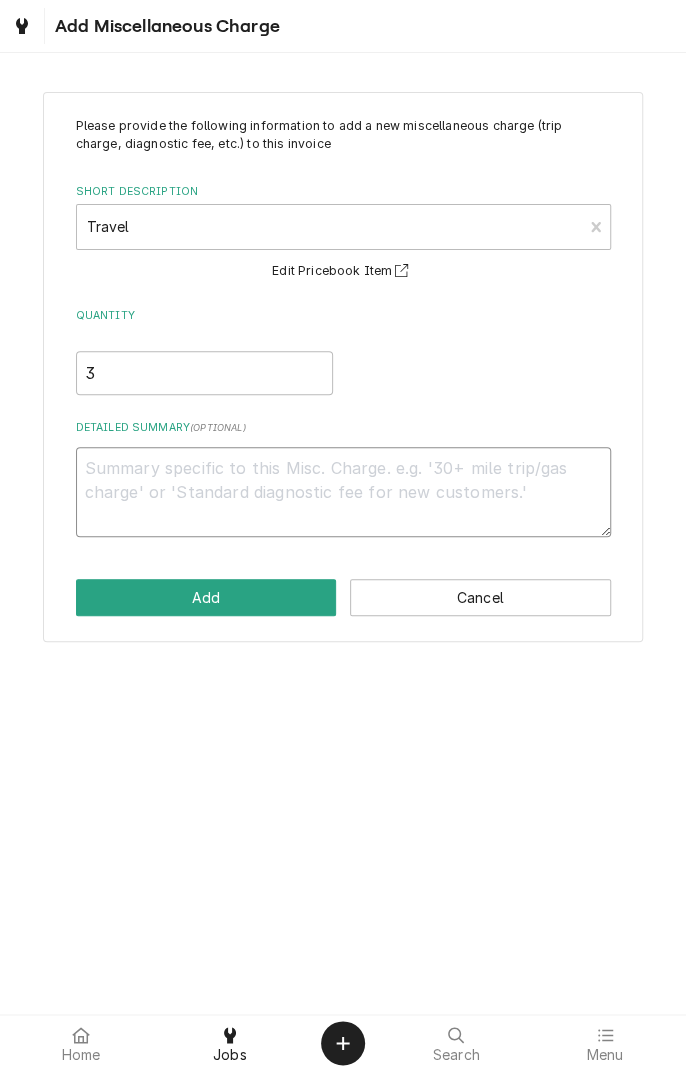 click on "Detailed Summary  ( optional )" at bounding box center (343, 492) 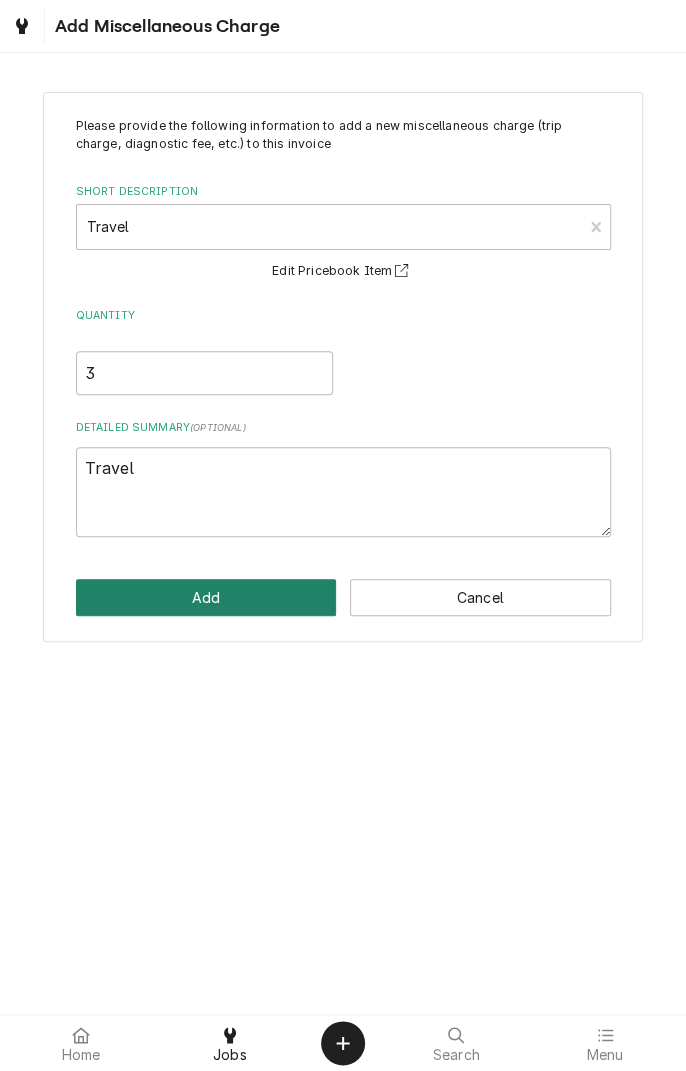 click on "Add" at bounding box center [206, 597] 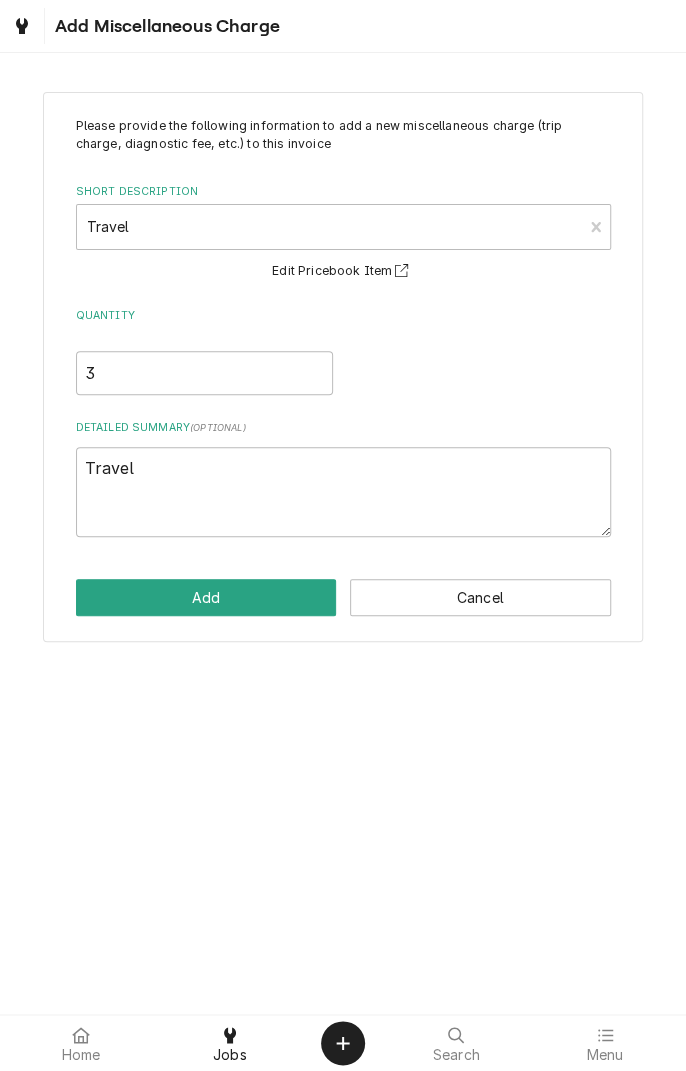 scroll, scrollTop: 386, scrollLeft: 0, axis: vertical 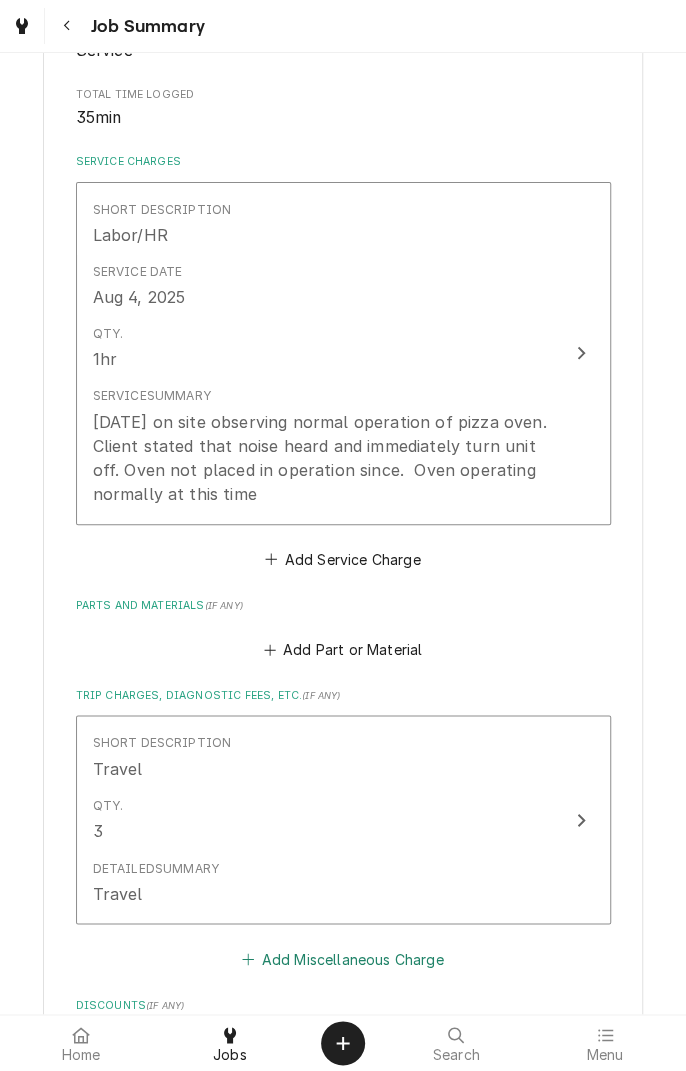 click on "Add Miscellaneous Charge" at bounding box center [343, 959] 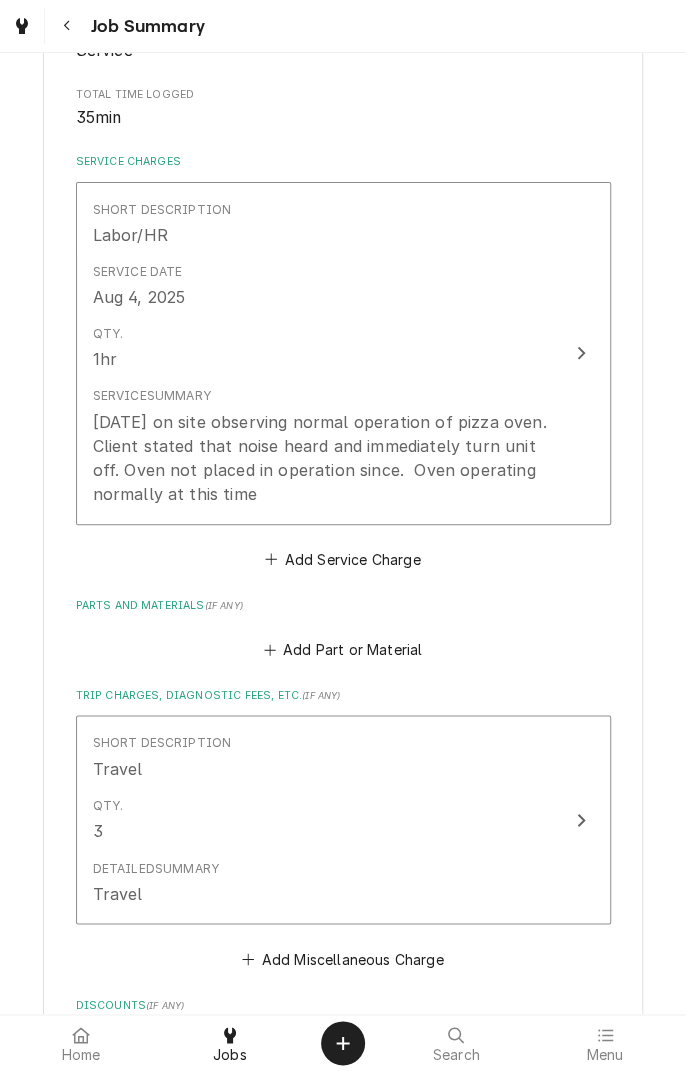 scroll, scrollTop: 0, scrollLeft: 0, axis: both 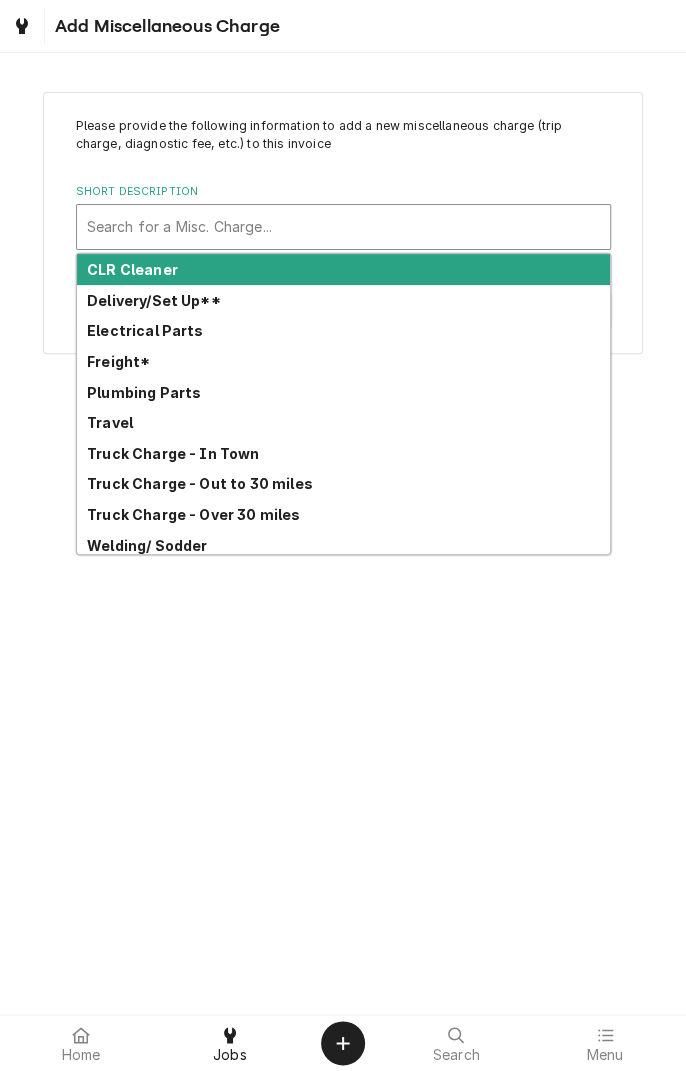 click on "Truck Charge - Over 30 miles" at bounding box center [193, 514] 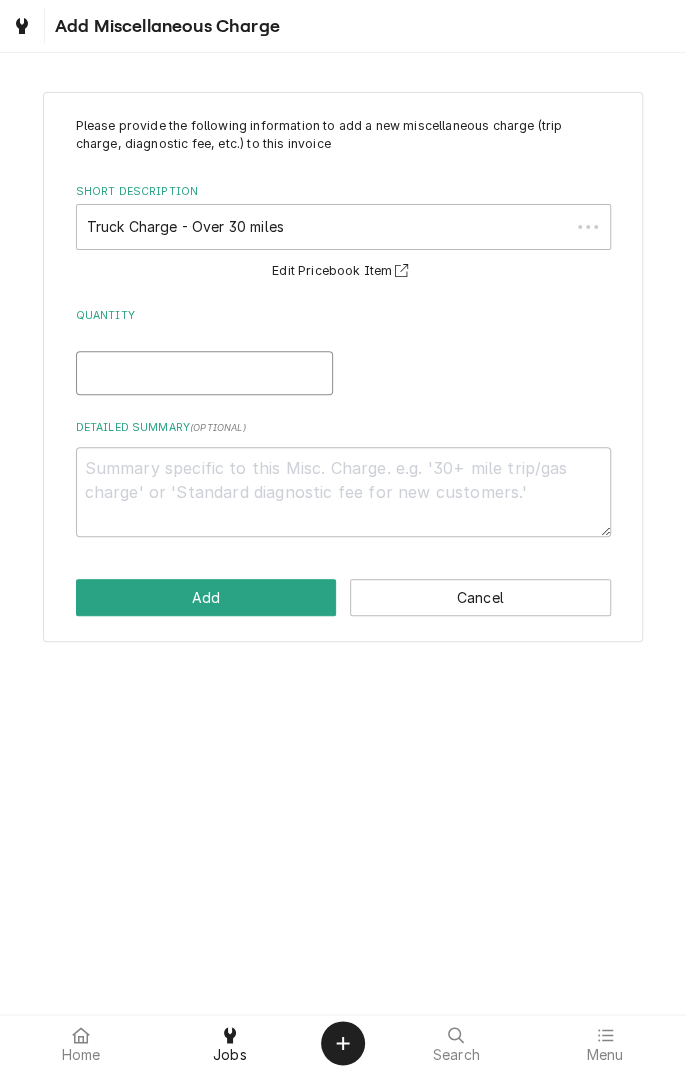 click on "Quantity" at bounding box center [204, 373] 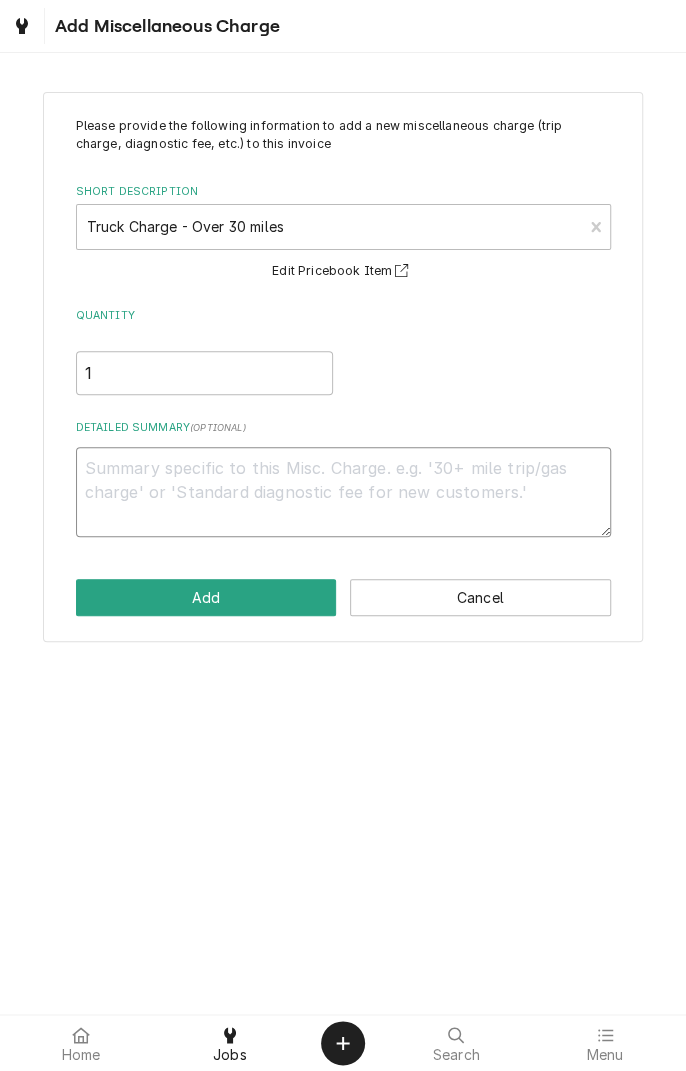 click on "Detailed Summary  ( optional )" at bounding box center (343, 492) 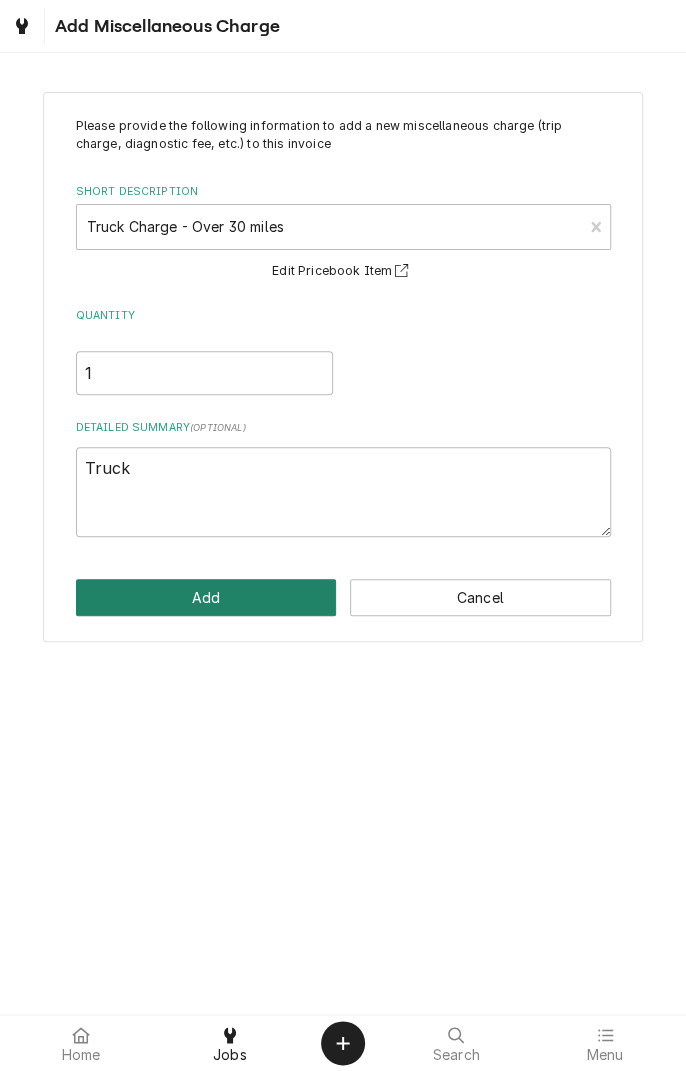 click on "Add" at bounding box center (206, 597) 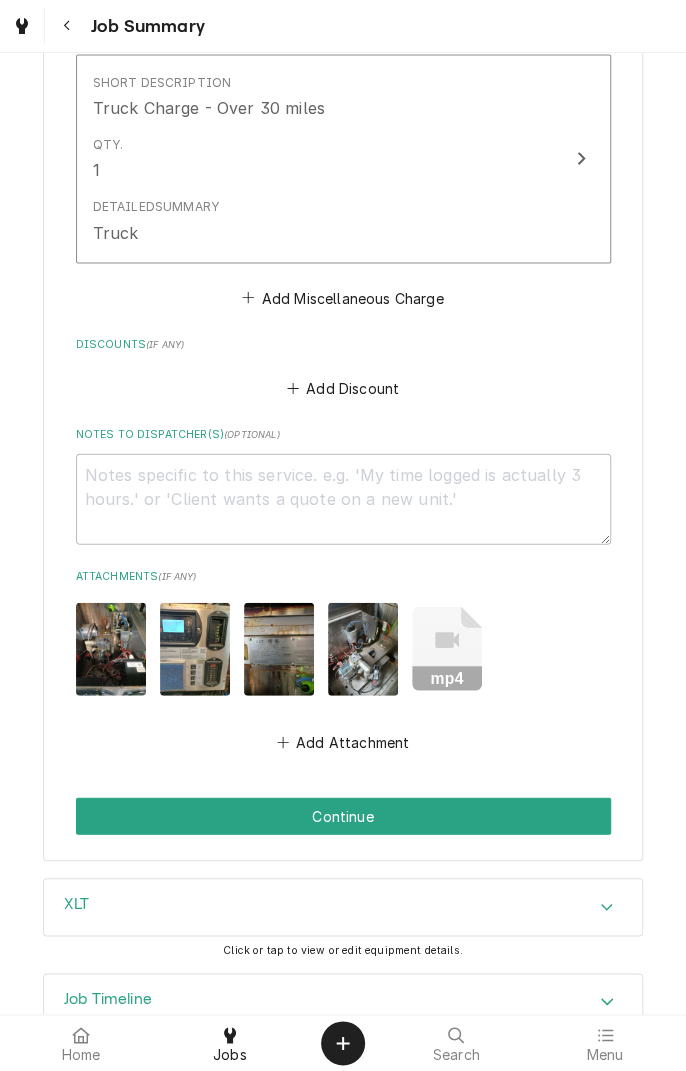 scroll, scrollTop: 1316, scrollLeft: 0, axis: vertical 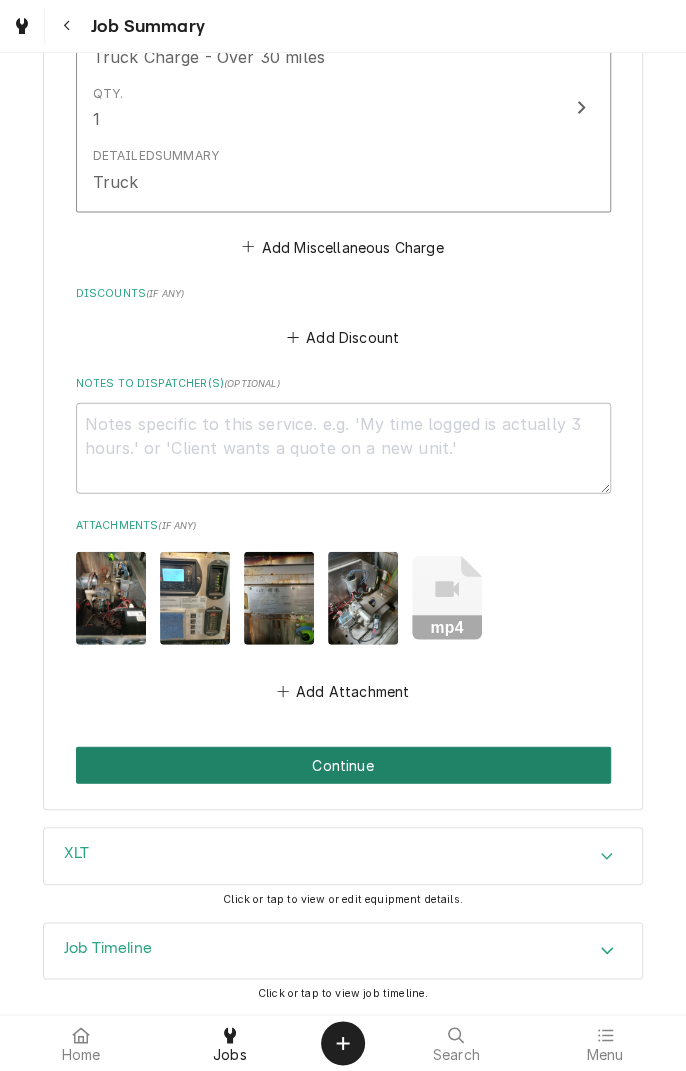 click on "Continue" at bounding box center (343, 765) 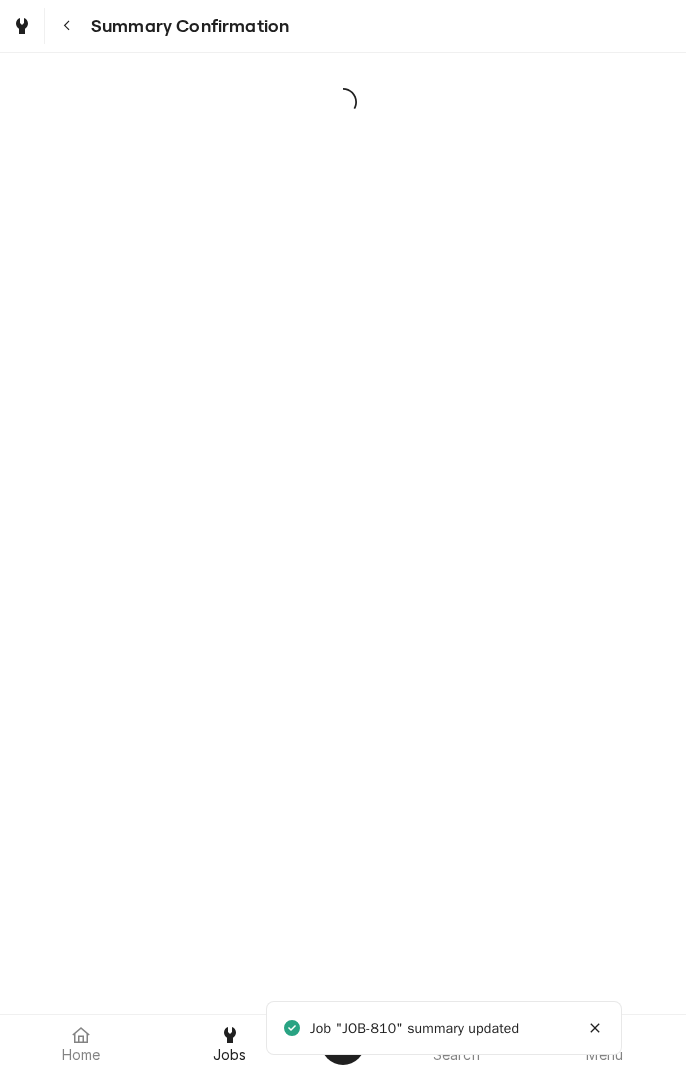 scroll, scrollTop: 0, scrollLeft: 0, axis: both 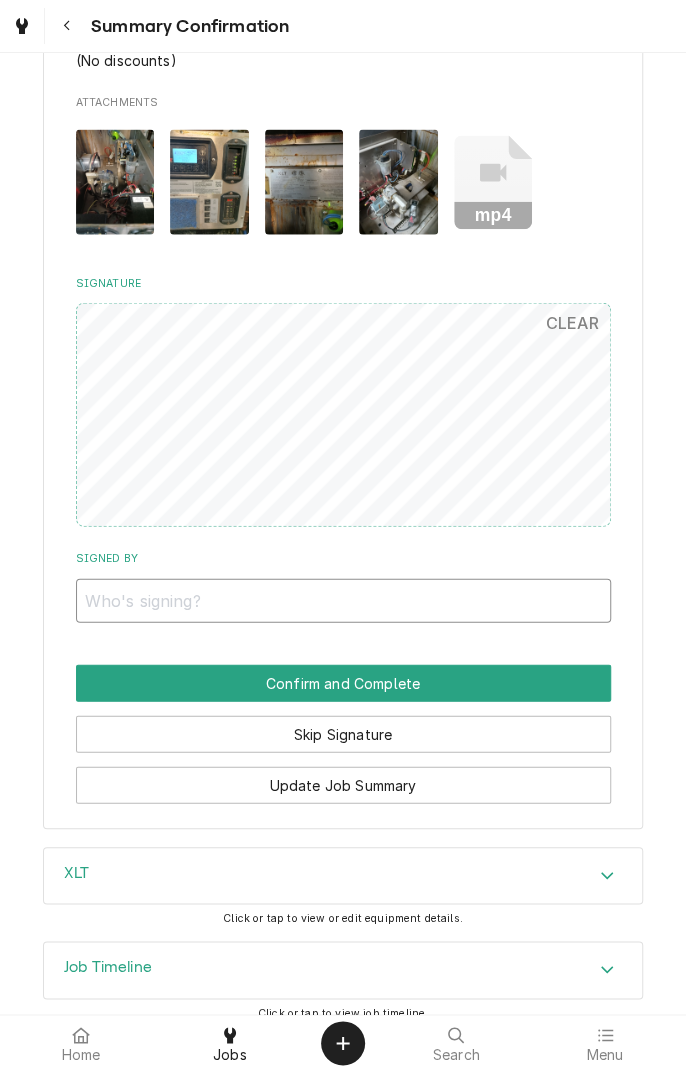 click on "Signed By" at bounding box center [343, 601] 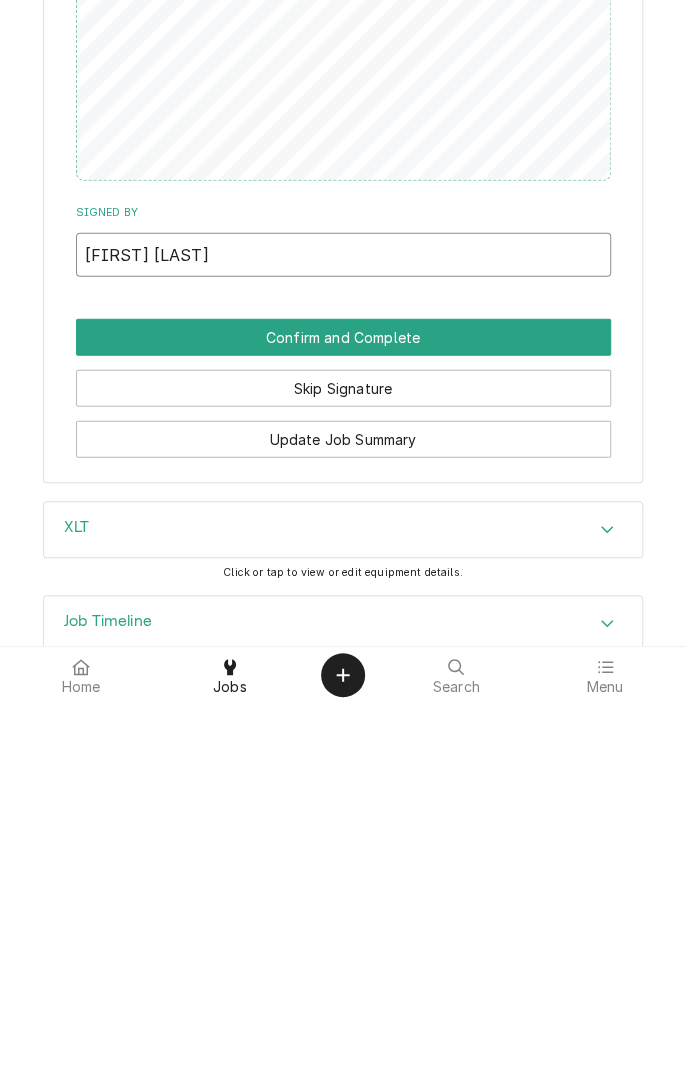 scroll, scrollTop: 1347, scrollLeft: 0, axis: vertical 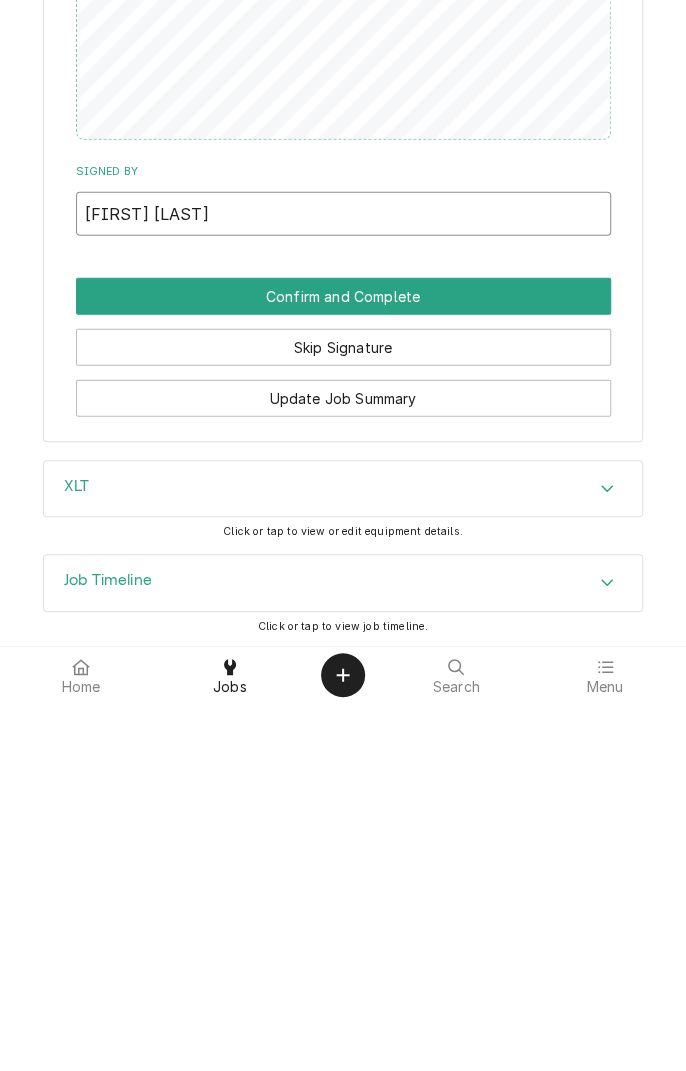 type on "Terry Rogers" 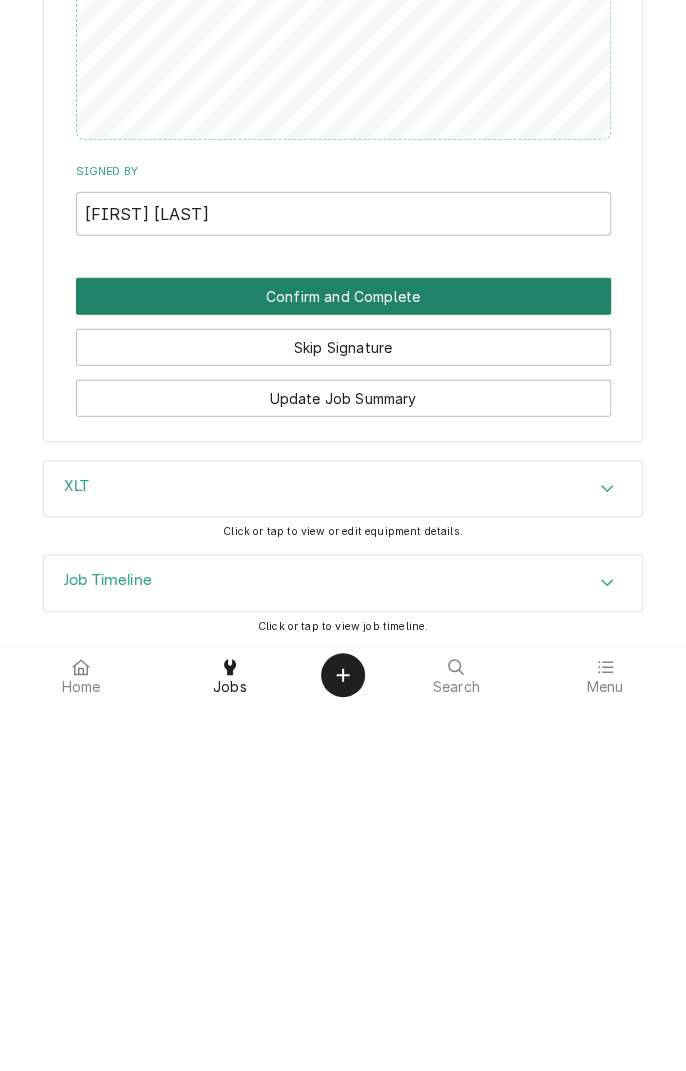 click on "Confirm and Complete" at bounding box center (343, 664) 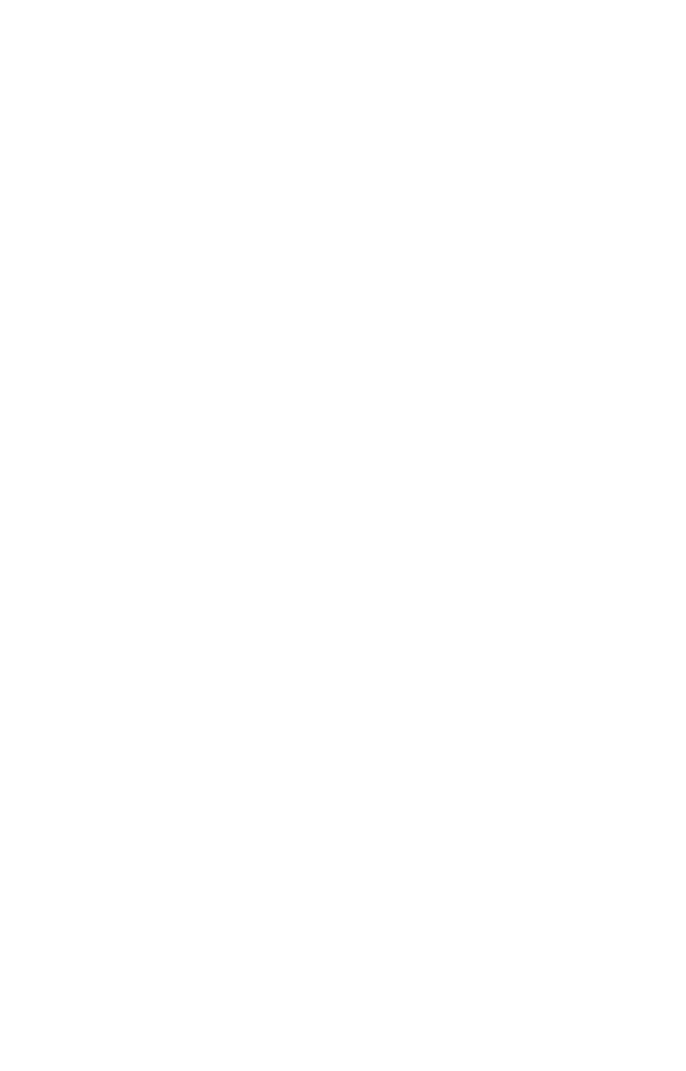 scroll, scrollTop: 0, scrollLeft: 0, axis: both 